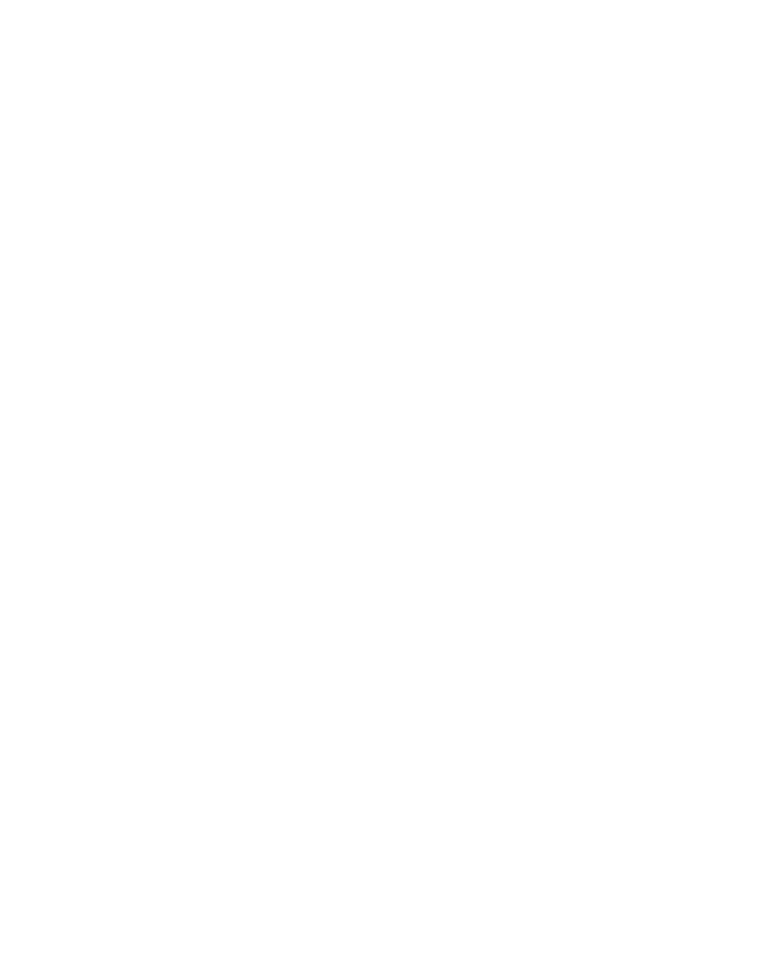 scroll, scrollTop: 31, scrollLeft: 0, axis: vertical 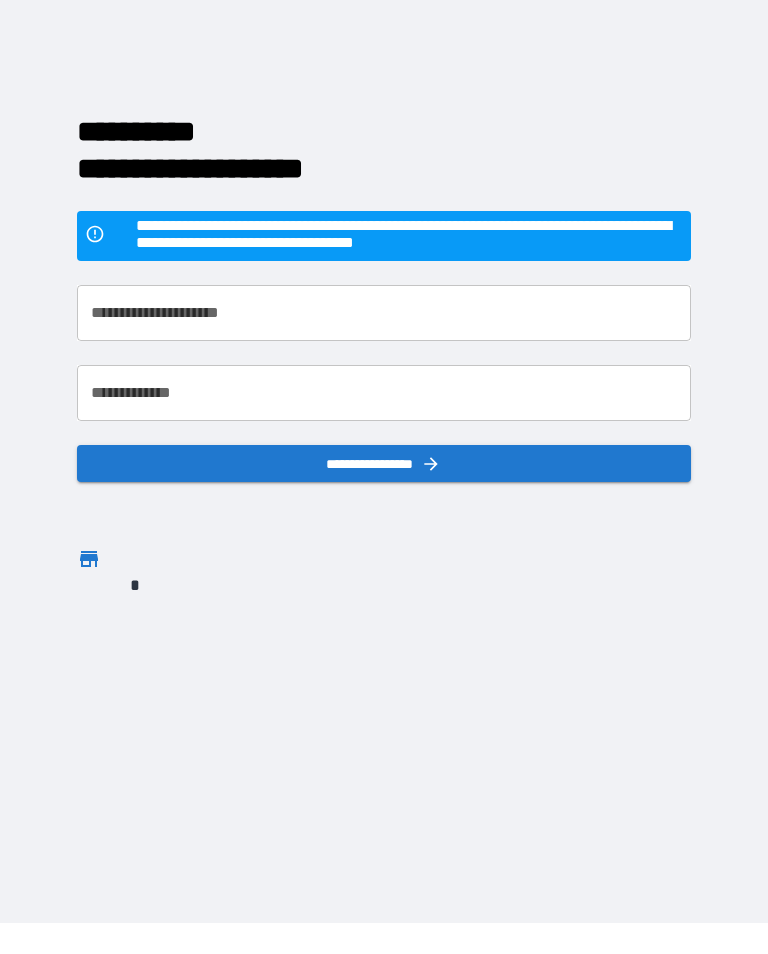 click on "**********" at bounding box center (384, 313) 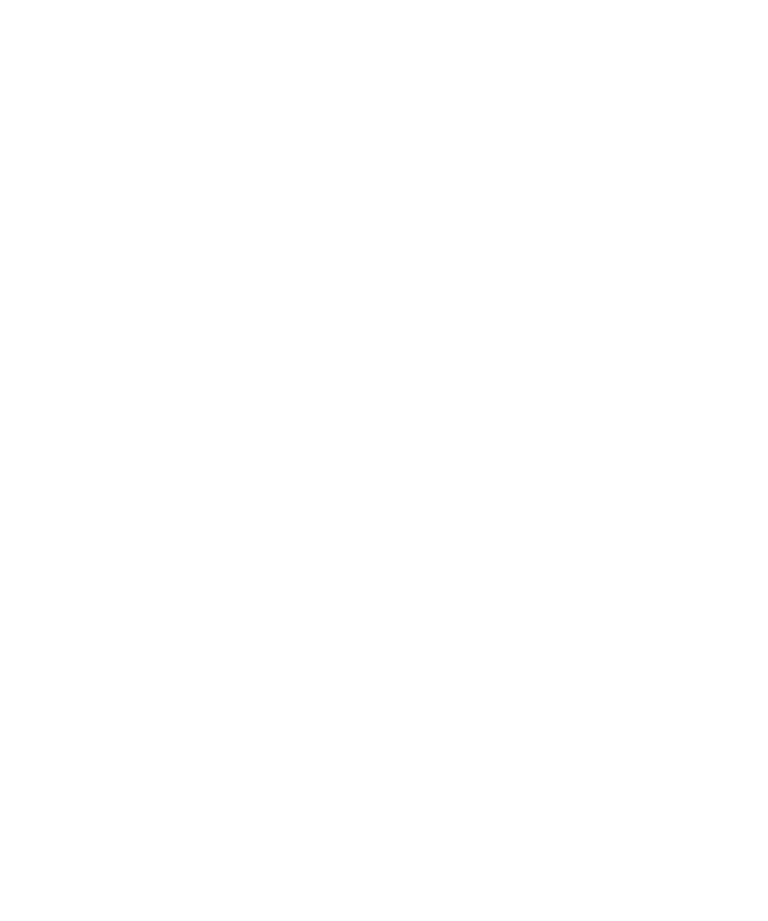 scroll, scrollTop: 0, scrollLeft: 0, axis: both 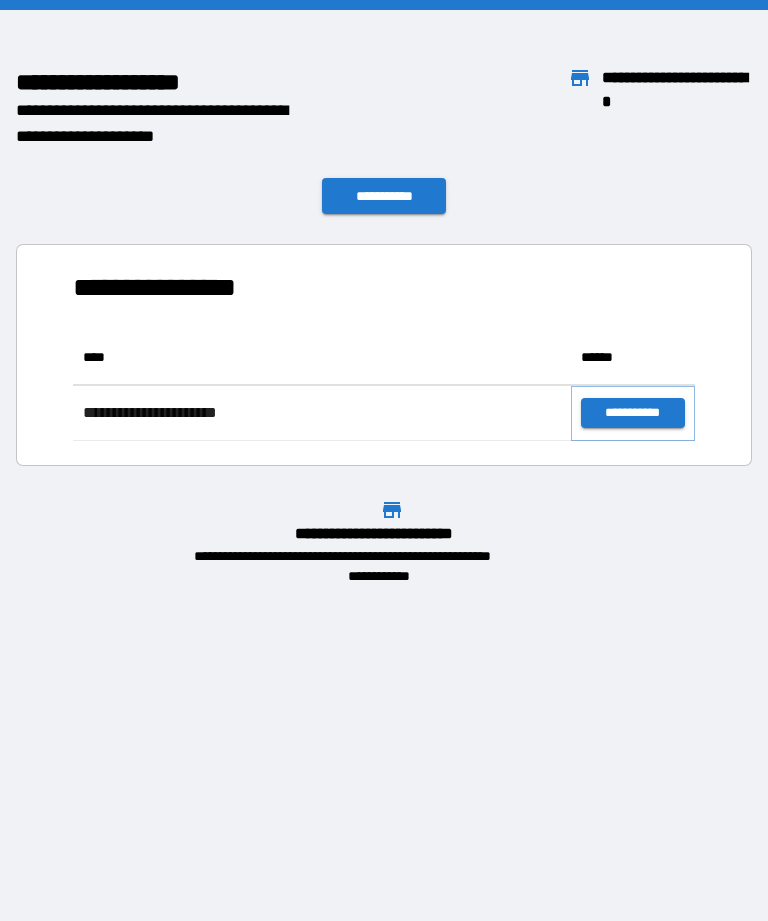 click on "**********" at bounding box center [633, 413] 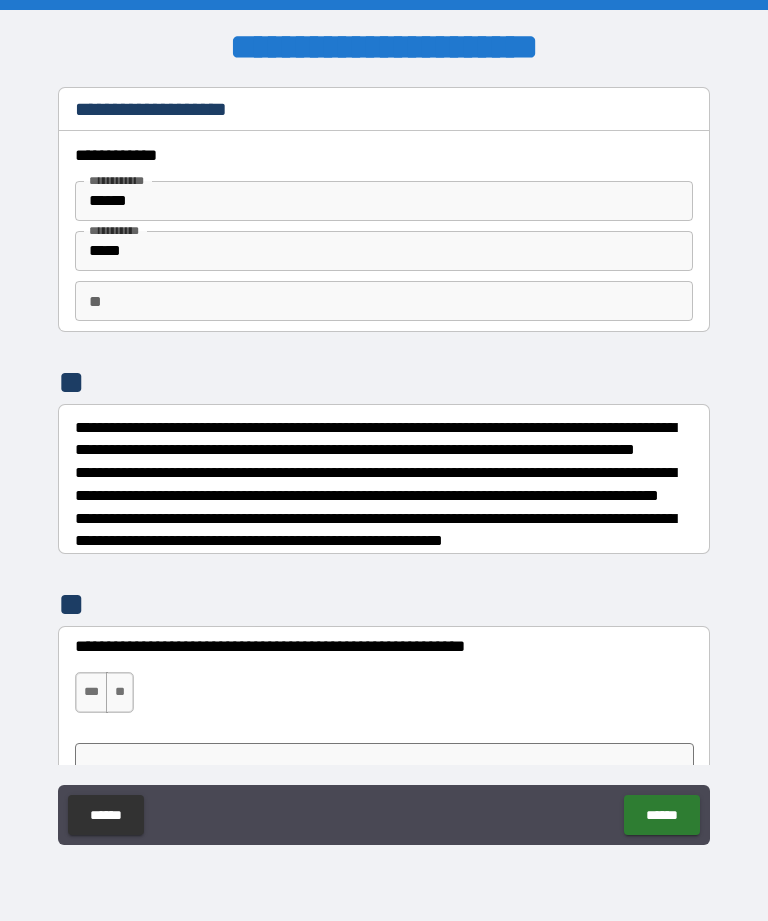 type on "*" 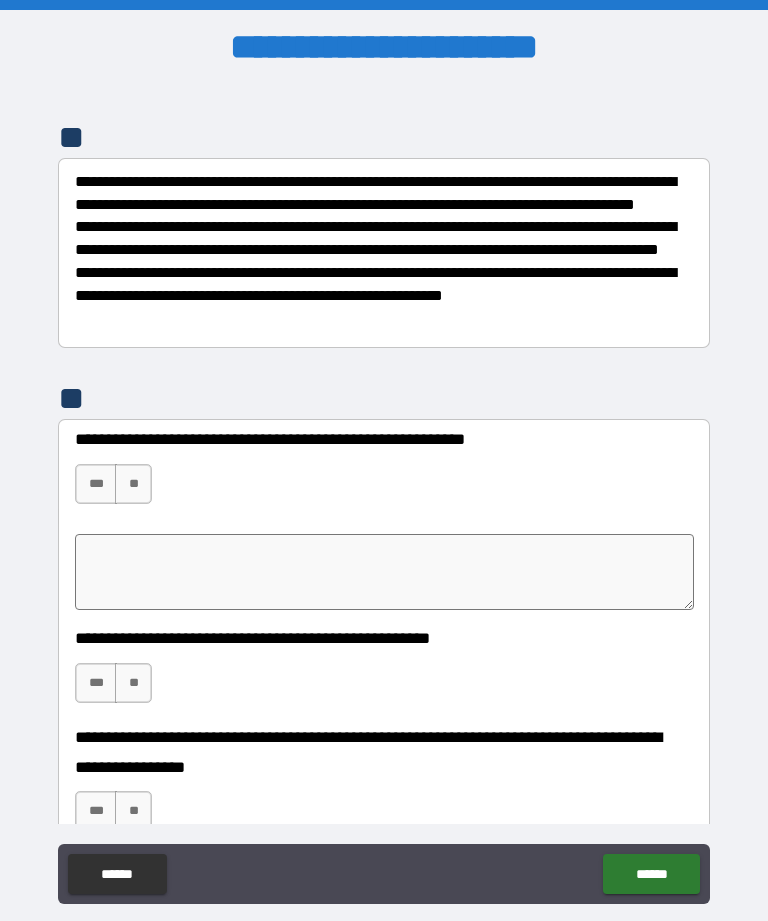 scroll, scrollTop: 250, scrollLeft: 0, axis: vertical 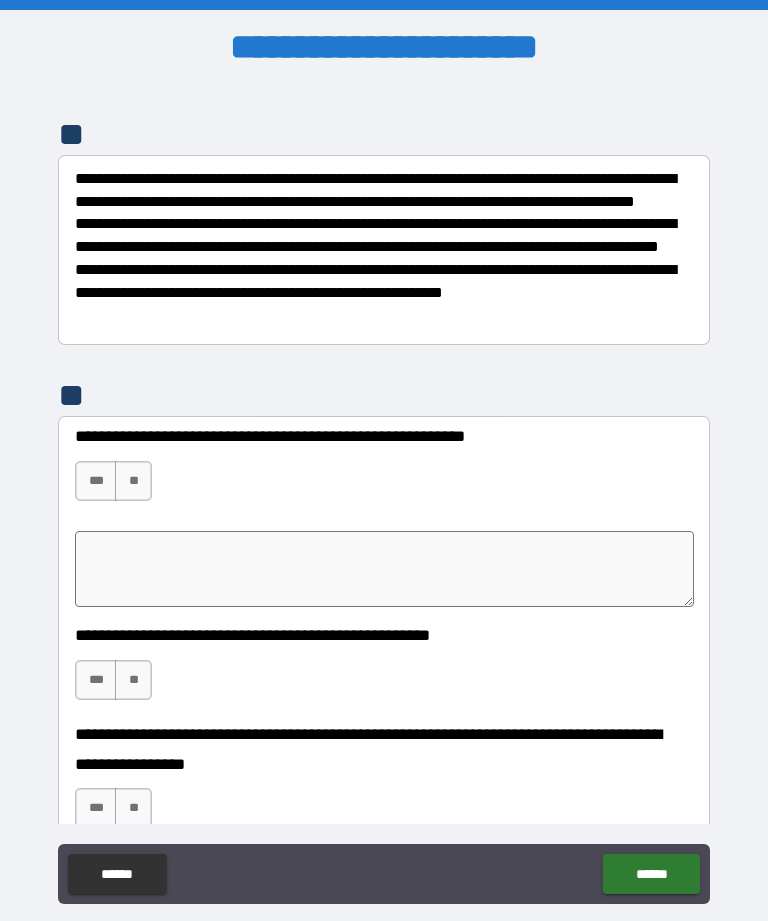 click on "***" at bounding box center (96, 481) 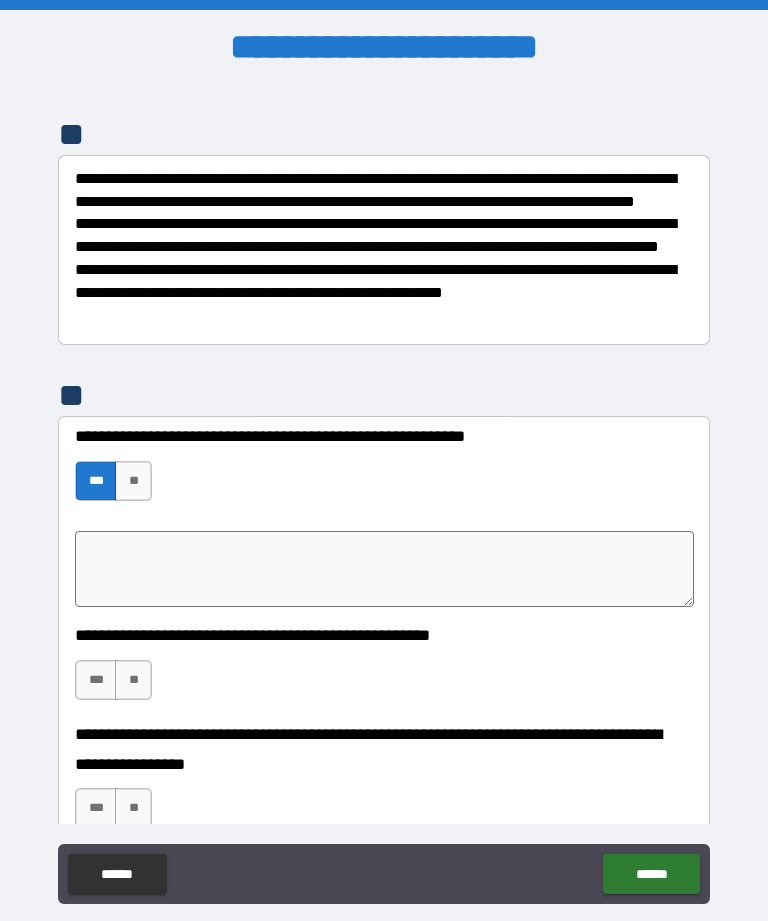 type on "*" 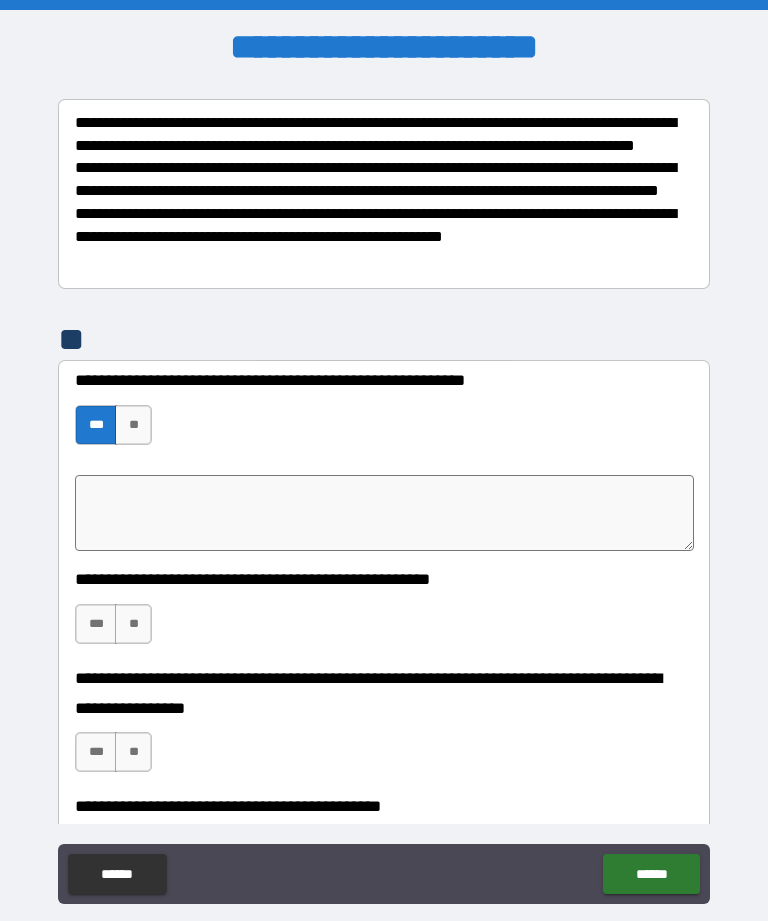 scroll, scrollTop: 310, scrollLeft: 0, axis: vertical 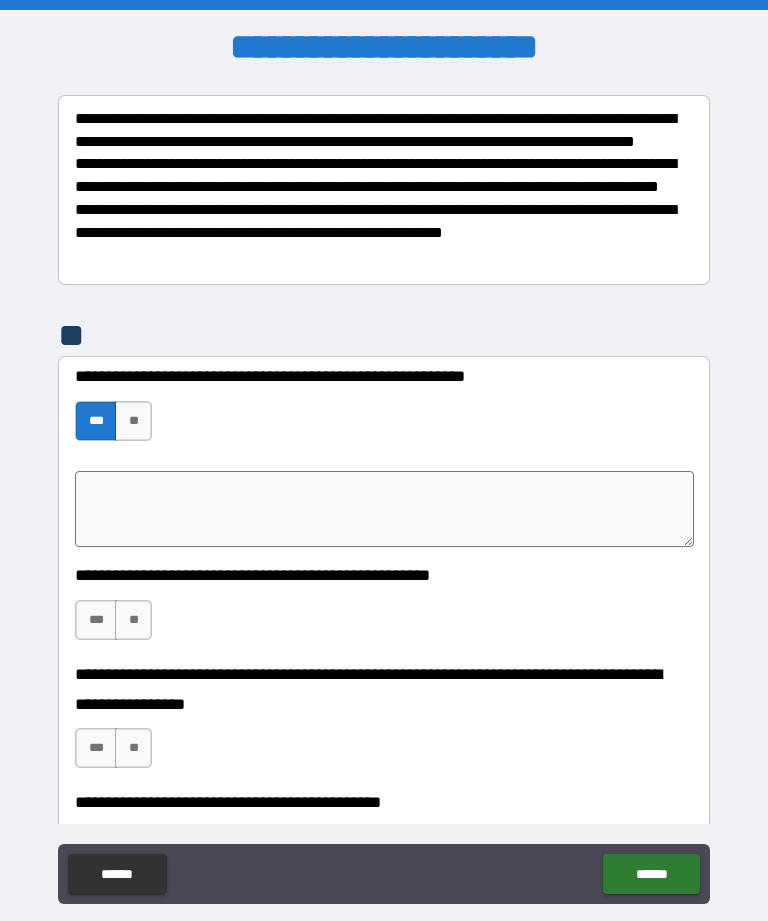 click on "**" at bounding box center (133, 620) 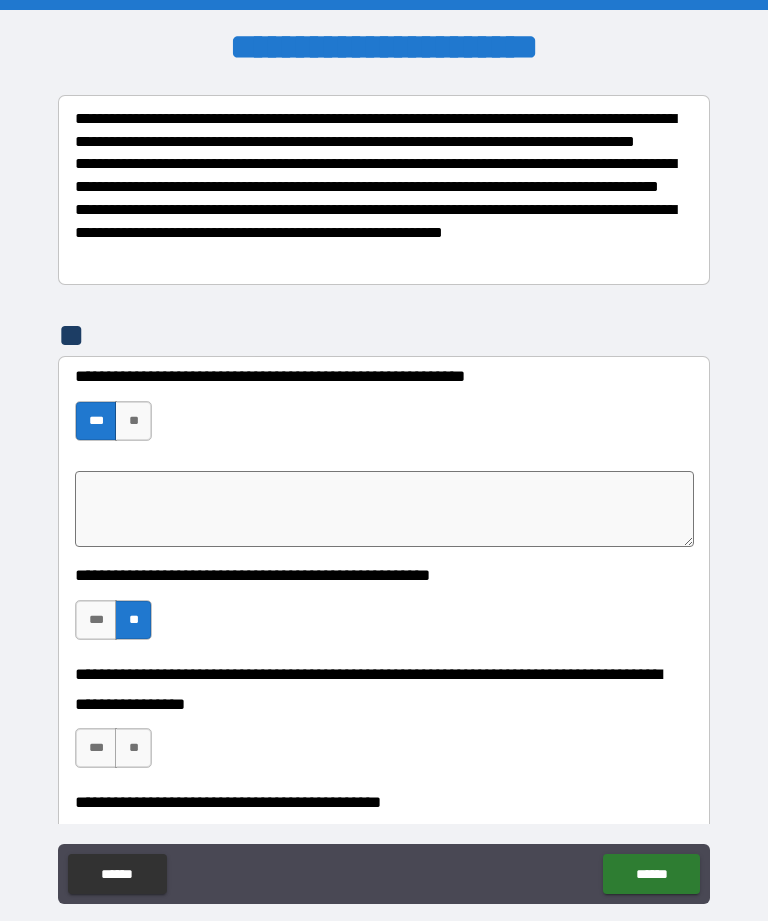 type on "*" 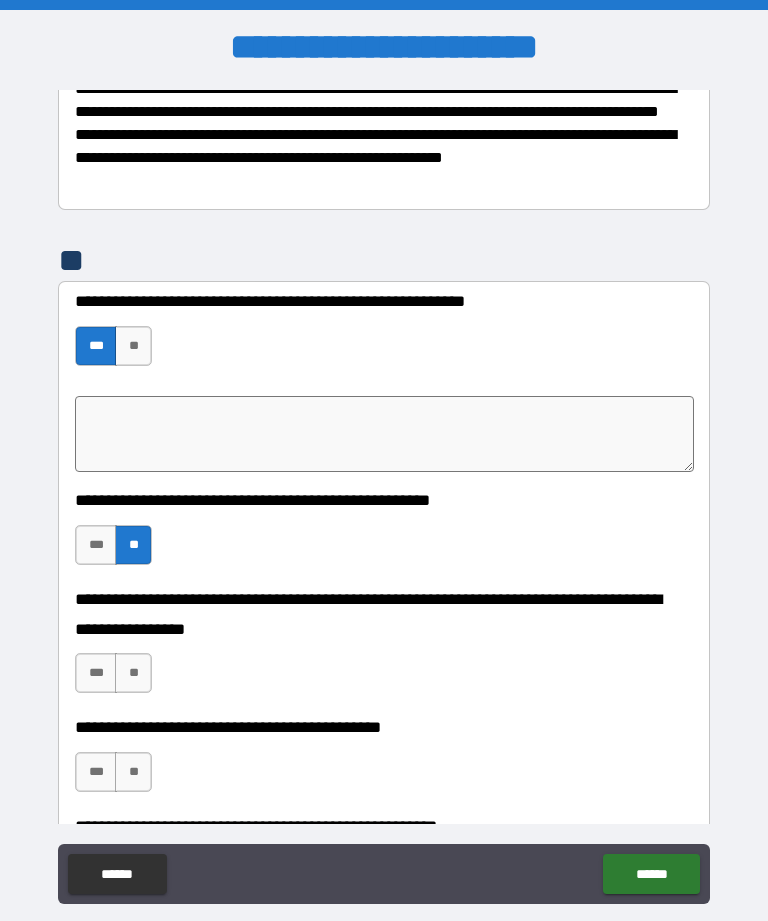 scroll, scrollTop: 393, scrollLeft: 0, axis: vertical 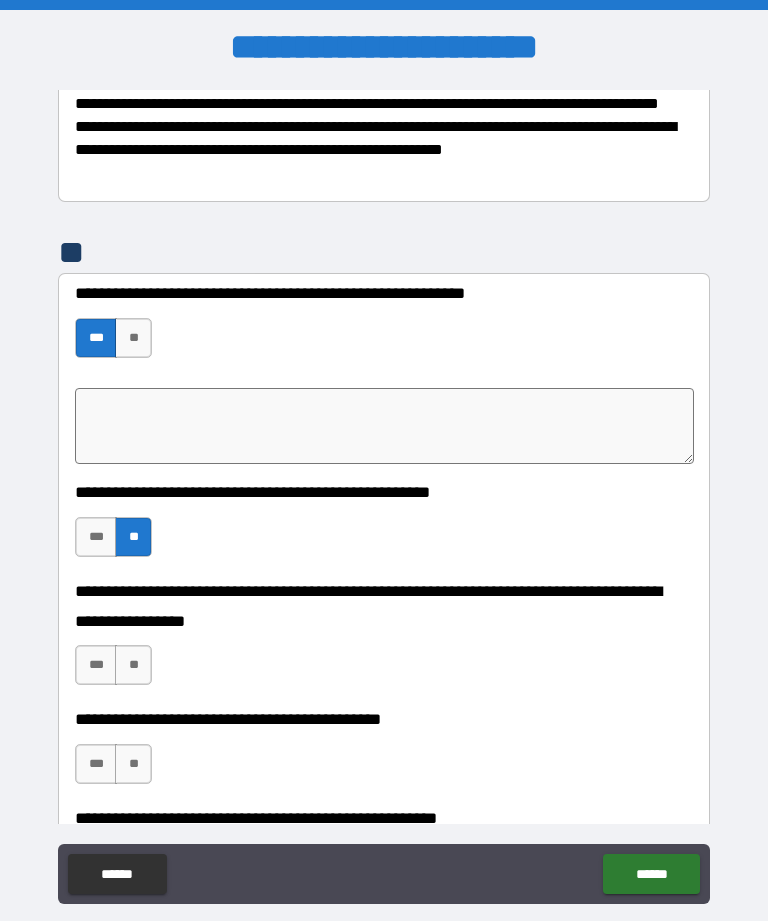 click on "**" at bounding box center [133, 665] 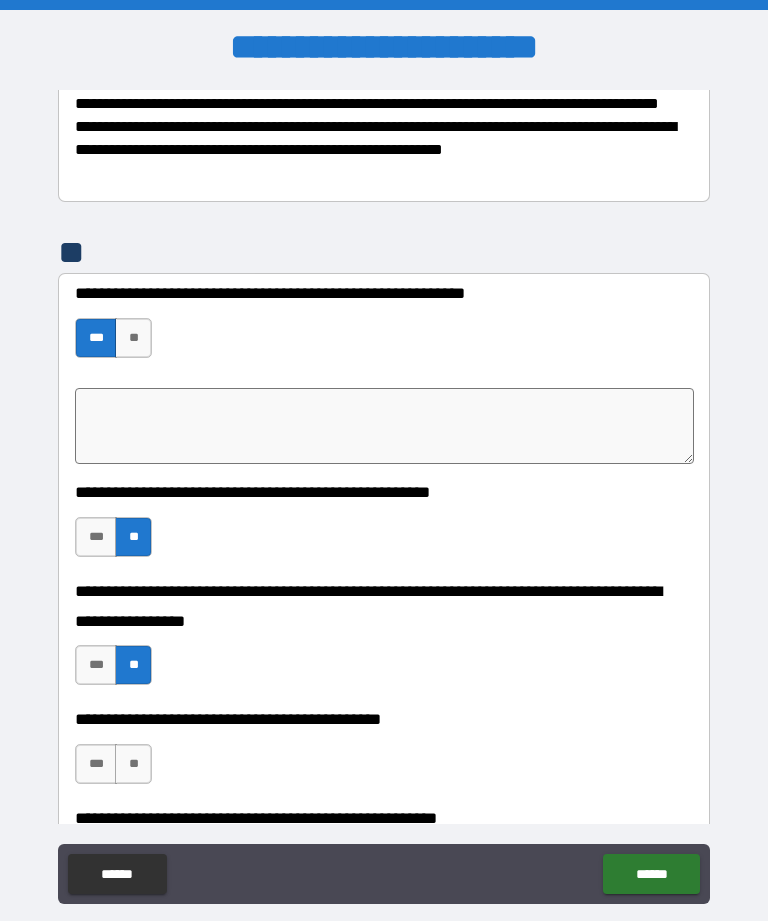 type on "*" 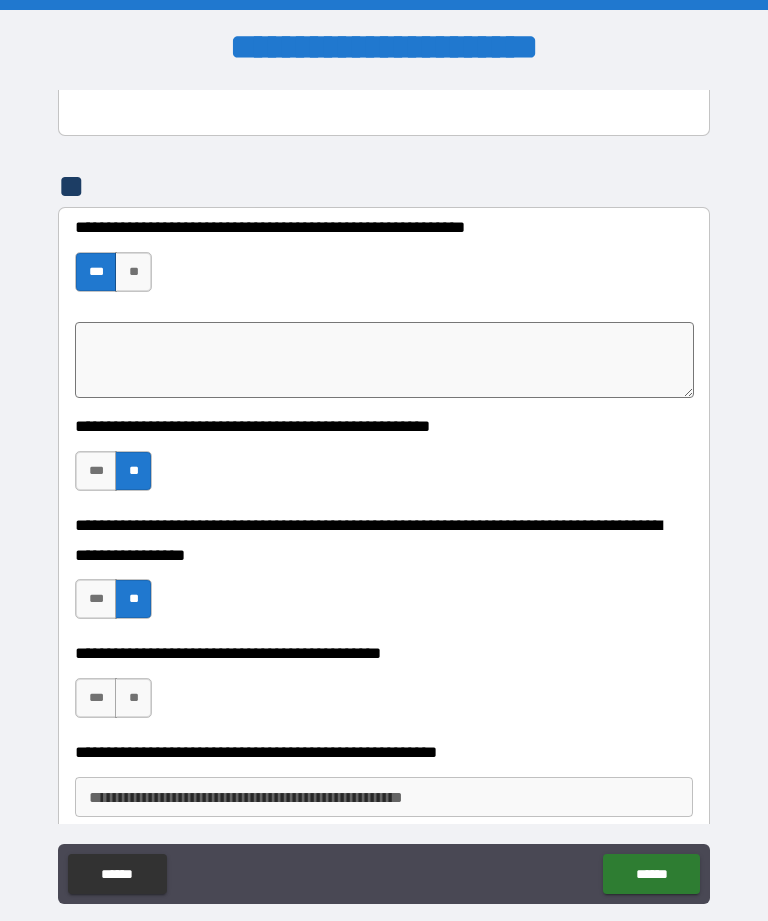 scroll, scrollTop: 463, scrollLeft: 0, axis: vertical 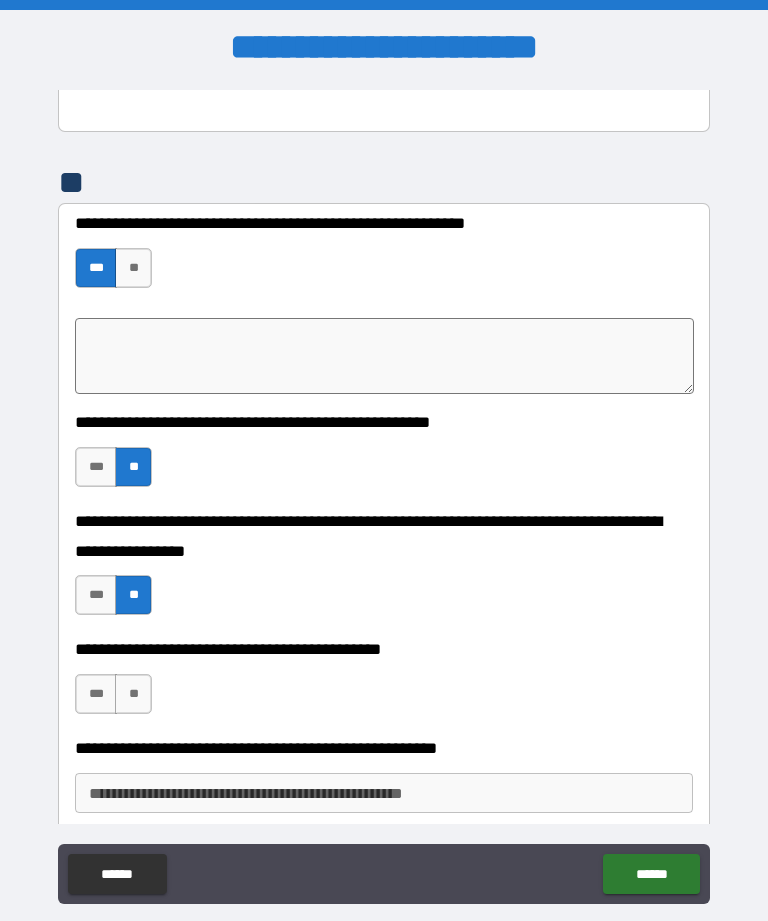 click on "**" at bounding box center (133, 694) 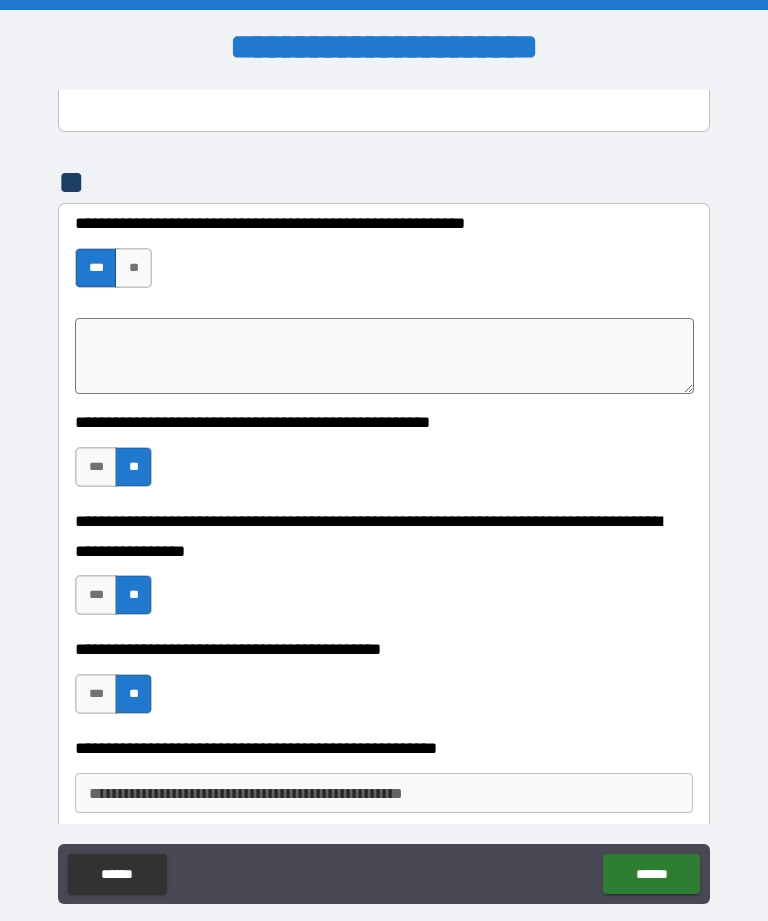 type on "*" 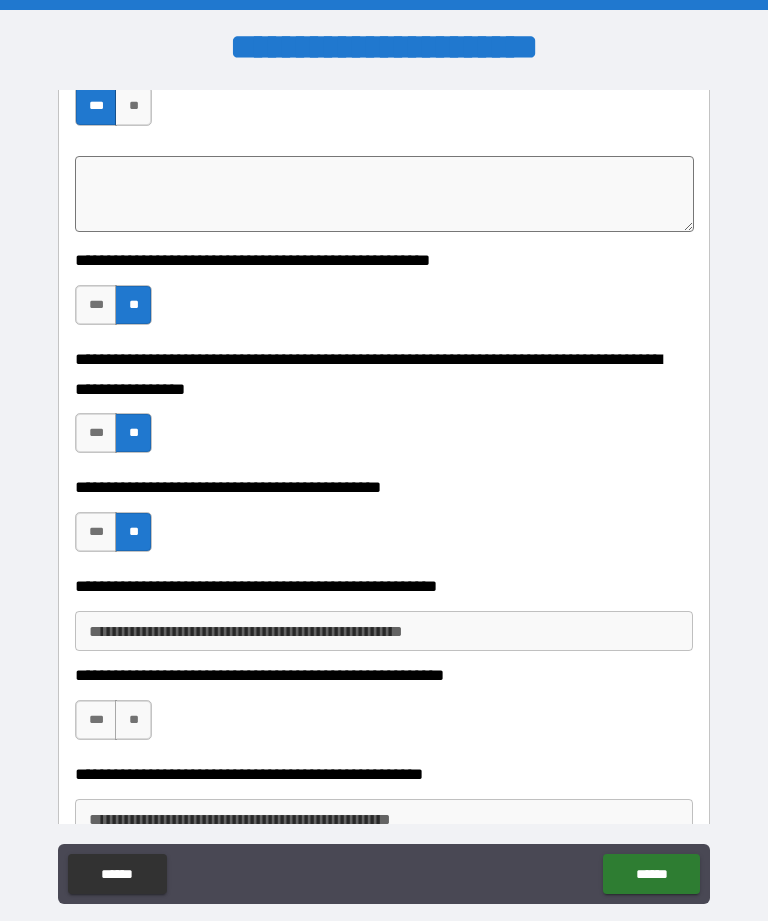 scroll, scrollTop: 698, scrollLeft: 0, axis: vertical 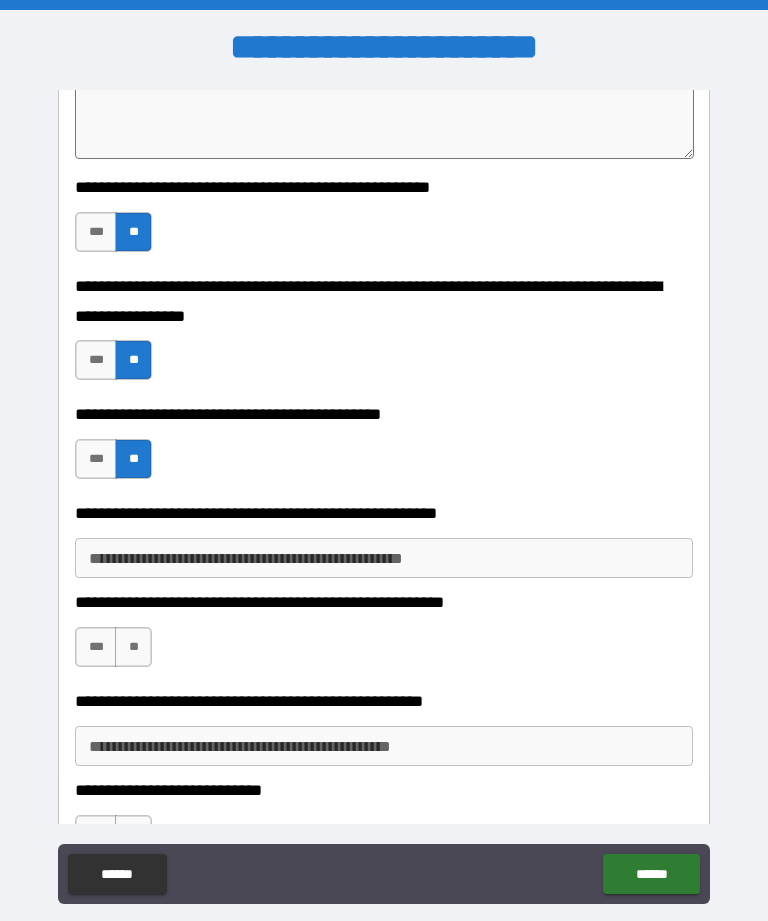 click on "**********" at bounding box center [384, 558] 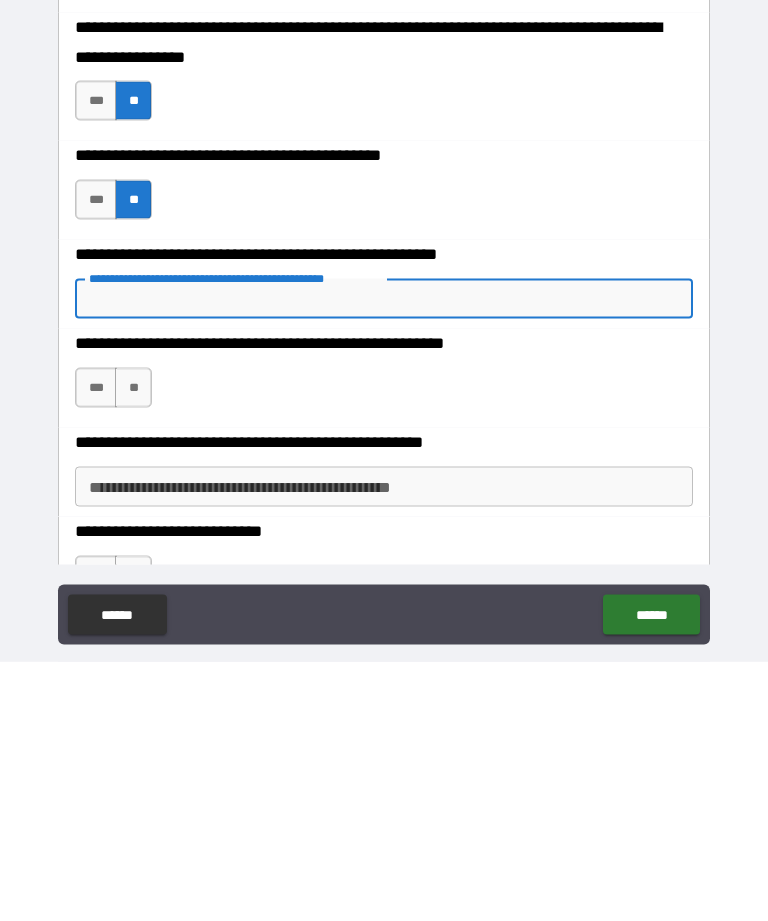 type on "*" 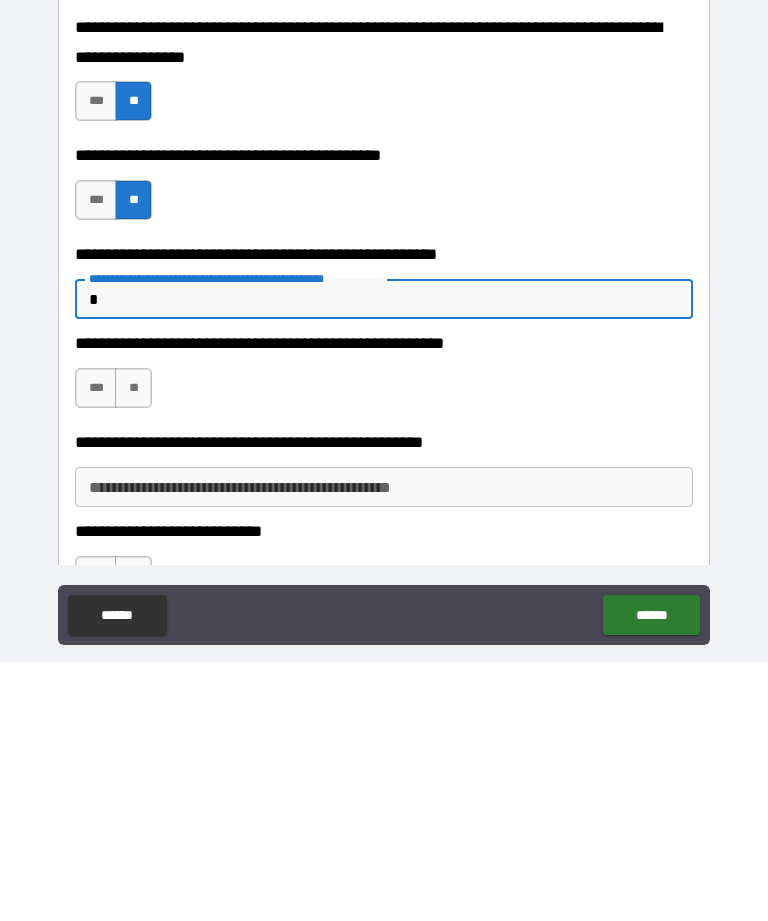 type on "*" 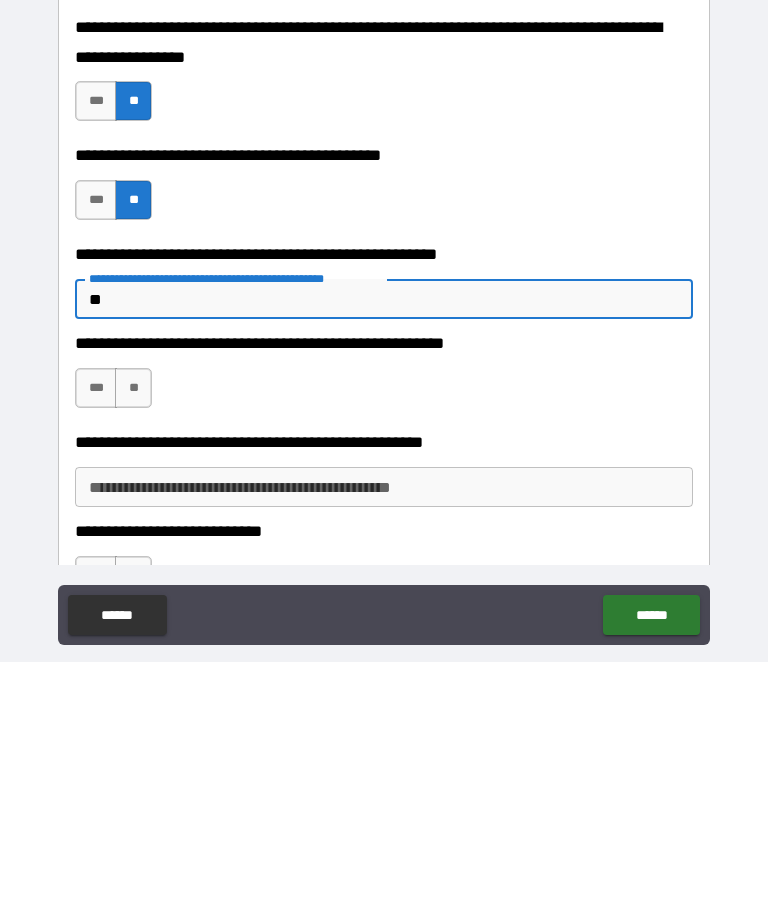 type on "*" 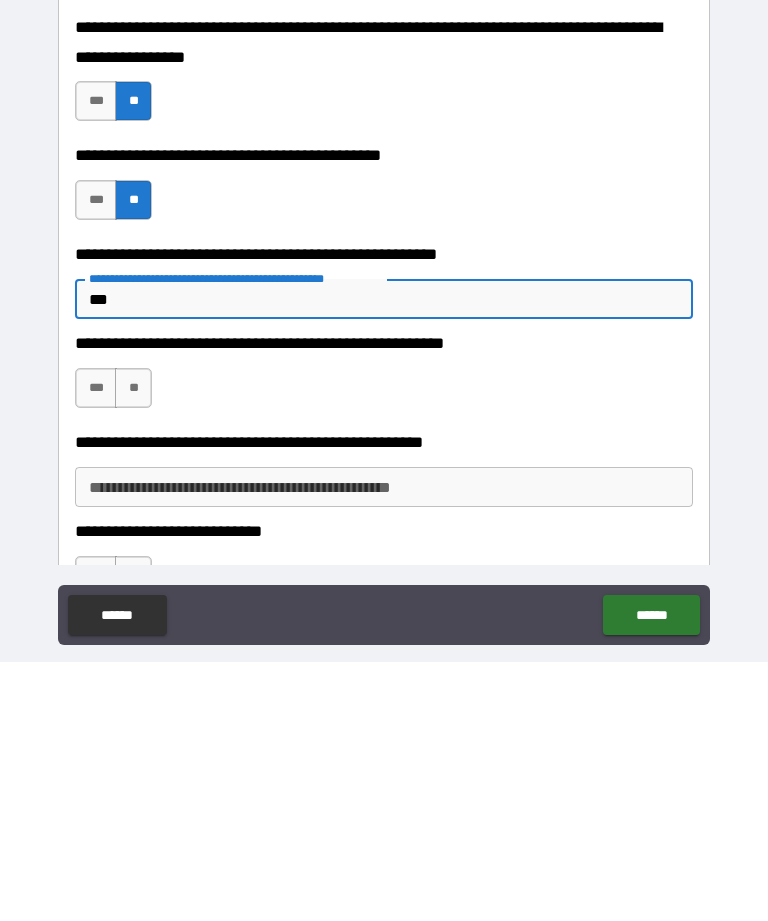 type on "****" 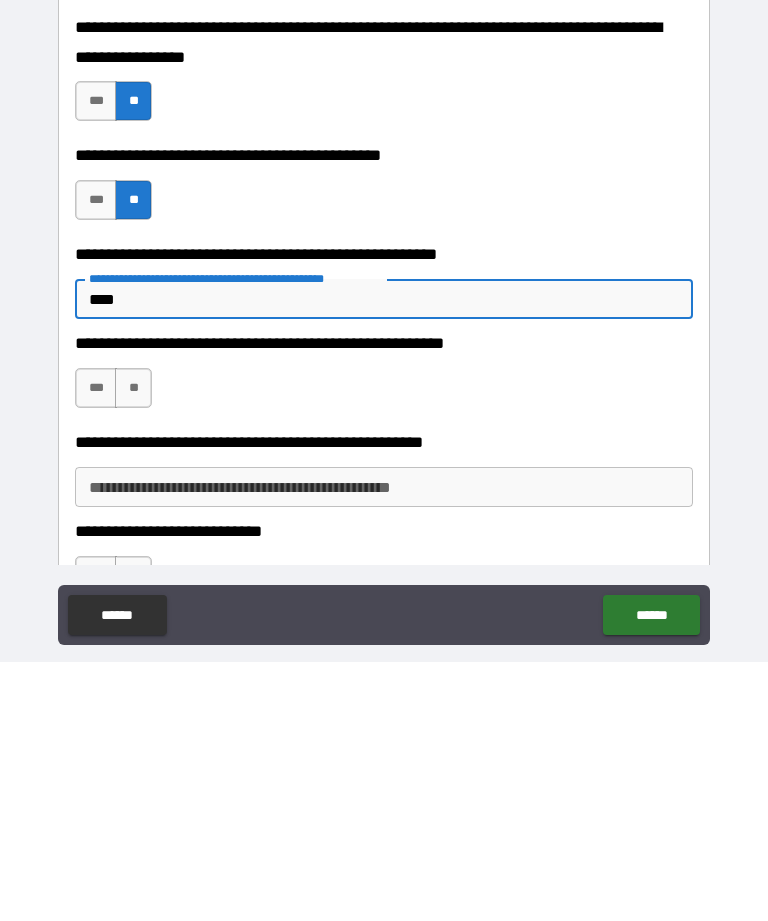 type on "*****" 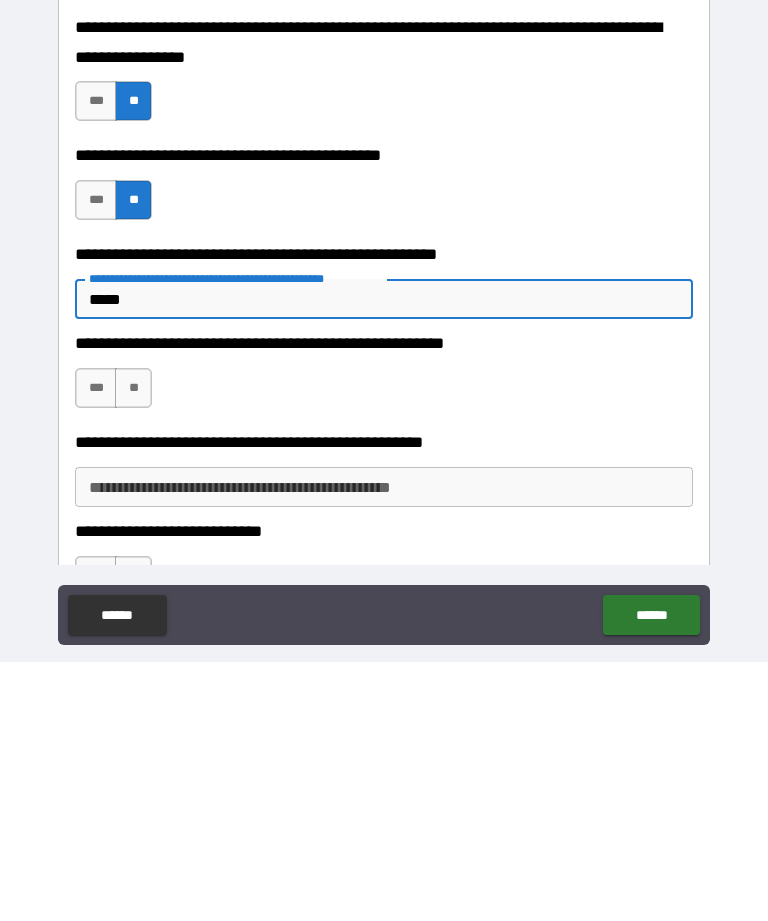type on "*" 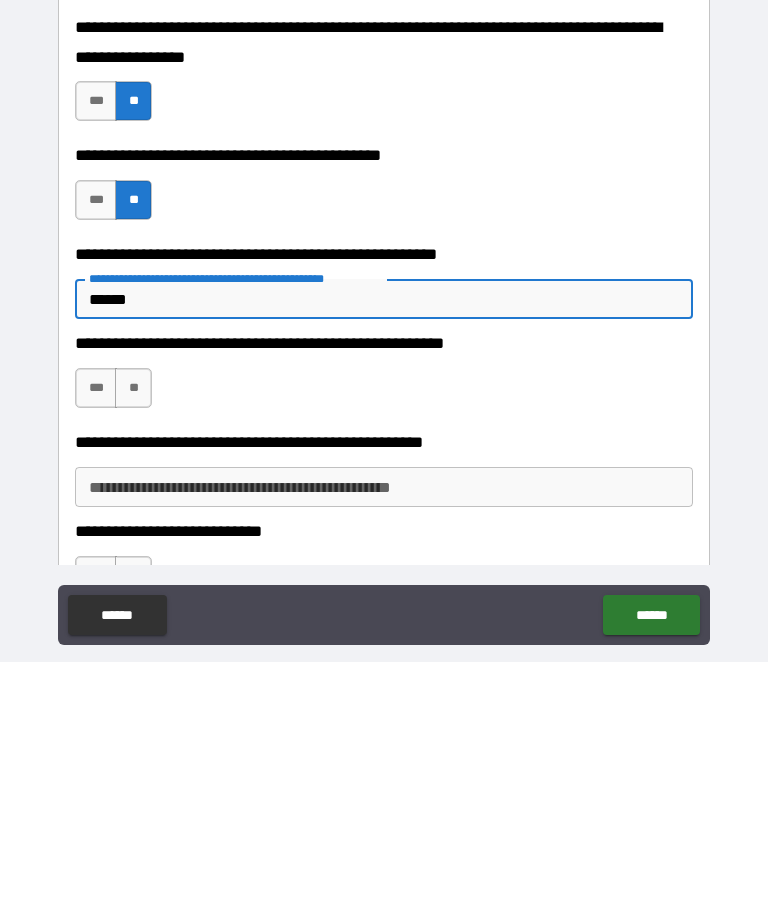 type on "*" 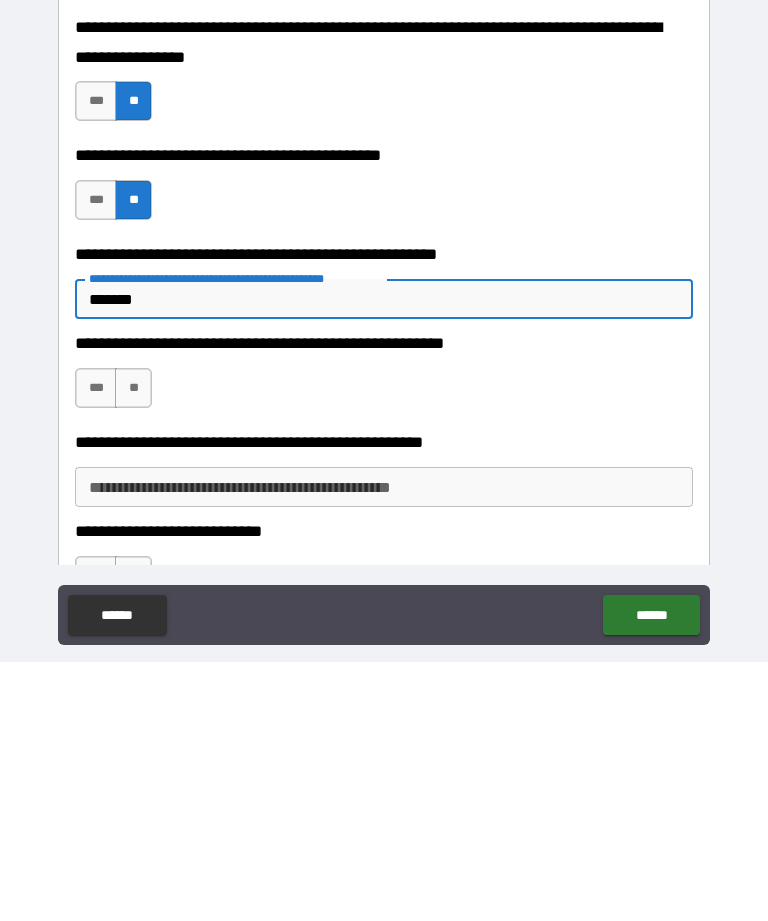 type on "*" 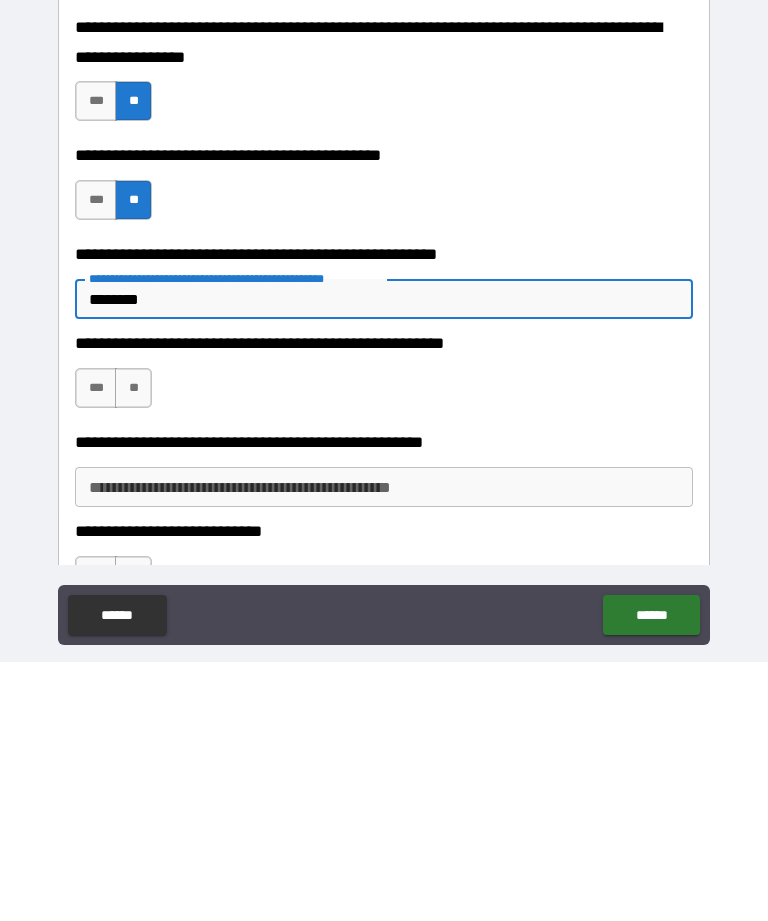type on "*" 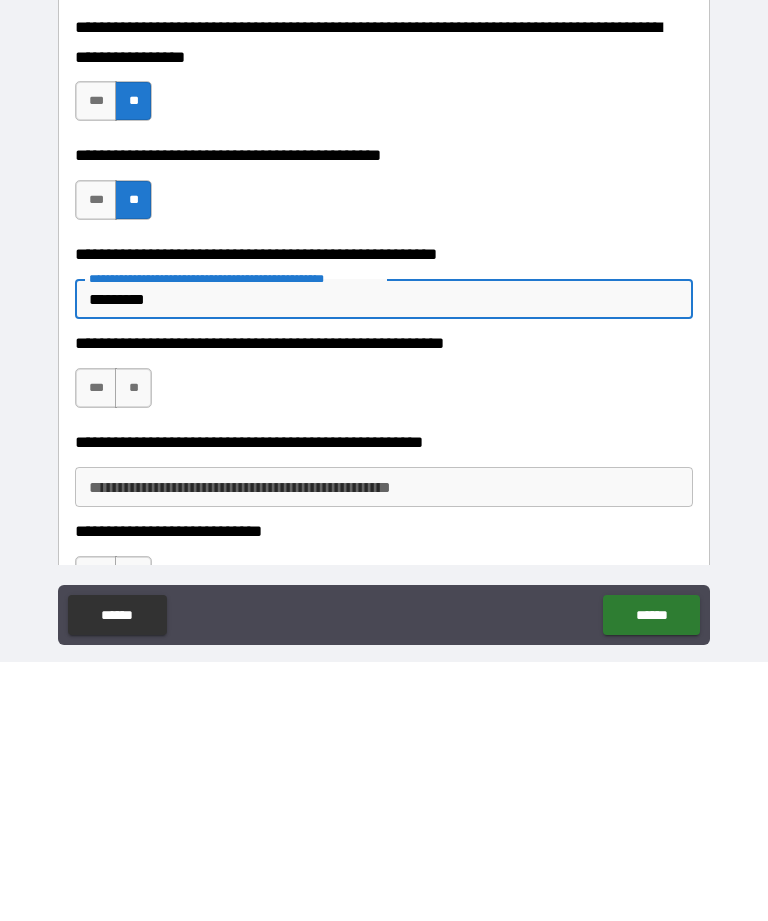 type on "*" 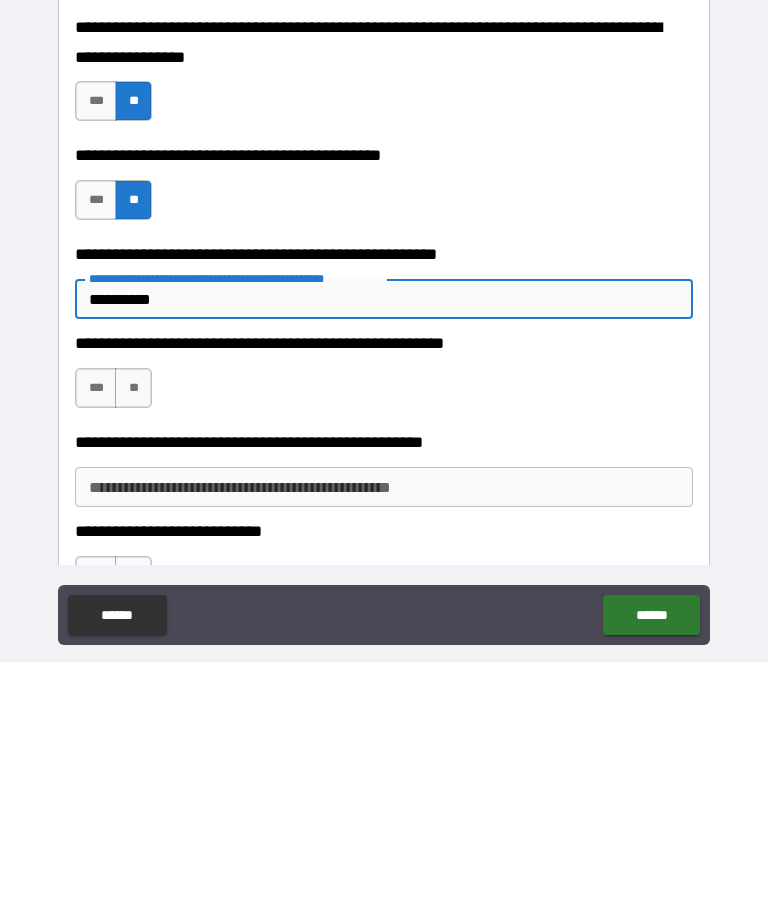 type on "*" 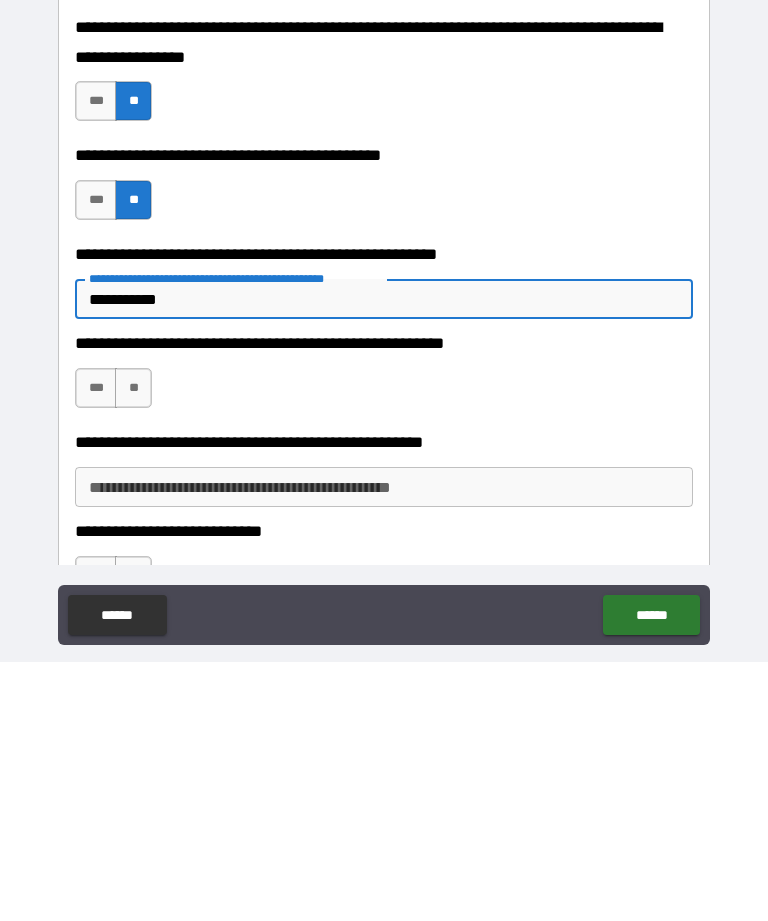 type on "*" 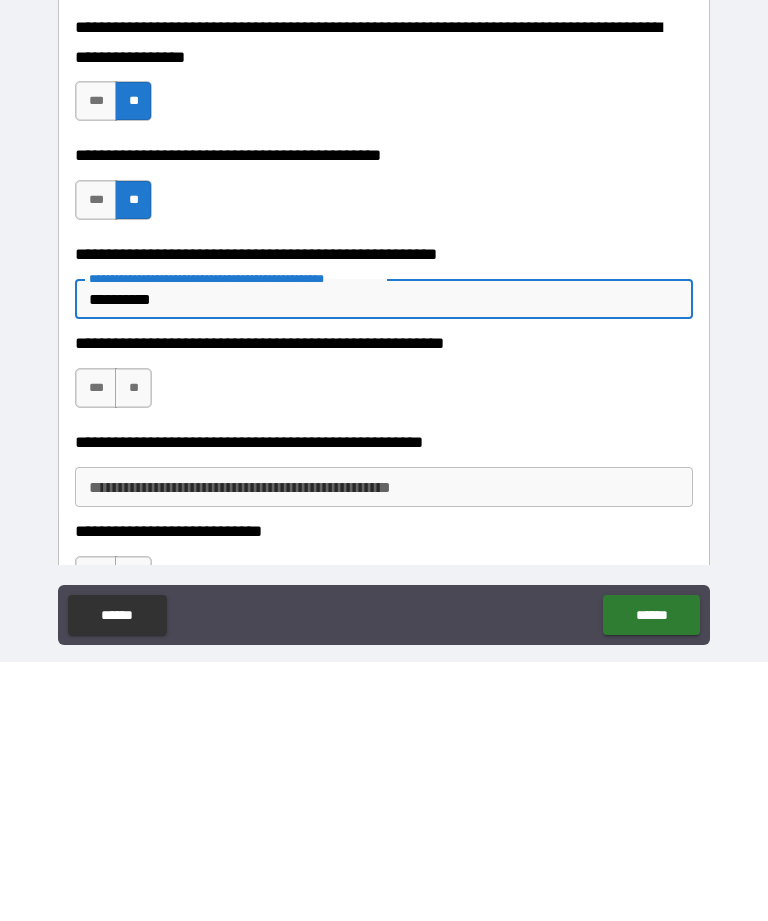 type on "*********" 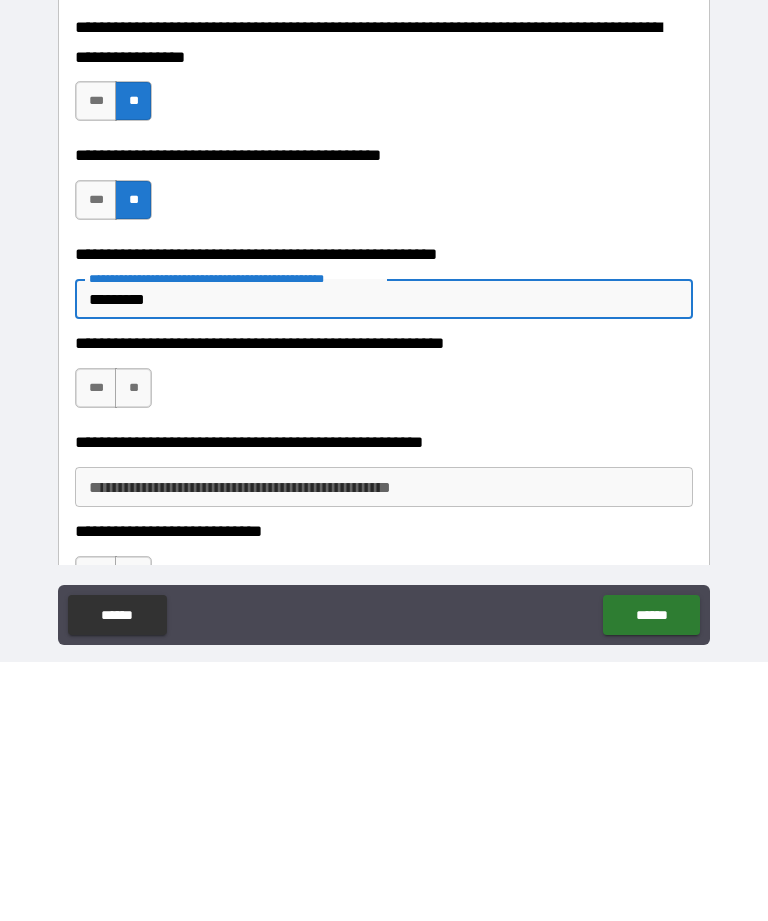 type on "*" 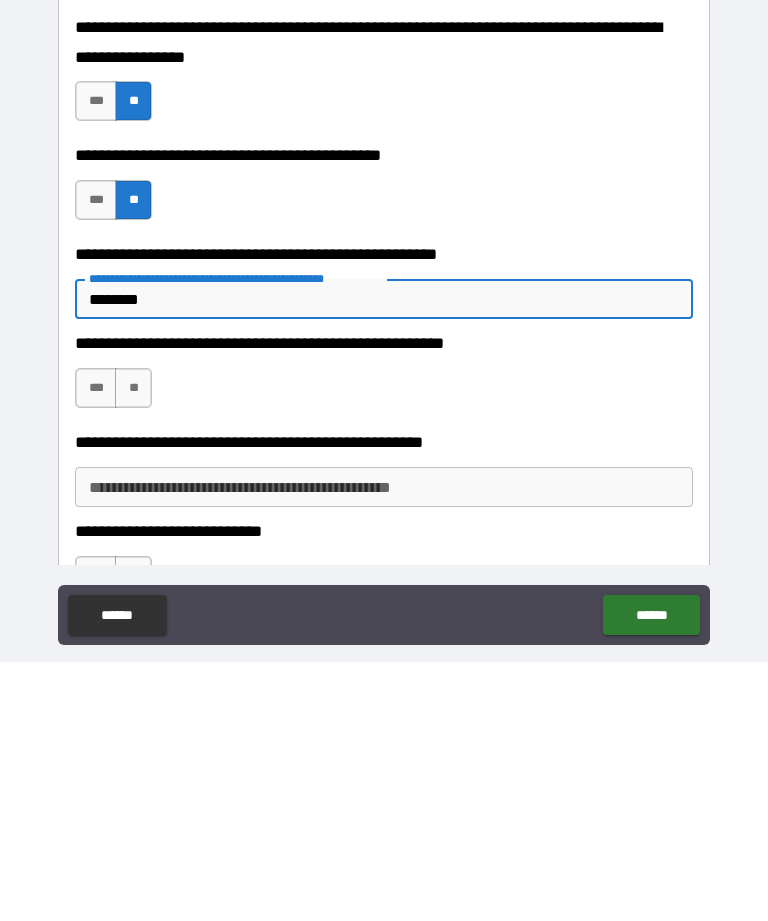type on "*" 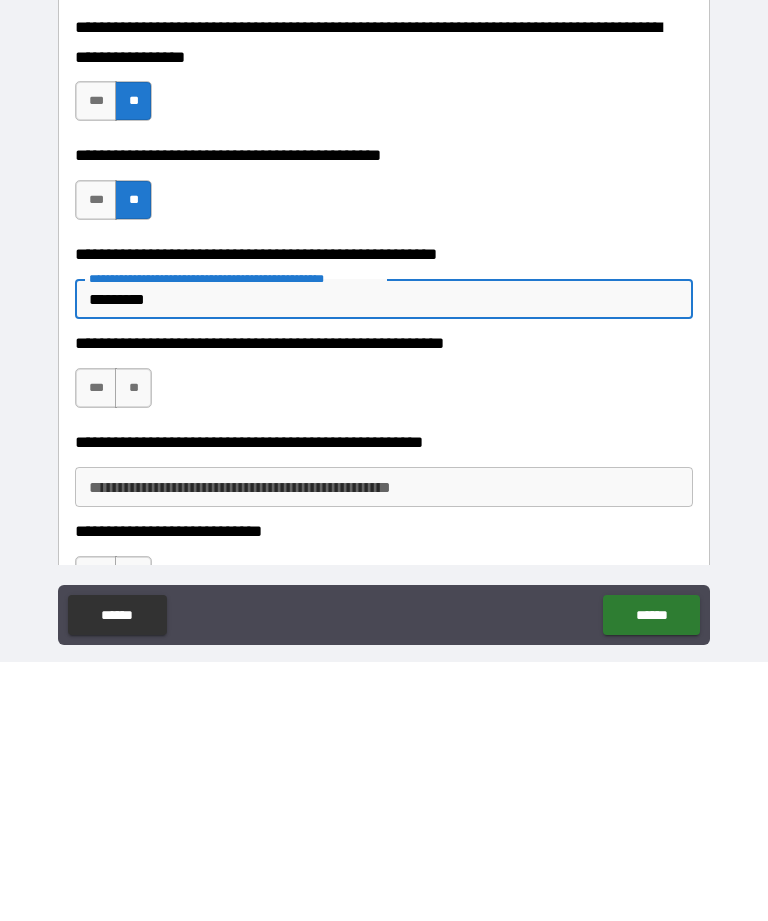 type on "**********" 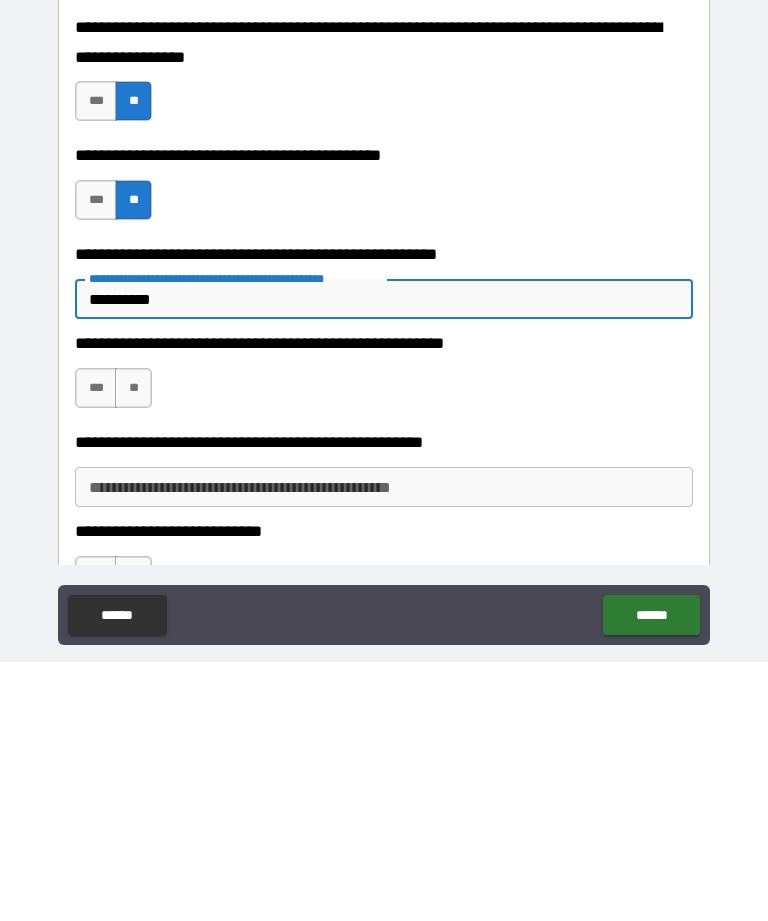 type on "*" 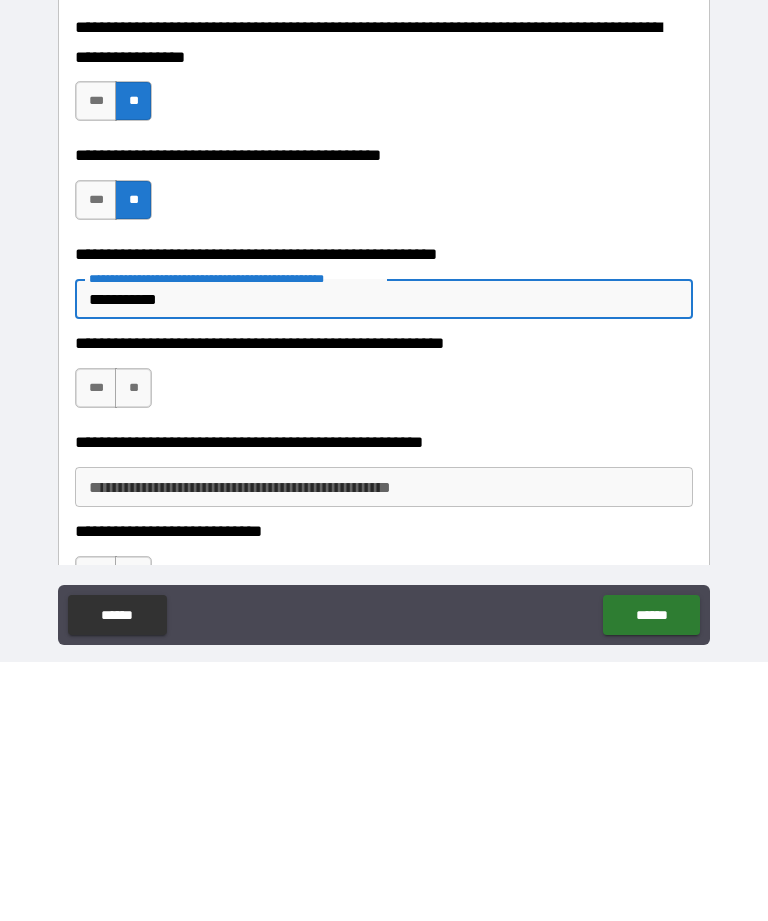 type on "*" 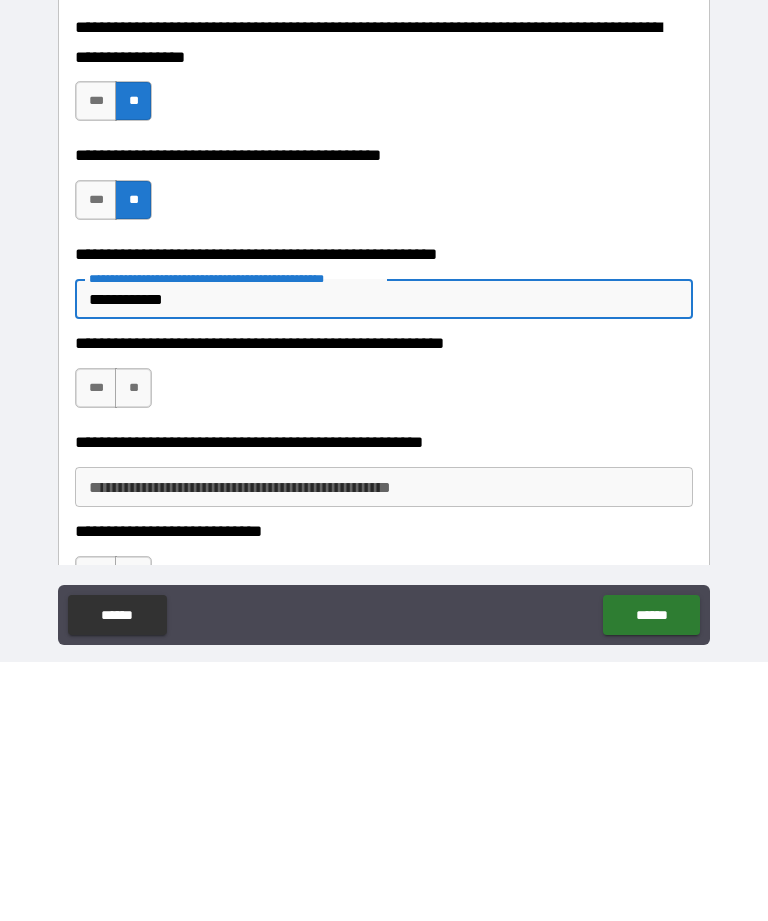 type on "*" 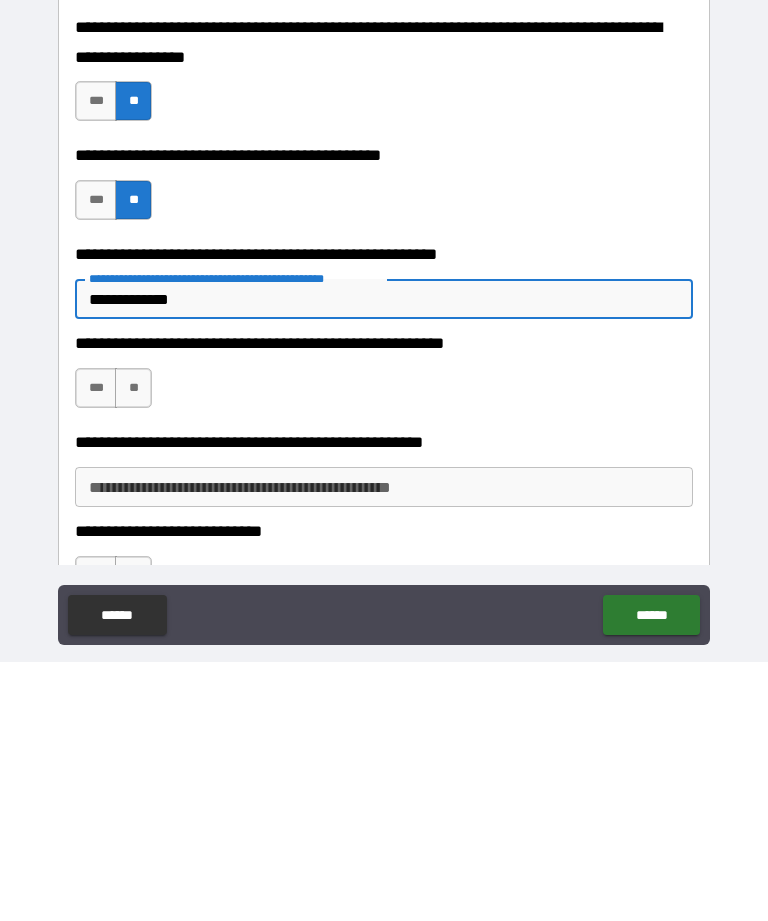 type on "*" 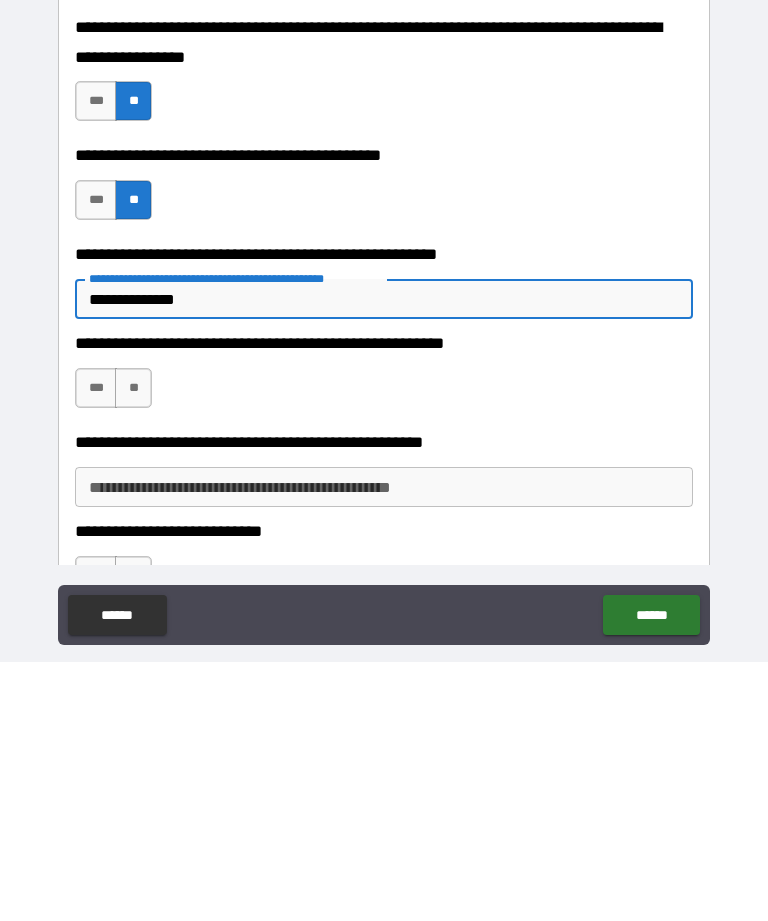 type on "*" 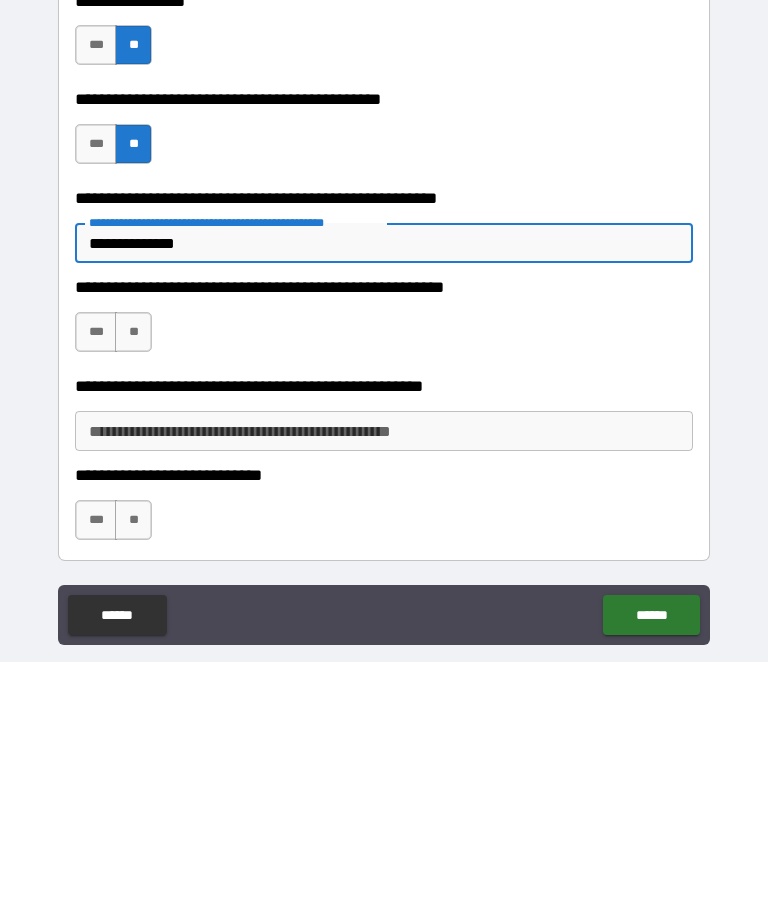 type on "**********" 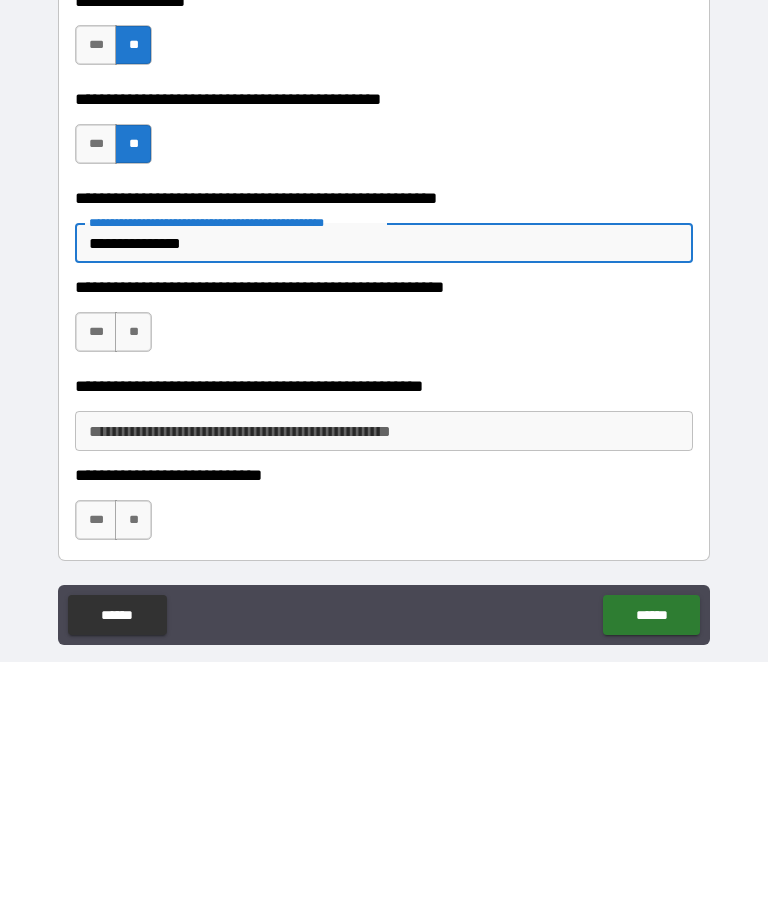 click on "**********" at bounding box center (384, 502) 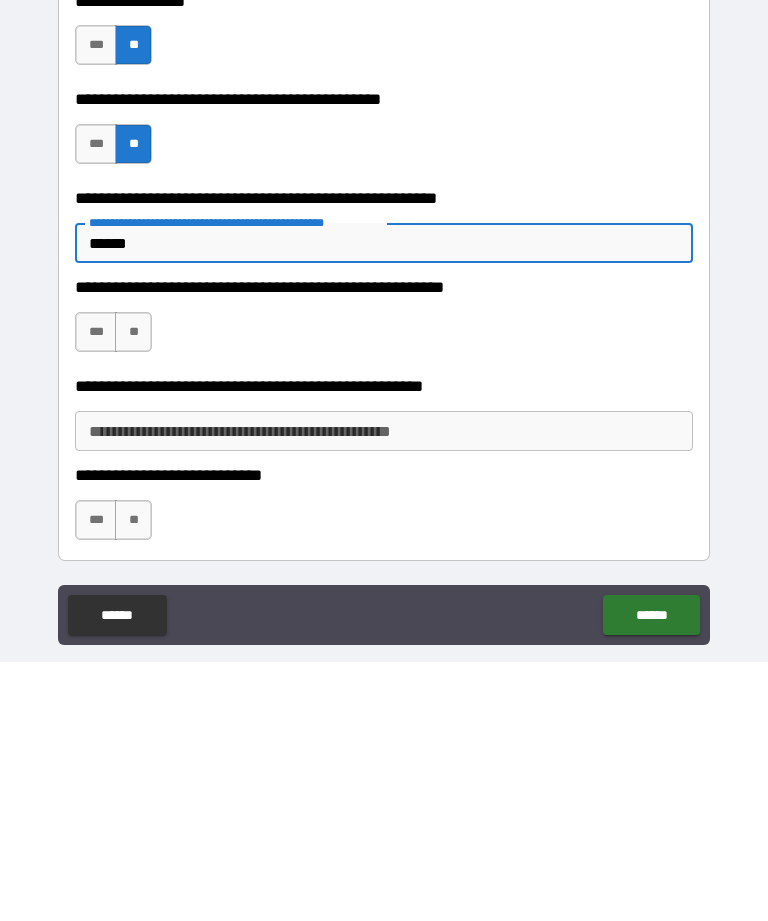 type on "*****" 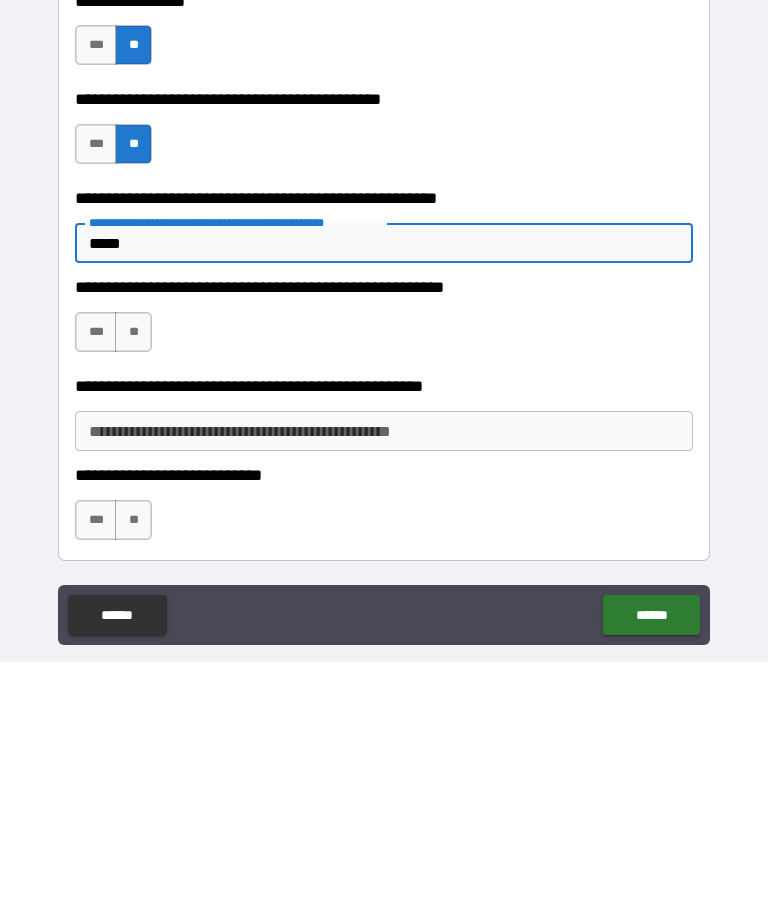 type on "****" 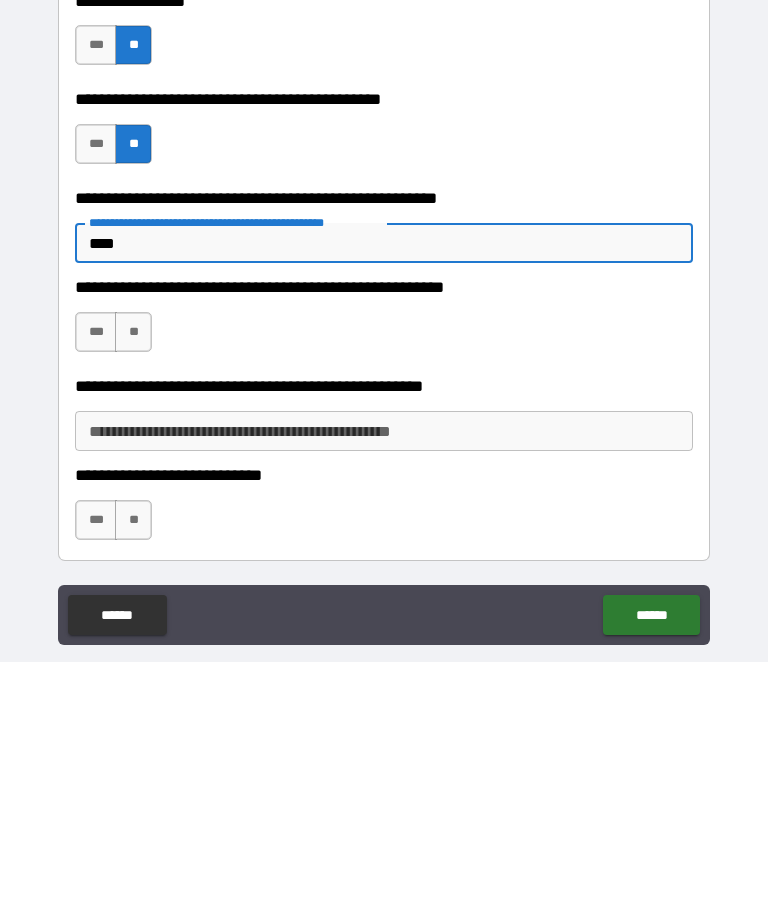 type on "*" 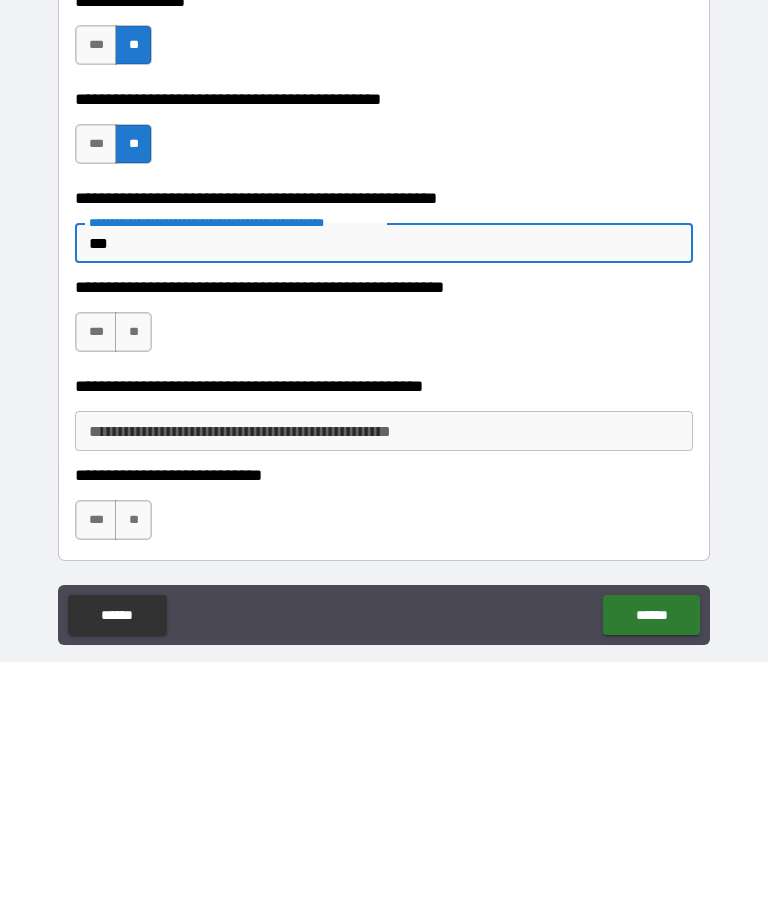 type on "*" 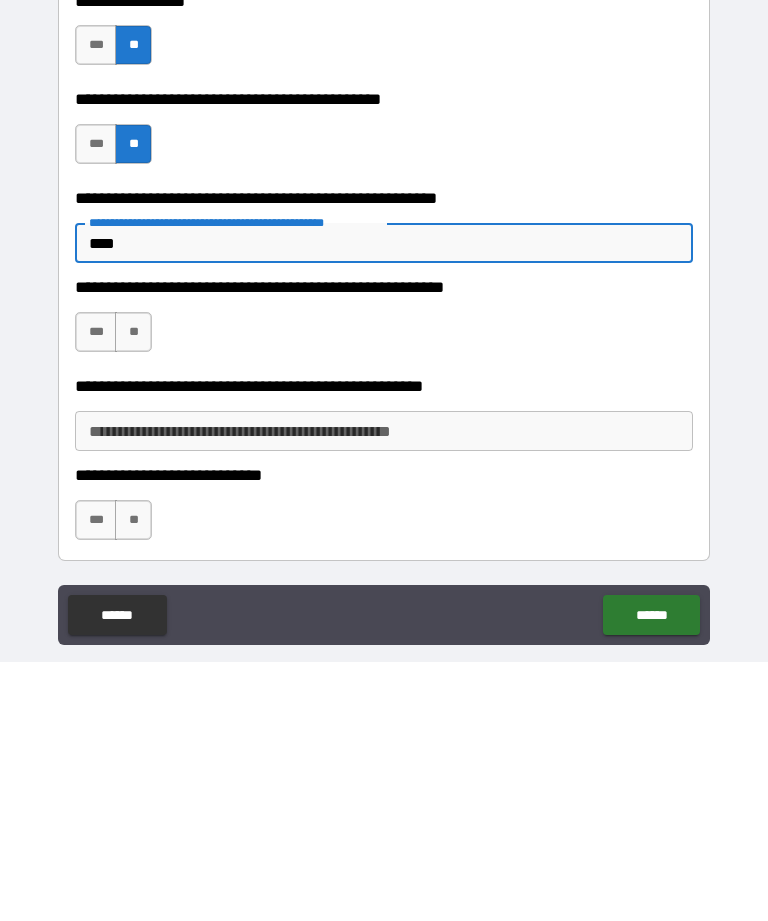 type on "*" 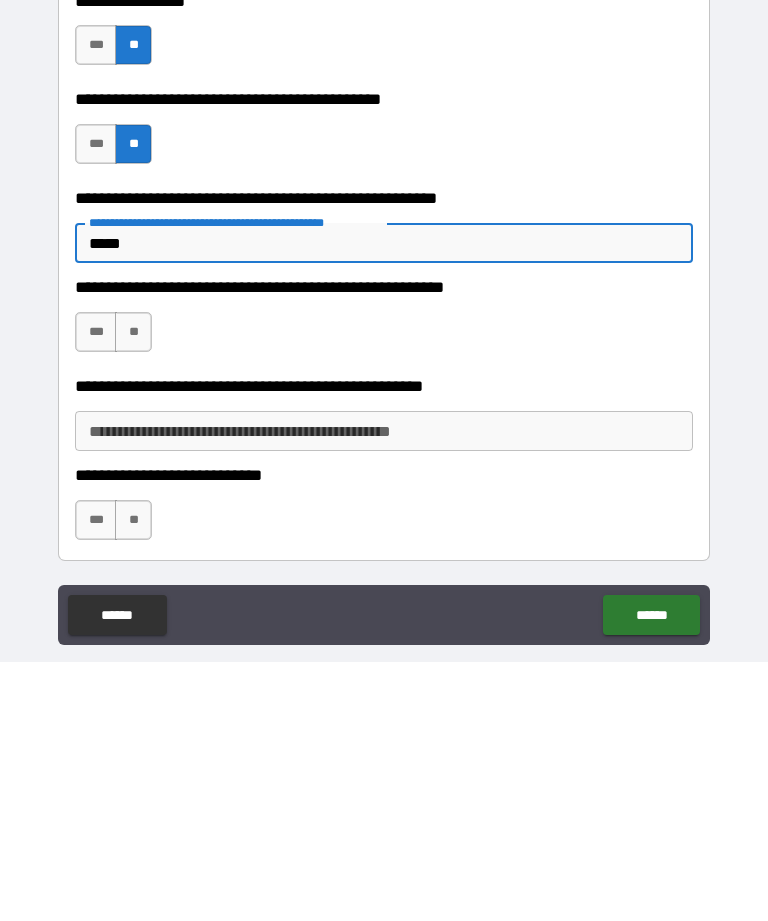 type on "*" 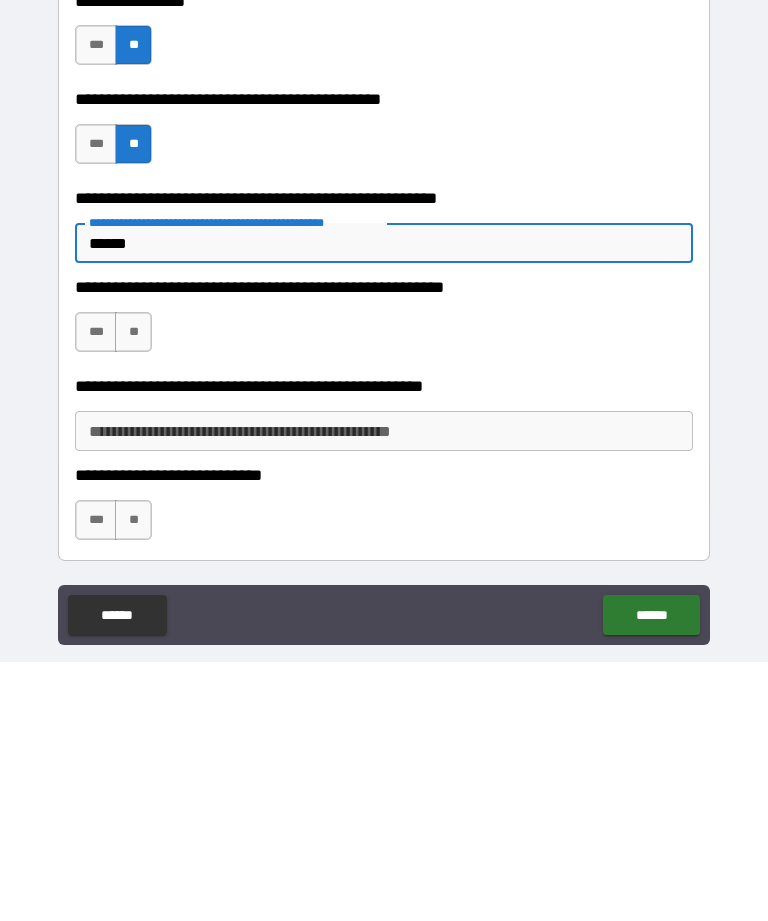 type on "*" 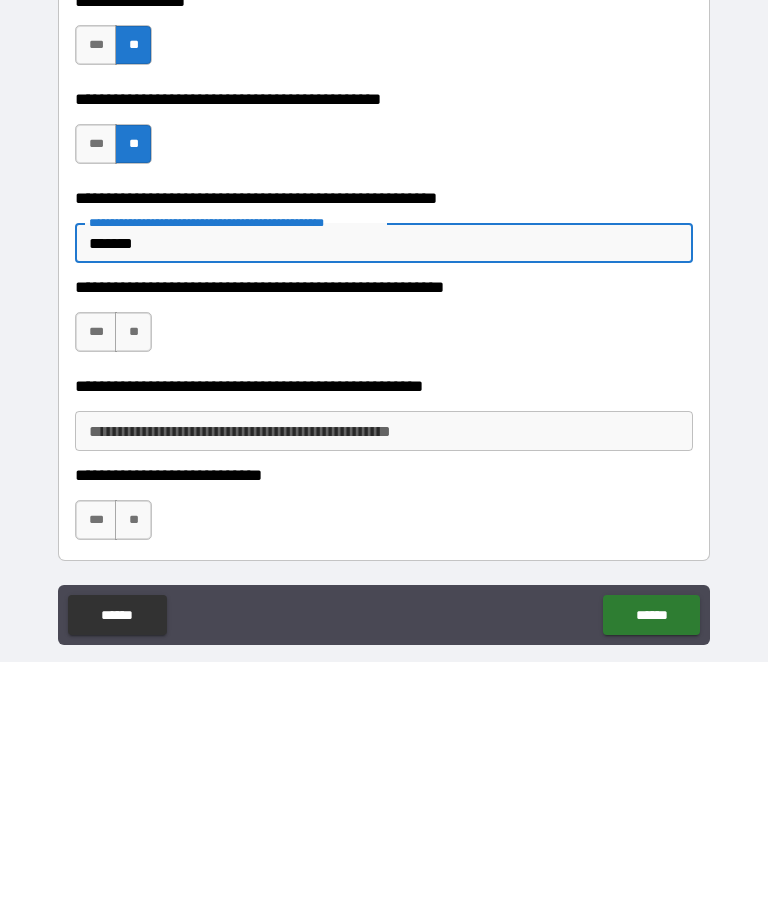 type on "*" 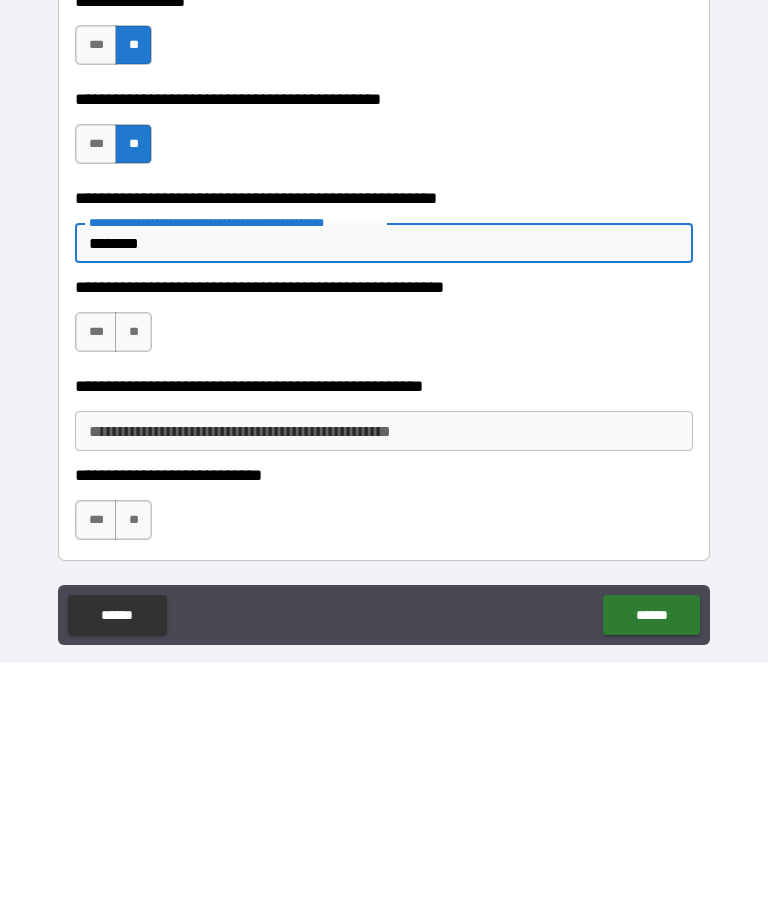 type on "*********" 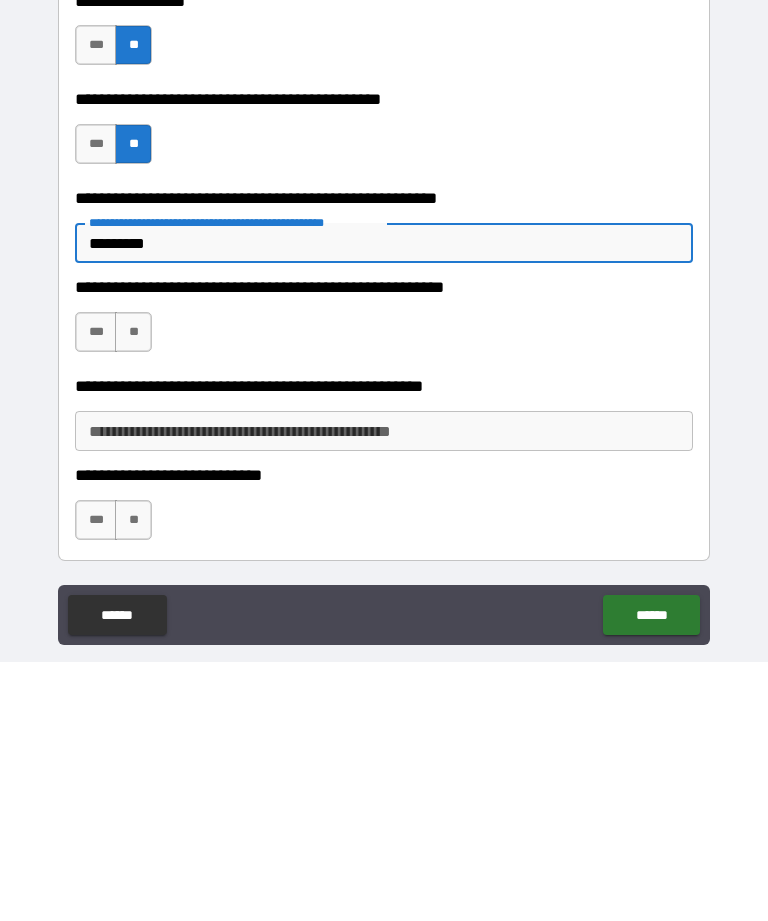 type on "*" 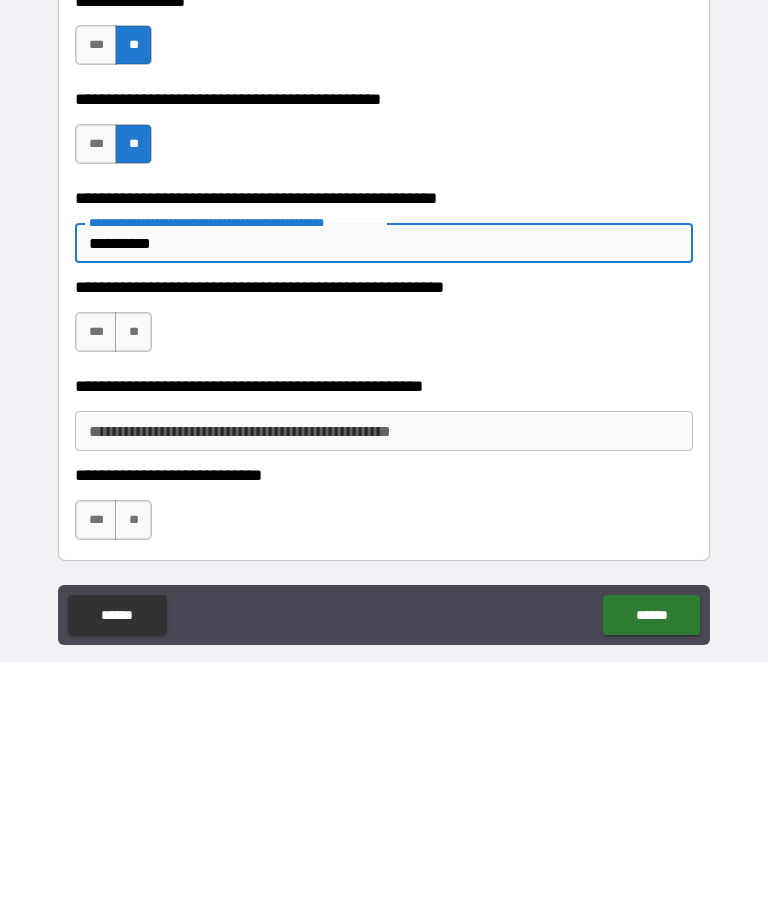 type on "**********" 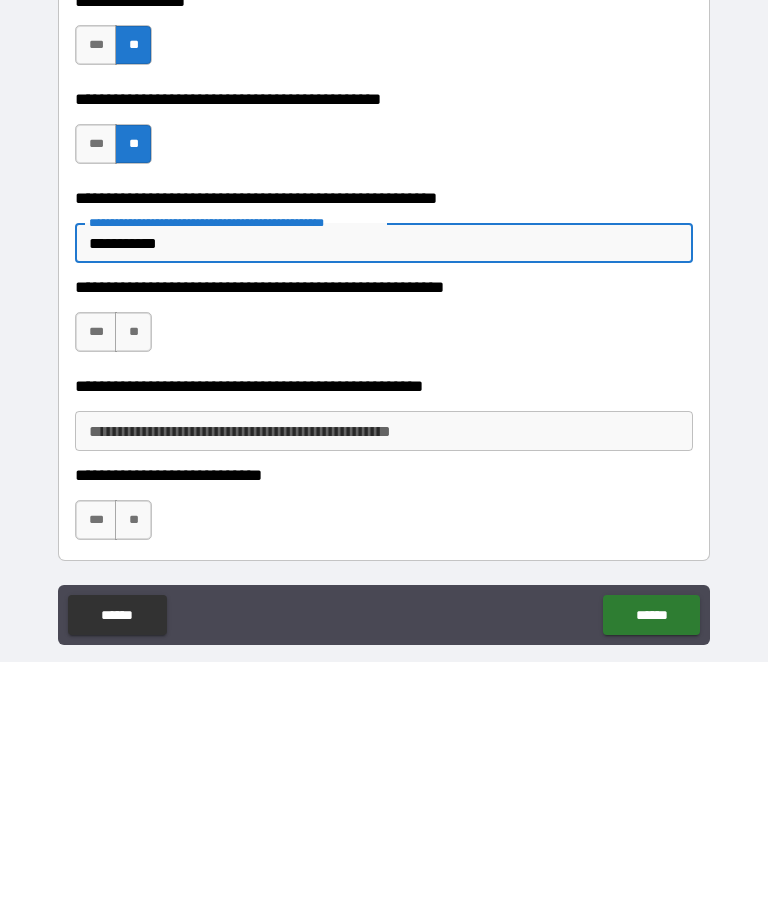 type on "*" 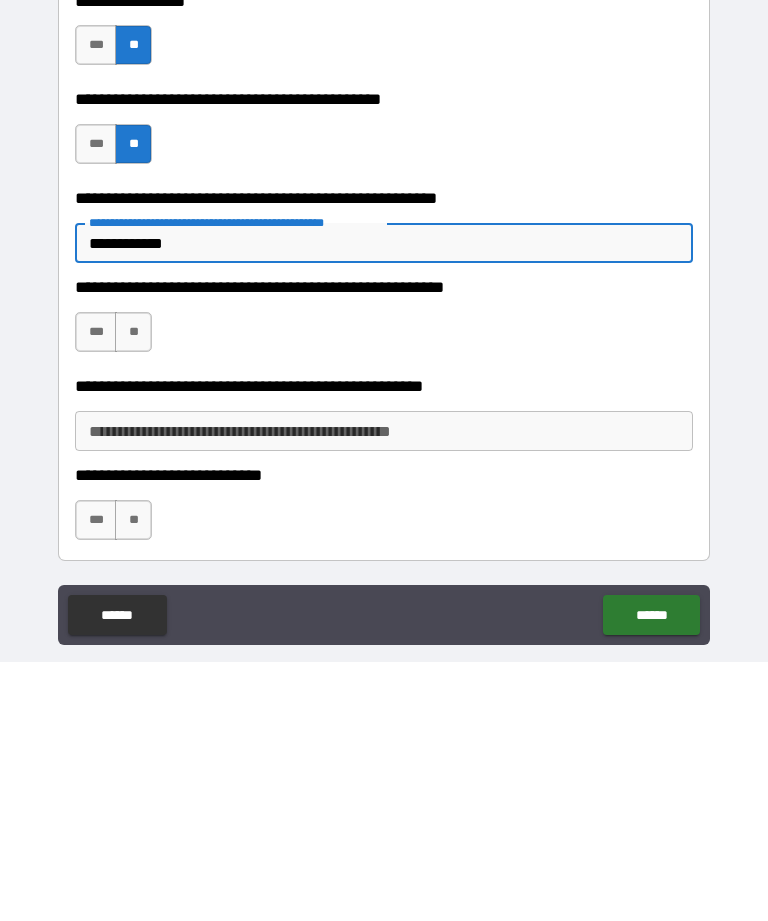 type on "*" 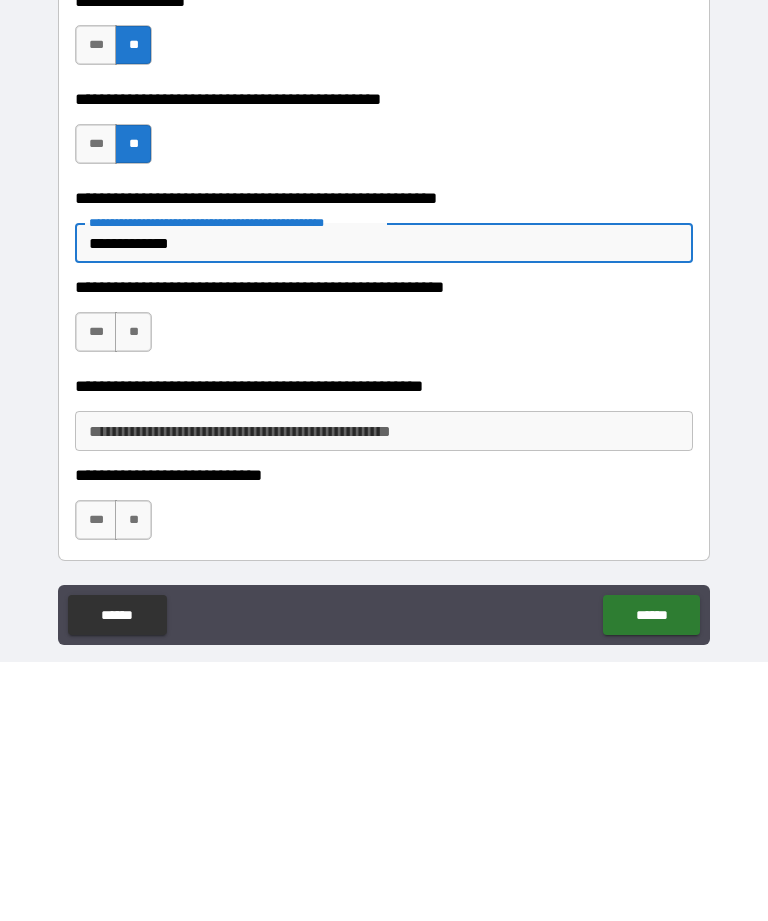 type 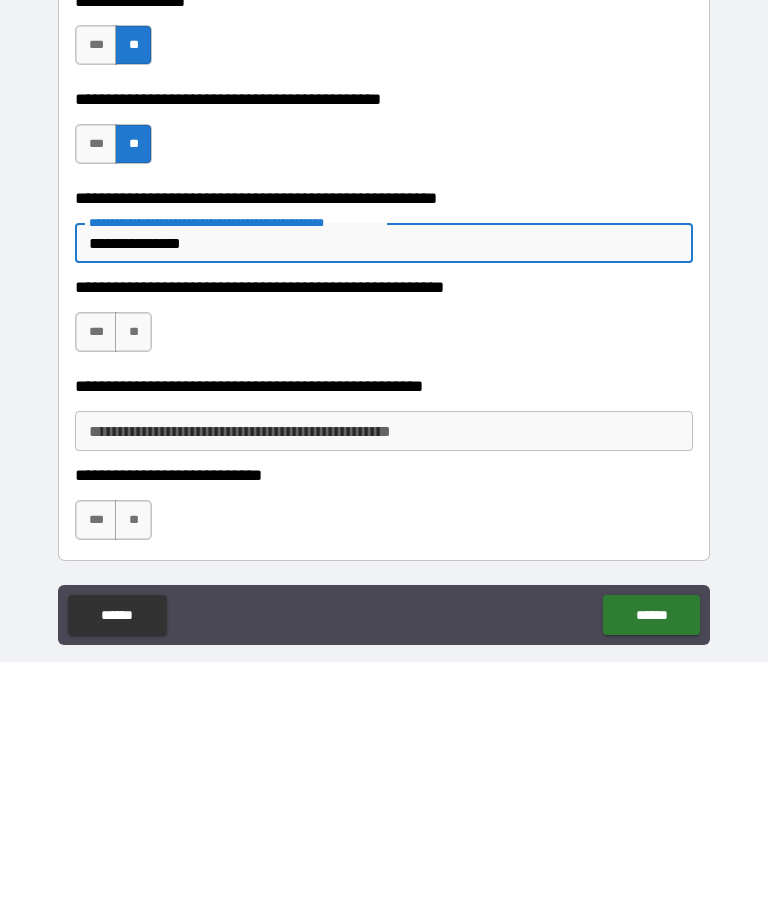 click on "**" at bounding box center [133, 591] 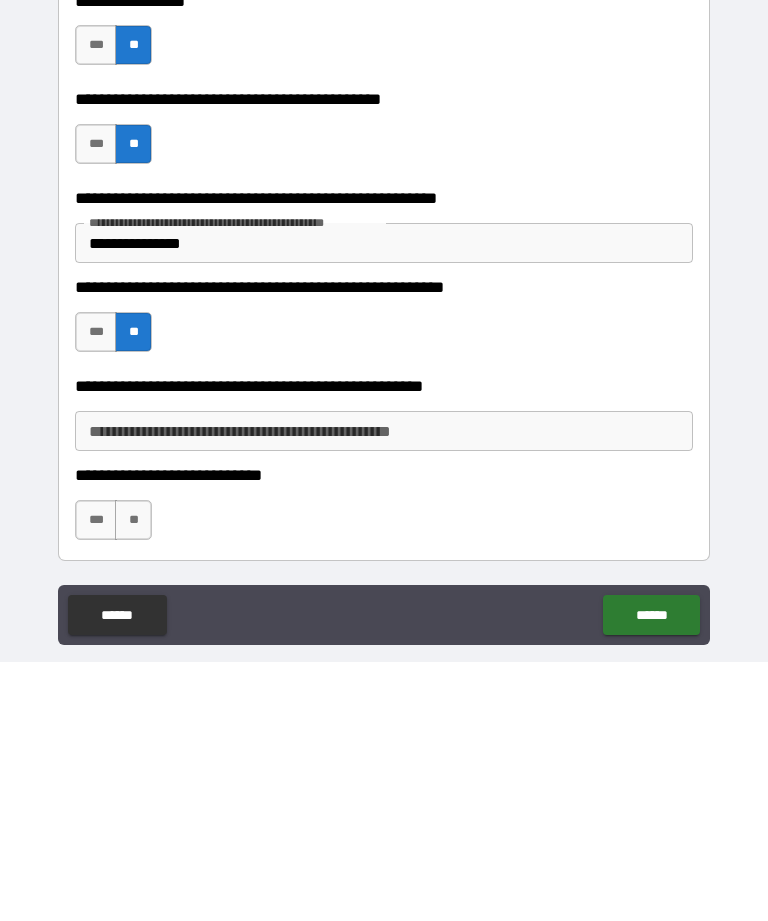 scroll, scrollTop: 64, scrollLeft: 0, axis: vertical 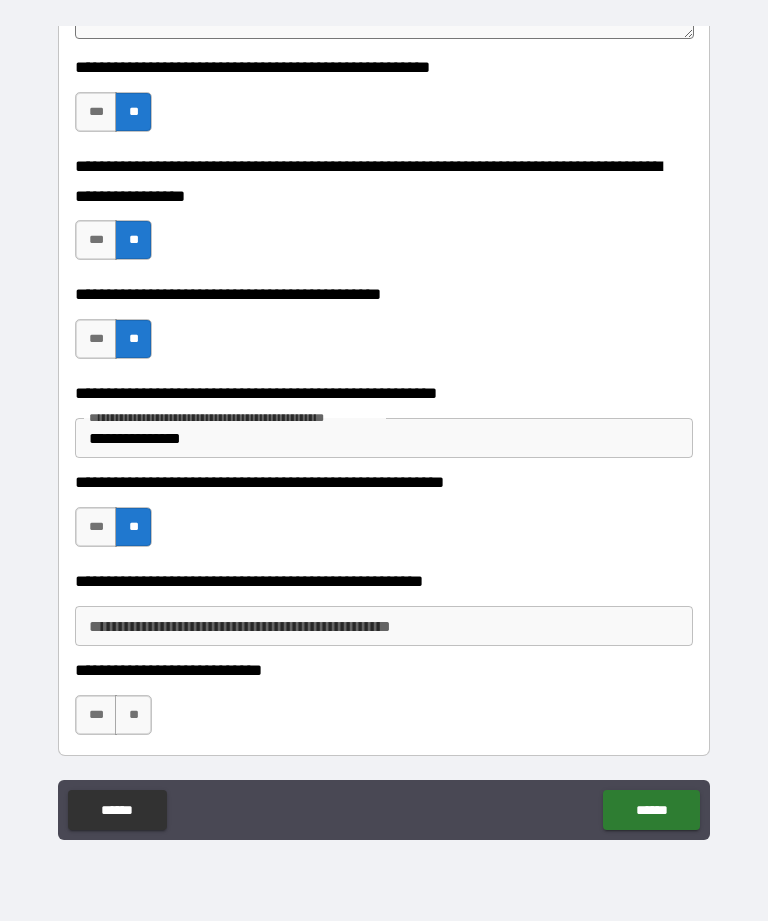 click on "**********" at bounding box center [384, 626] 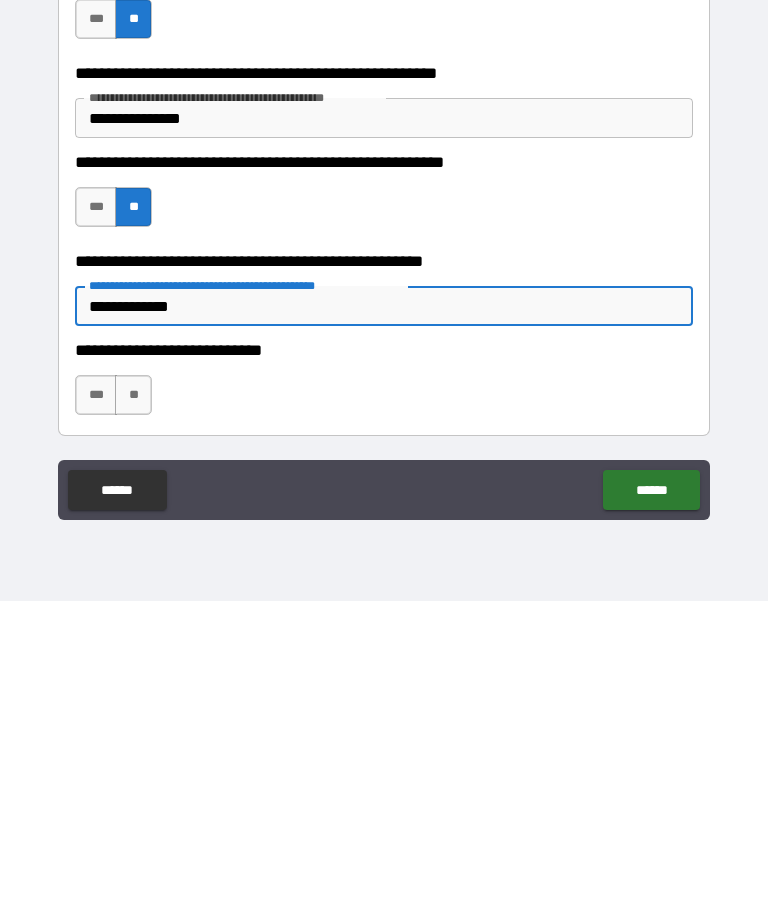 click on "**" at bounding box center [133, 715] 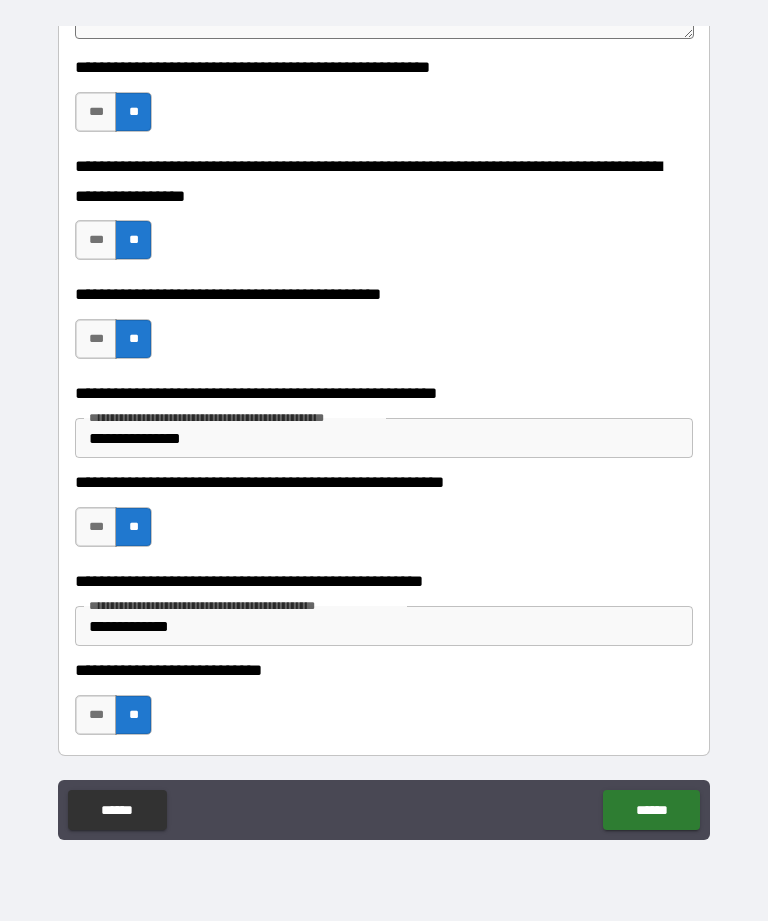 click on "******" at bounding box center [651, 810] 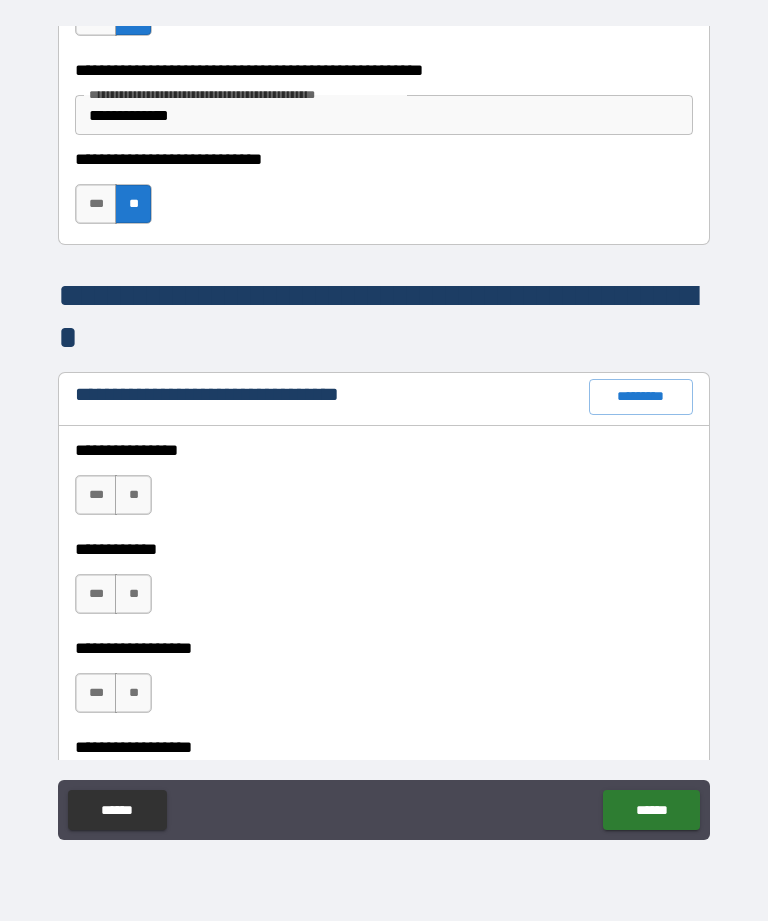 scroll, scrollTop: 1320, scrollLeft: 0, axis: vertical 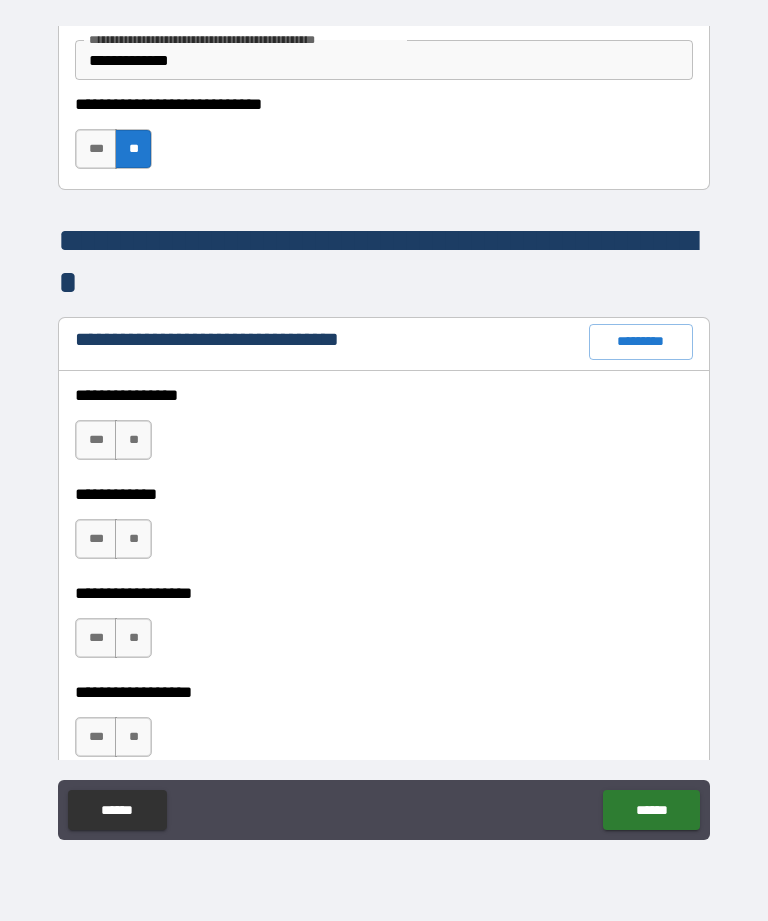 click on "**" at bounding box center (133, 440) 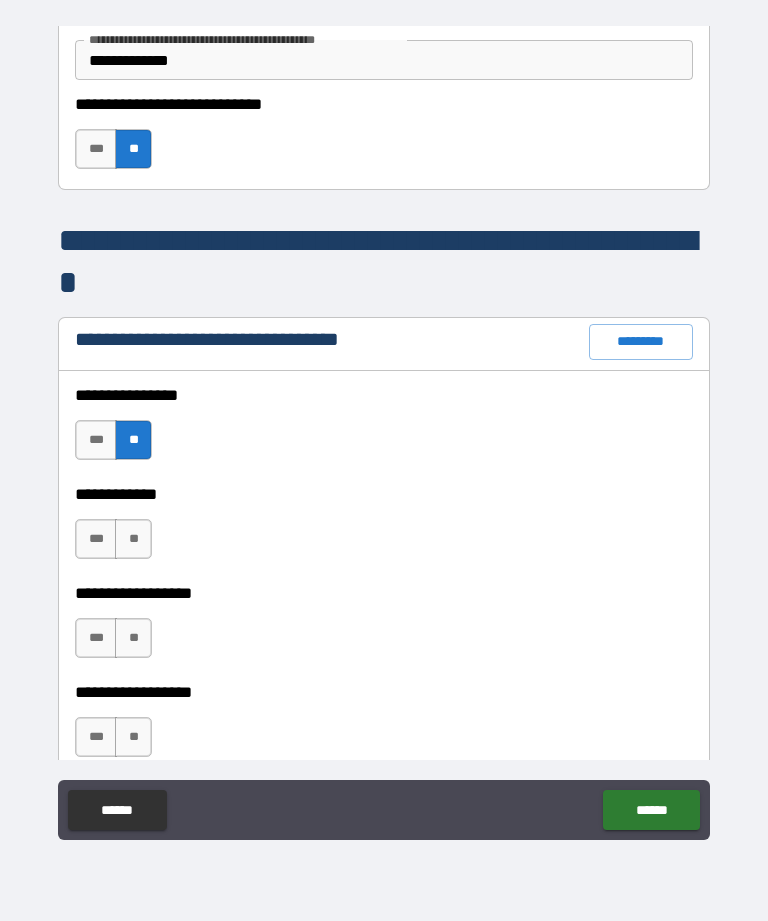 click on "**" at bounding box center (133, 539) 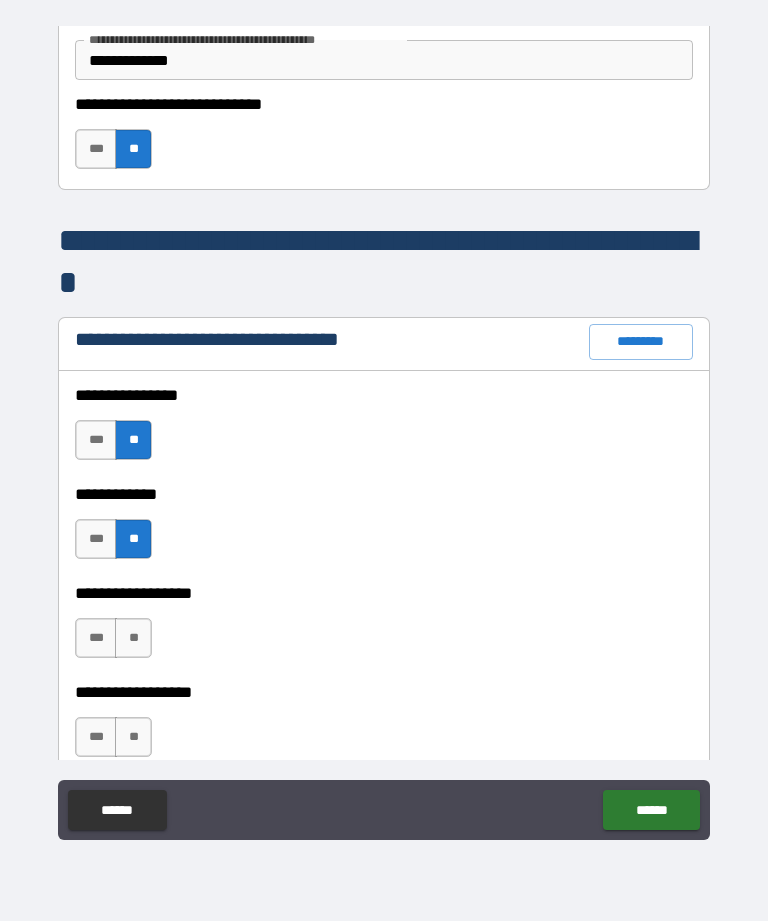 click on "**" at bounding box center [133, 638] 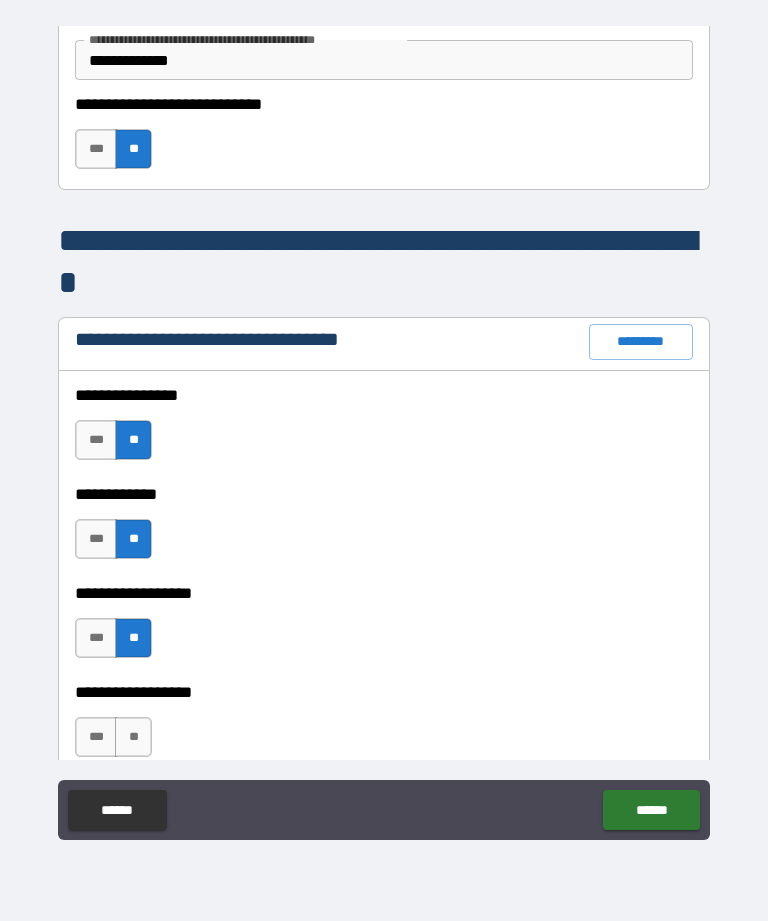 click on "**" at bounding box center (133, 737) 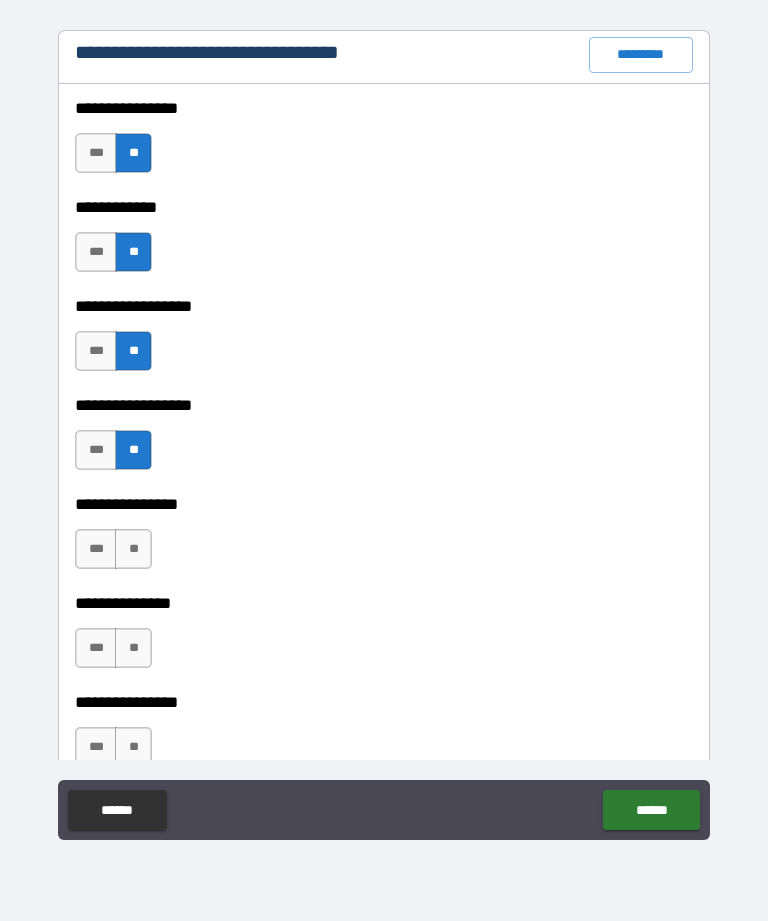scroll, scrollTop: 1623, scrollLeft: 0, axis: vertical 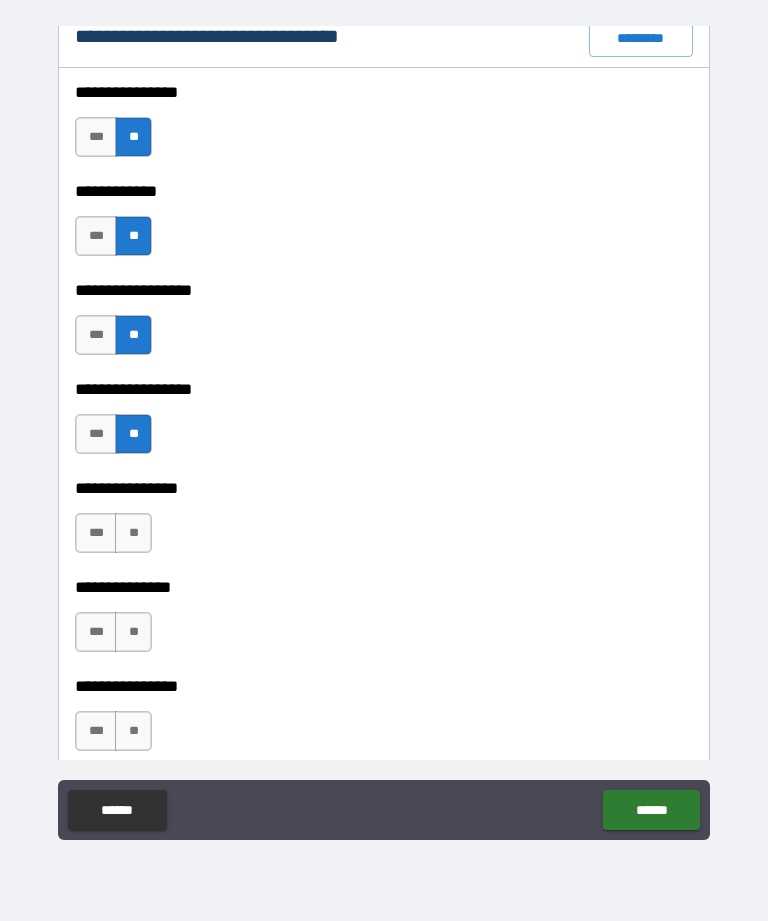 click on "**" at bounding box center (133, 533) 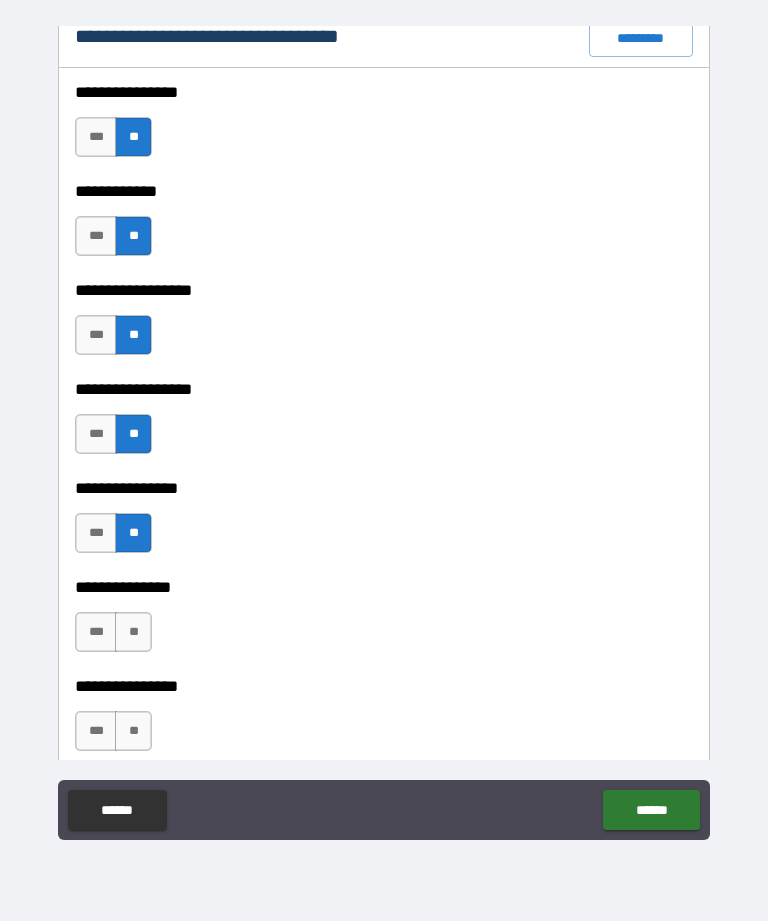 click on "**" at bounding box center [133, 632] 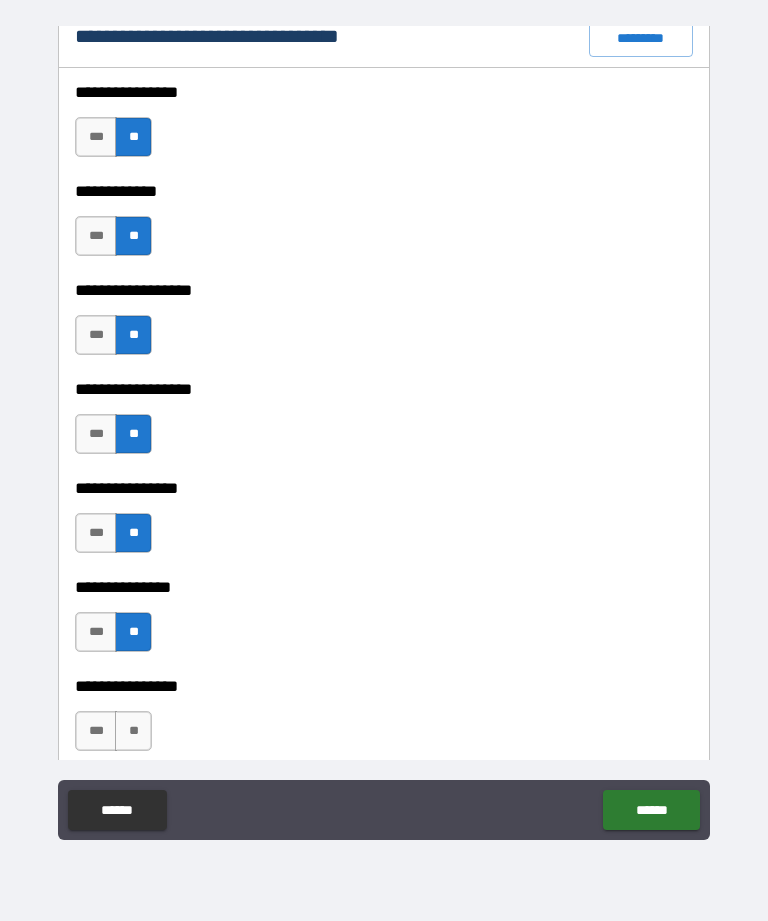 click on "**" at bounding box center [133, 731] 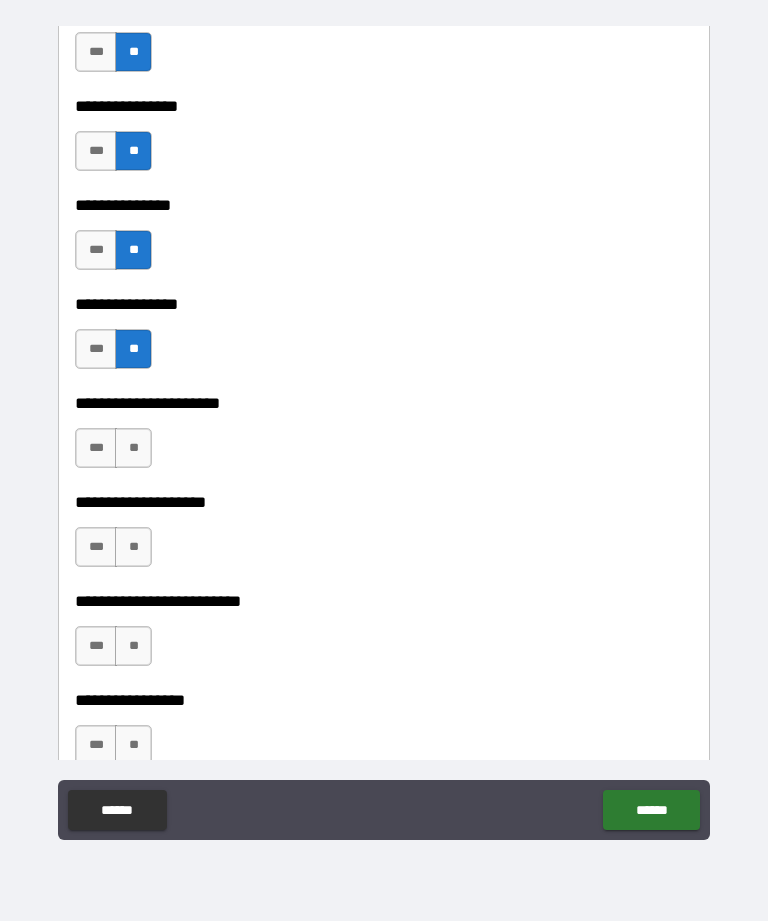 scroll, scrollTop: 2005, scrollLeft: 0, axis: vertical 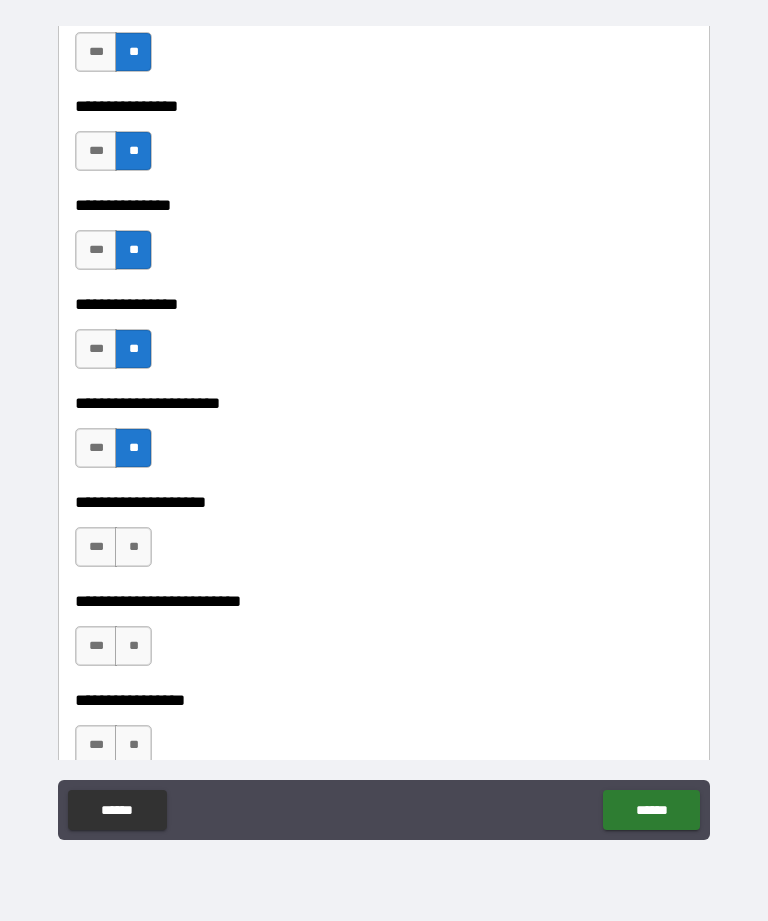 click on "**" at bounding box center (133, 547) 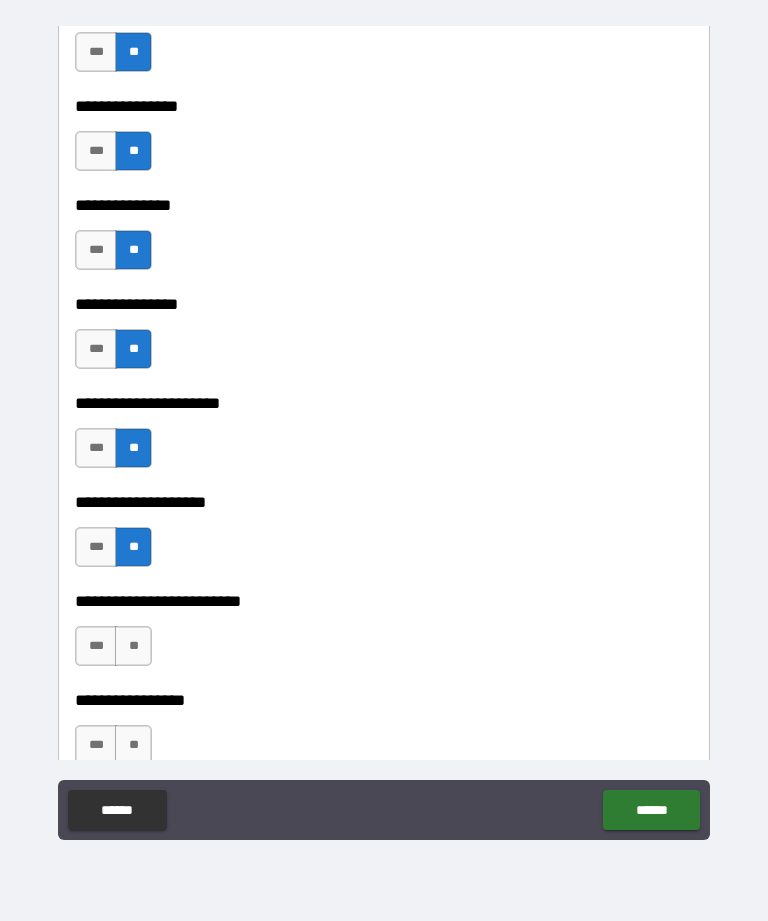 click on "**" at bounding box center (133, 646) 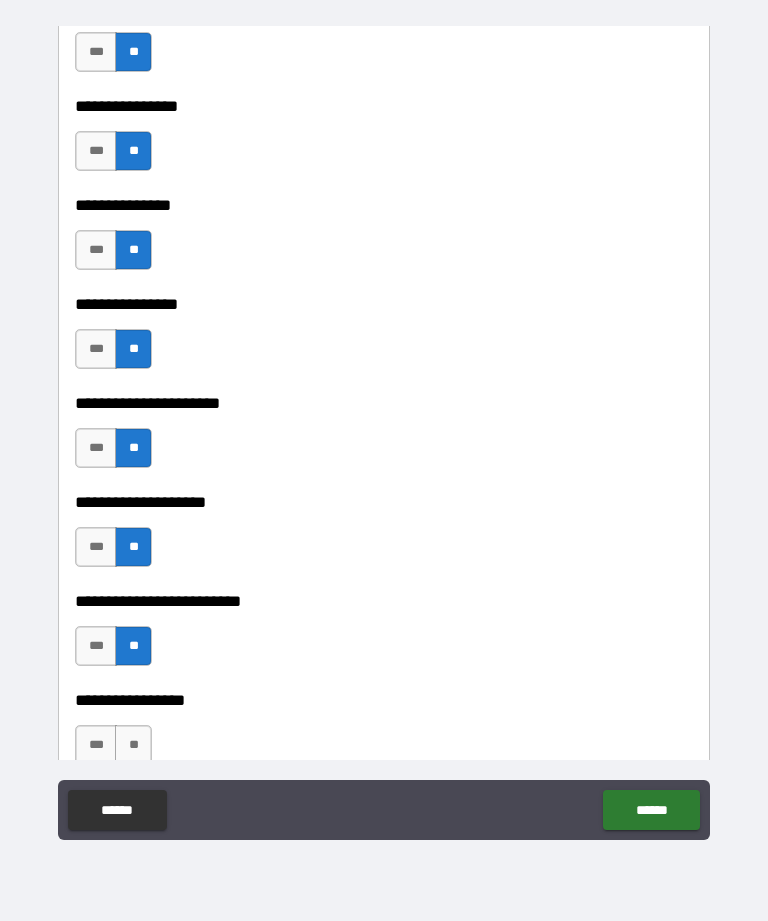 click on "**" at bounding box center [133, 745] 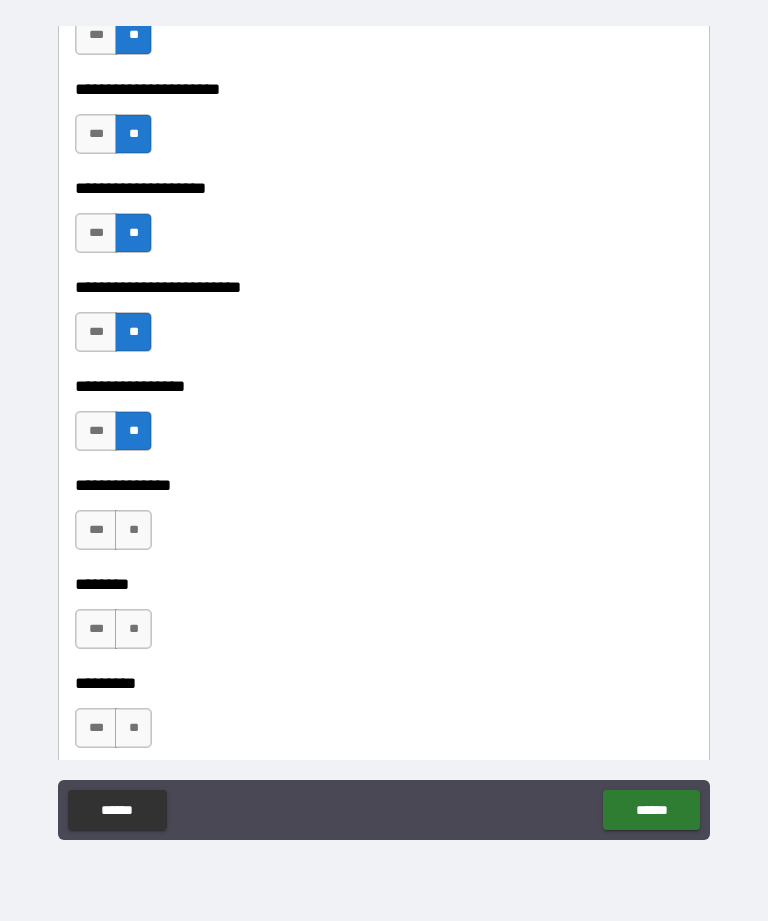 scroll, scrollTop: 2339, scrollLeft: 0, axis: vertical 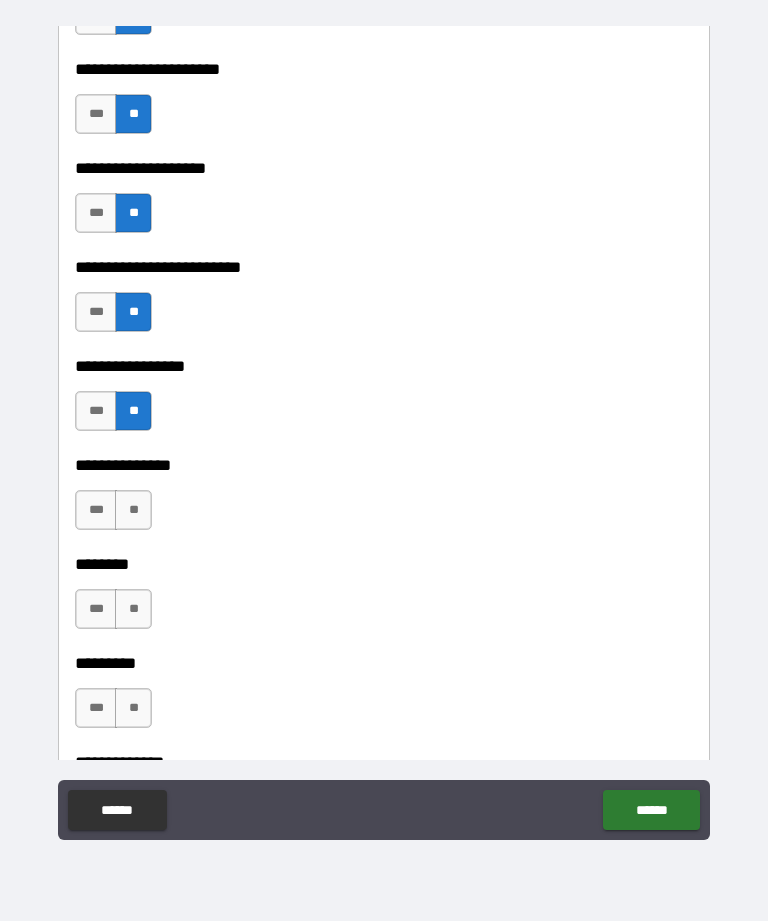 click on "**" at bounding box center [133, 510] 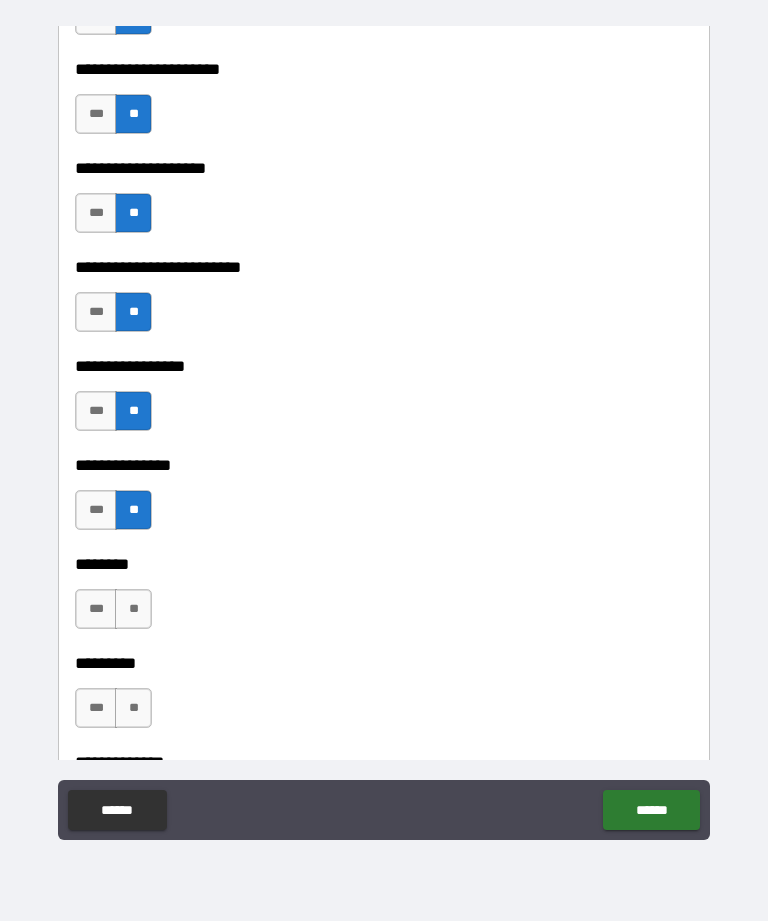 click on "**" at bounding box center (133, 609) 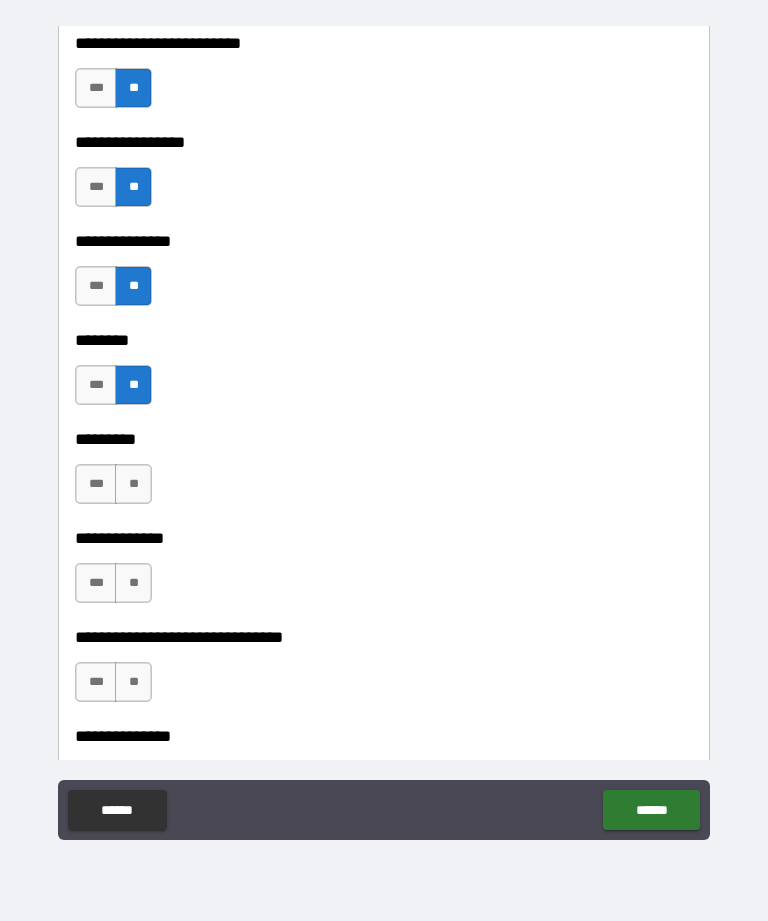 scroll, scrollTop: 2575, scrollLeft: 0, axis: vertical 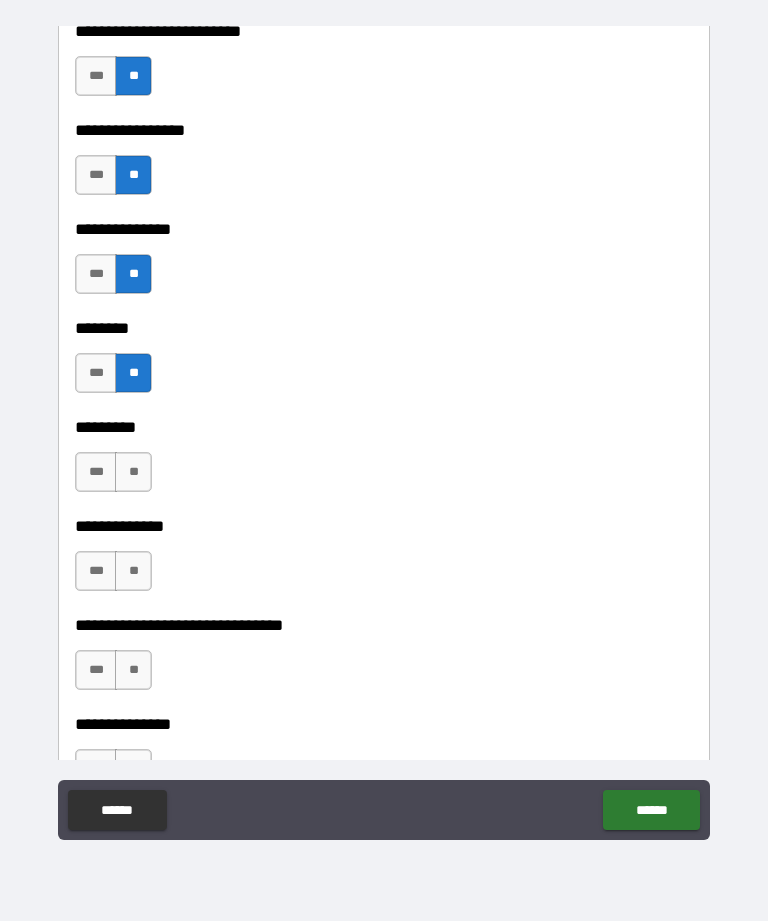 click on "**" at bounding box center (133, 472) 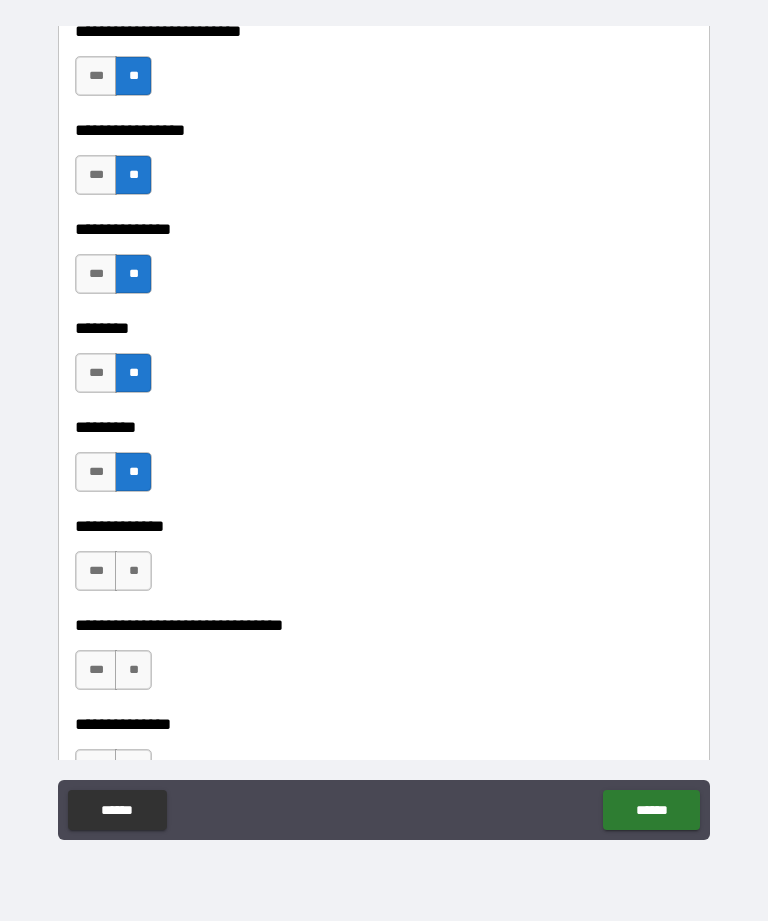 click on "**" at bounding box center [133, 571] 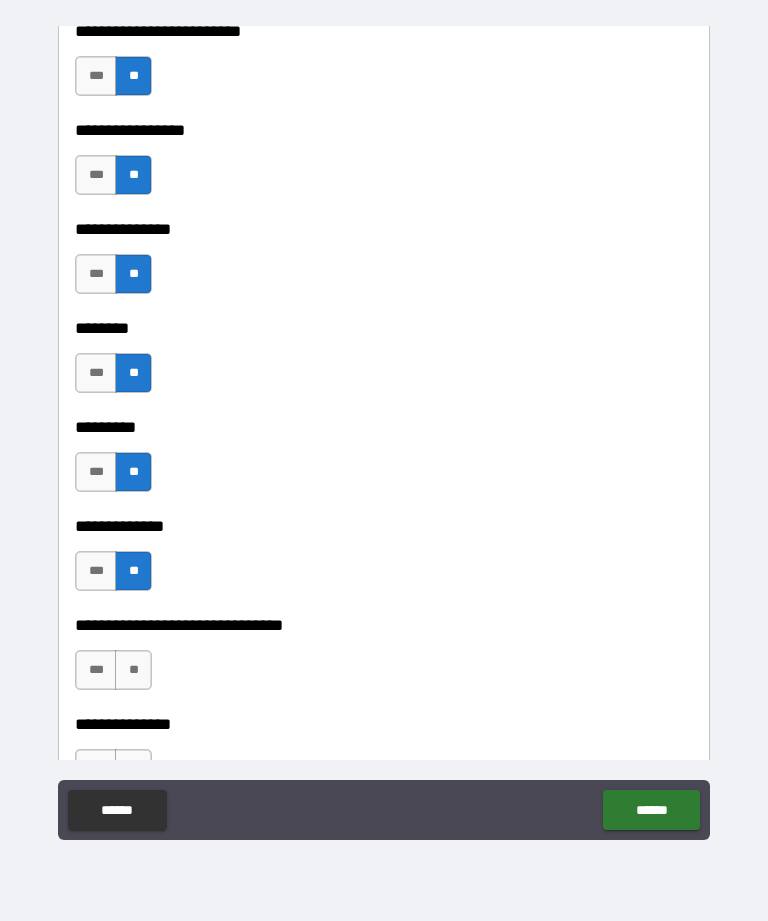 click on "**" at bounding box center (133, 670) 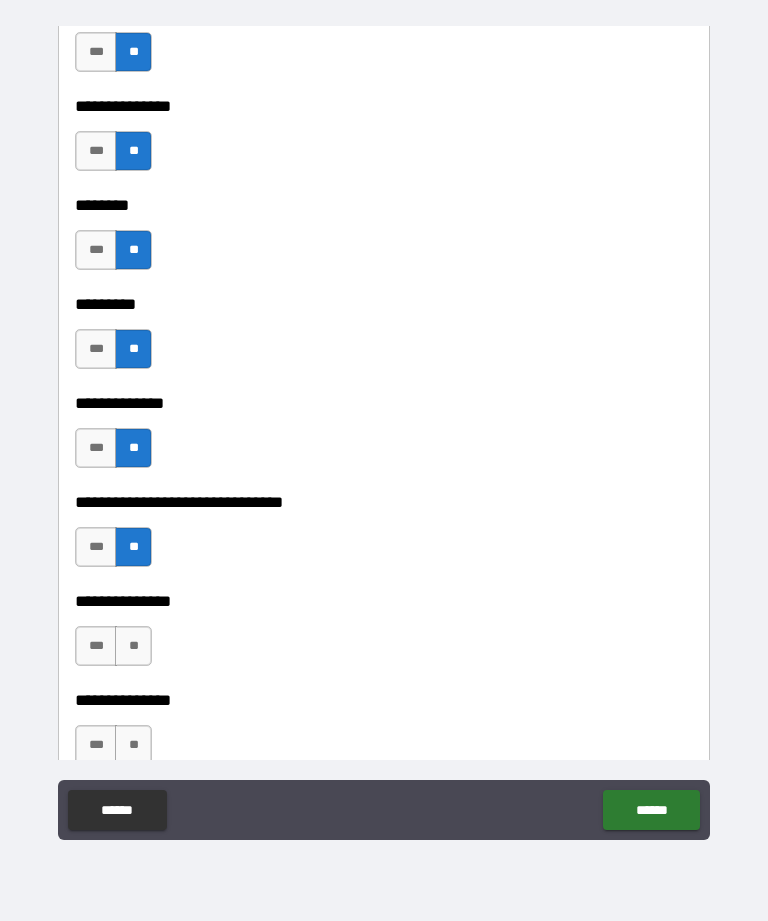 scroll, scrollTop: 2822, scrollLeft: 0, axis: vertical 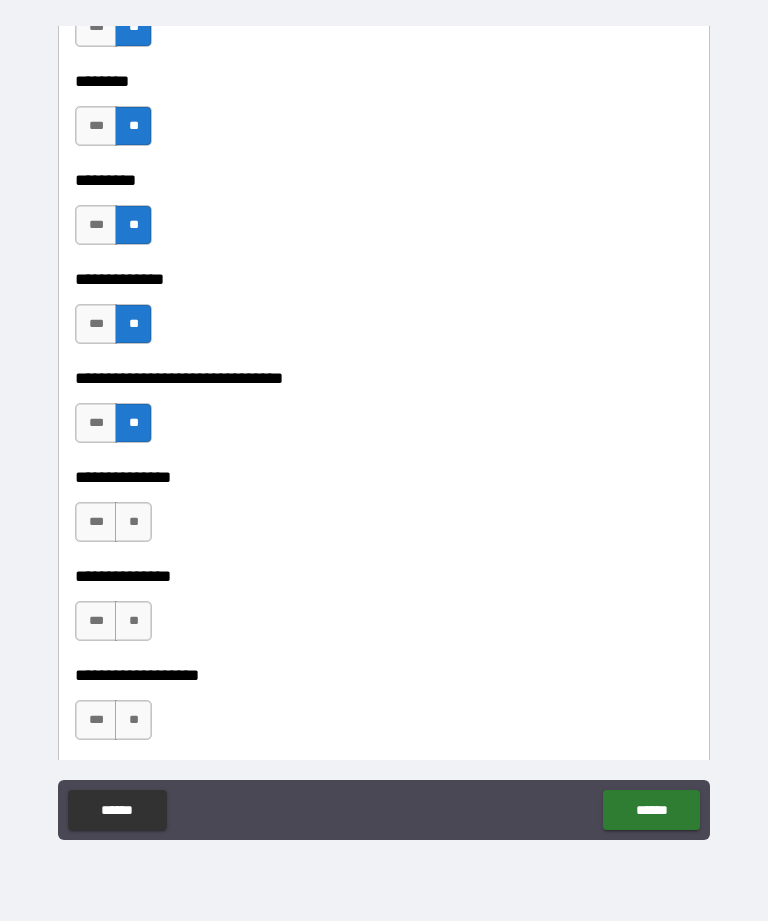 click on "**" at bounding box center (133, 522) 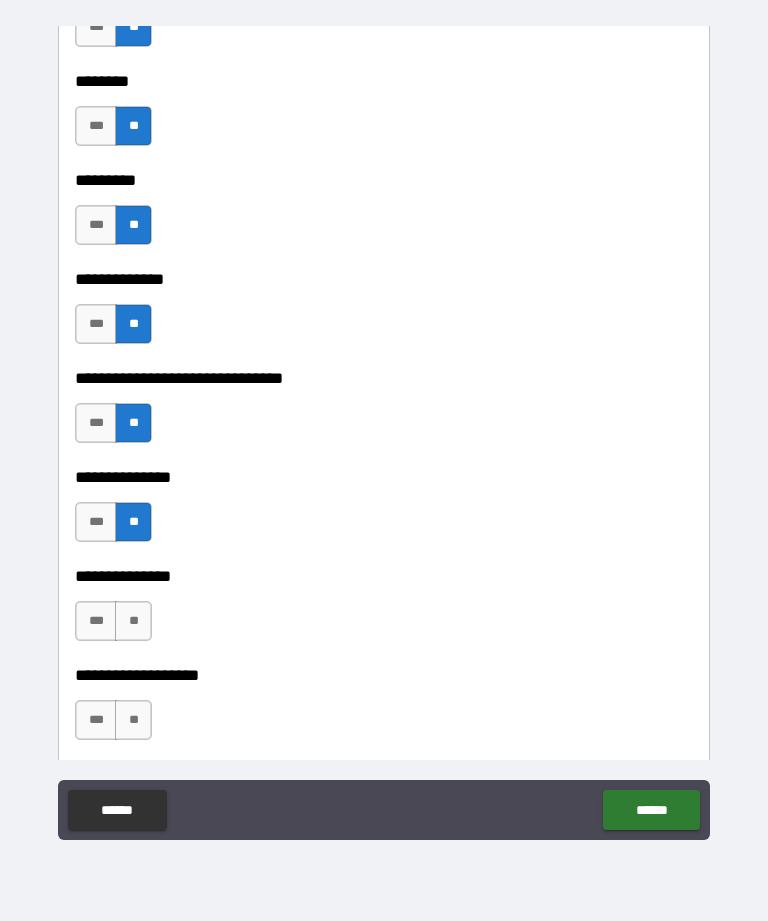 click on "**" at bounding box center [133, 621] 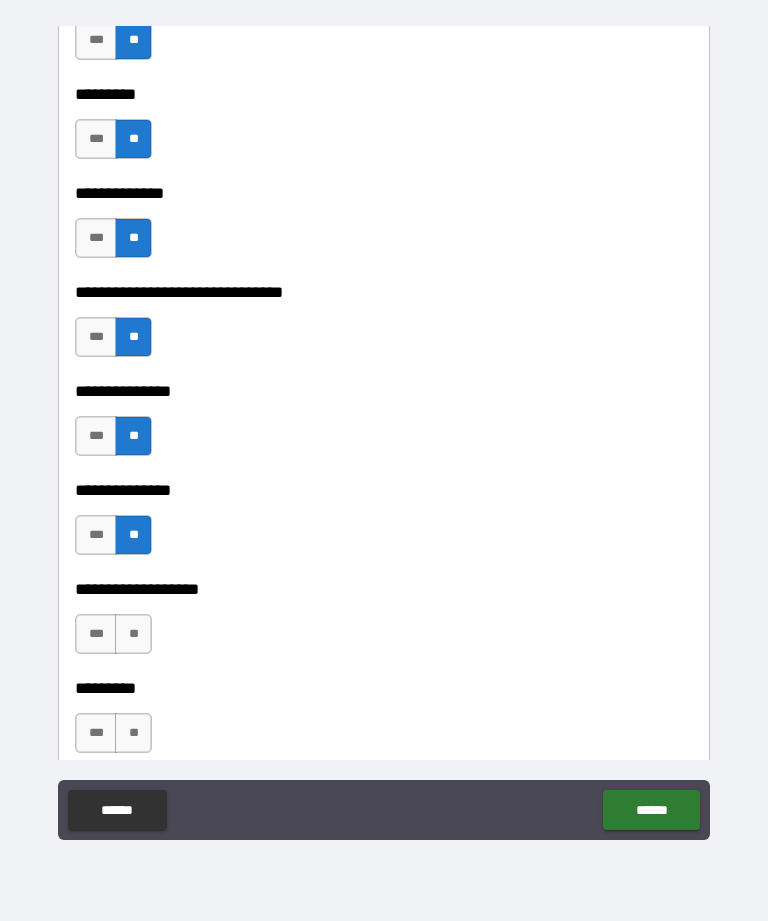 scroll, scrollTop: 3005, scrollLeft: 0, axis: vertical 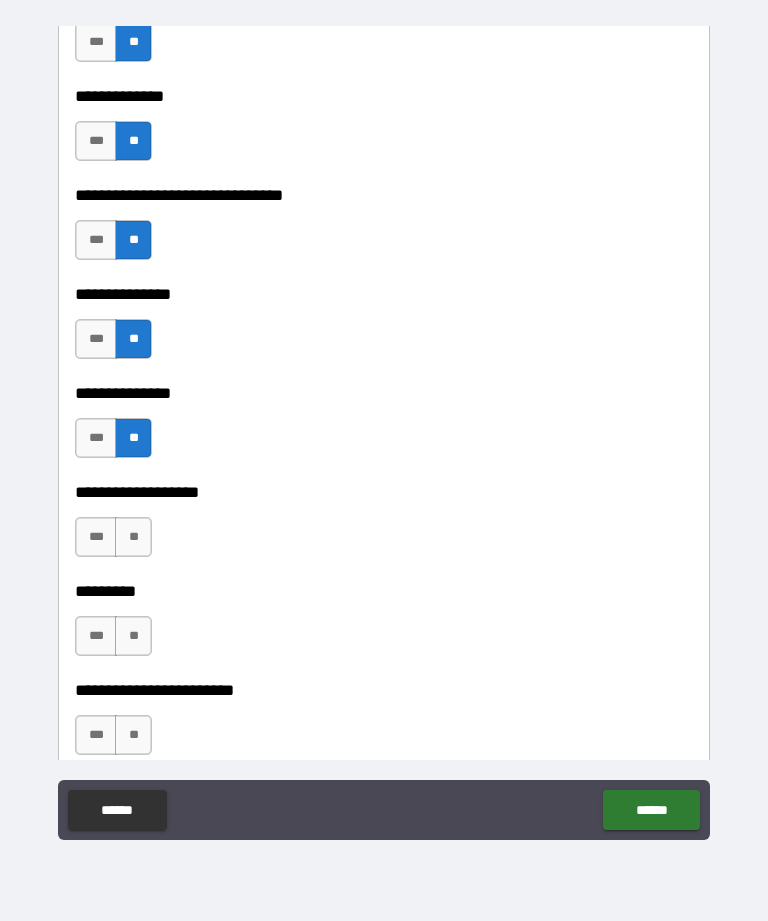 click on "**" at bounding box center (133, 537) 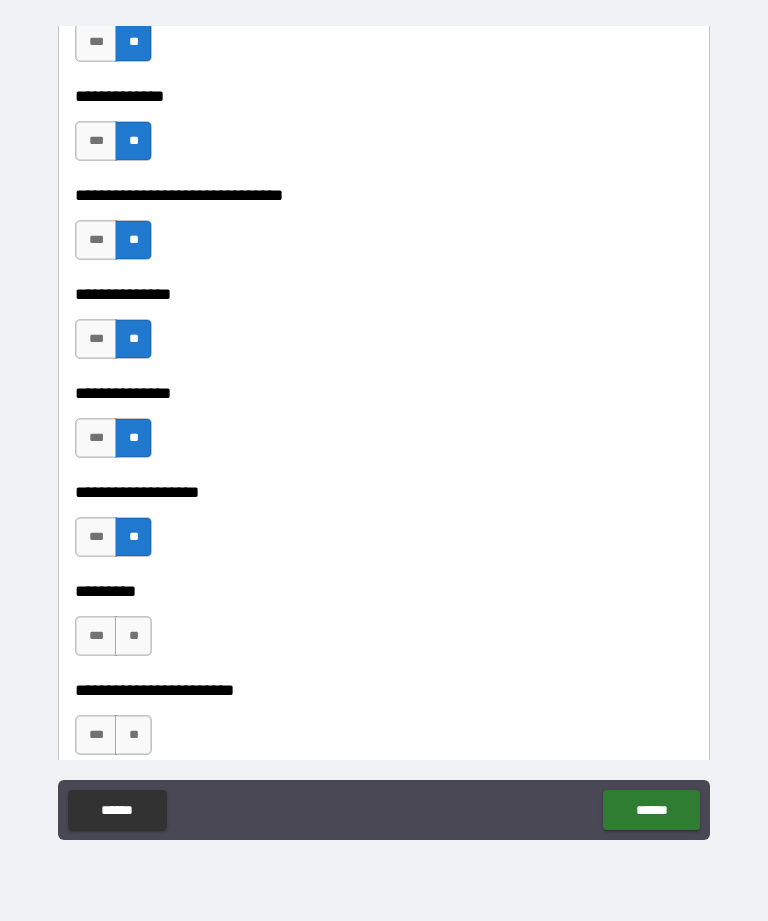 click on "**" at bounding box center [133, 636] 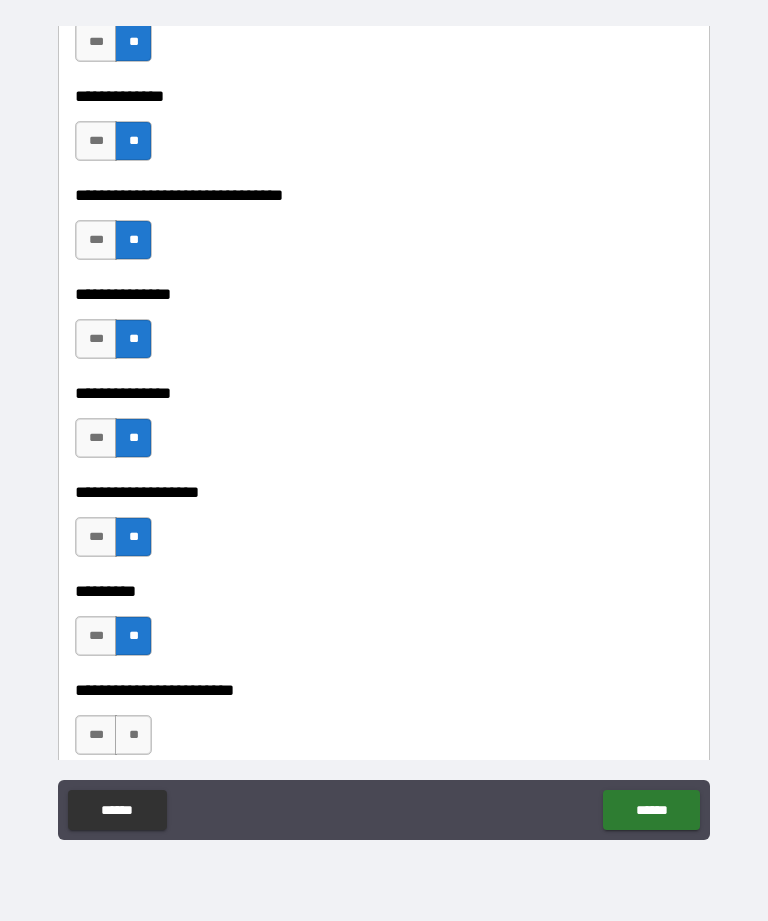scroll, scrollTop: 3151, scrollLeft: 0, axis: vertical 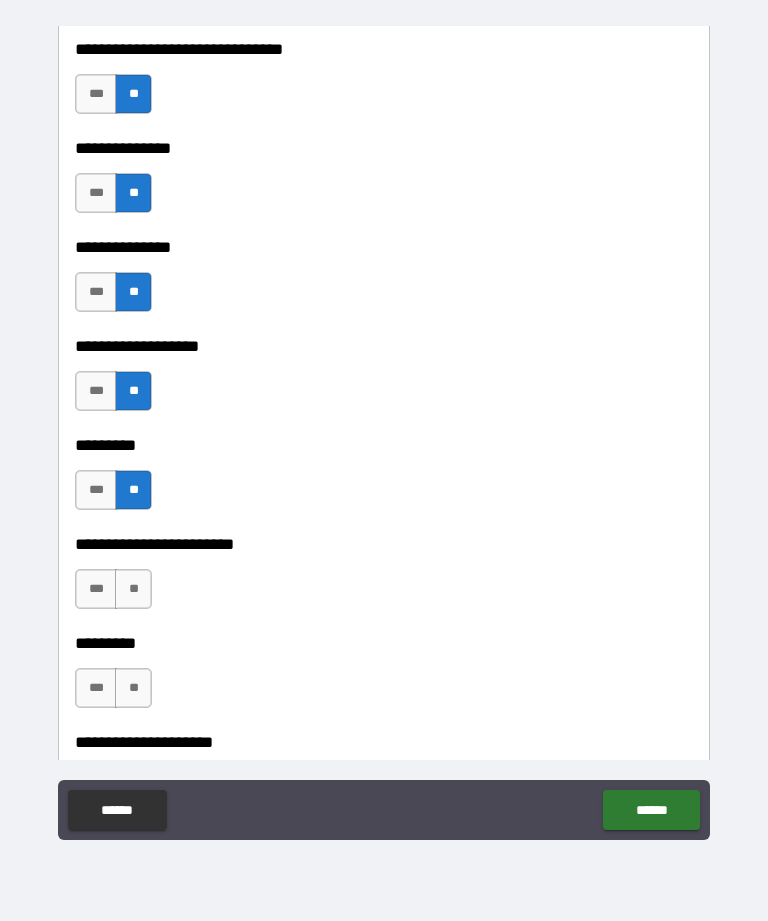 click on "**" at bounding box center [133, 589] 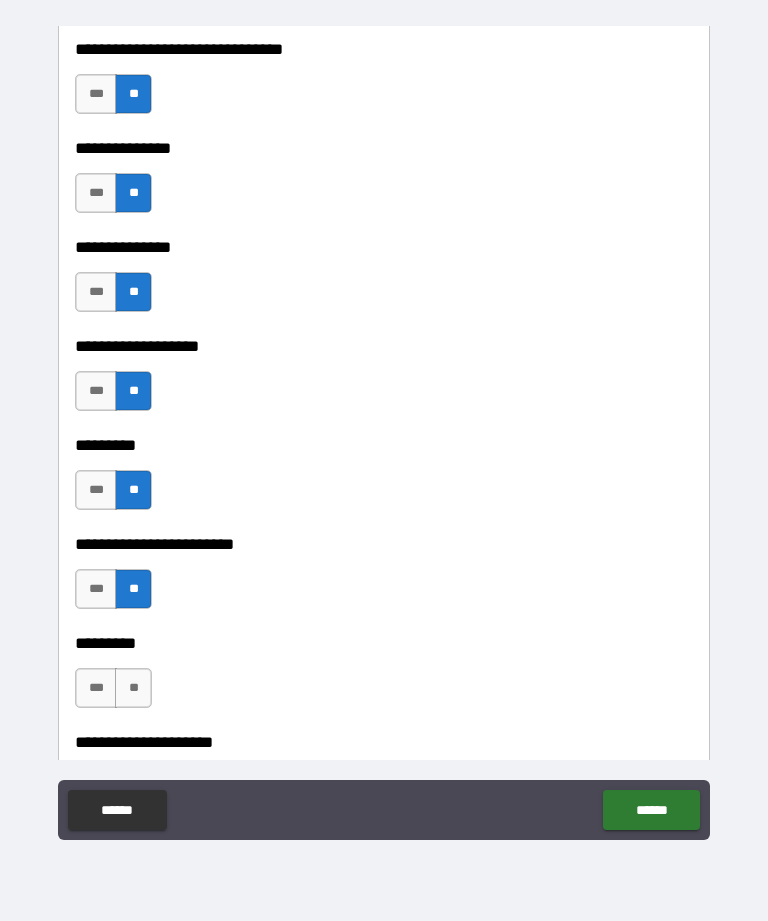 click on "**" at bounding box center [133, 688] 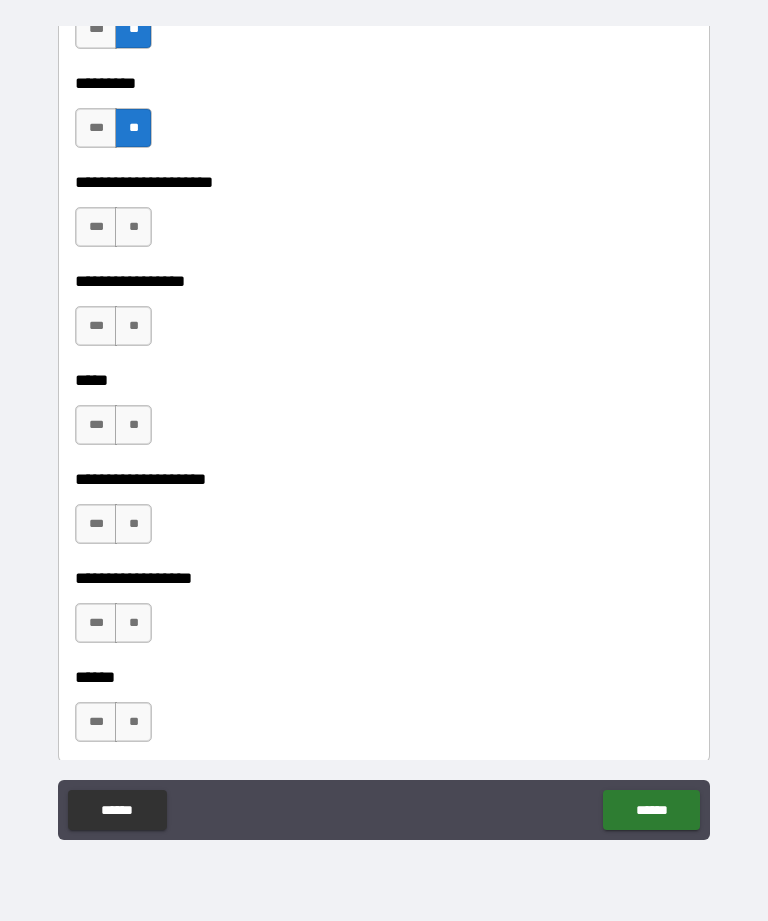 scroll, scrollTop: 3670, scrollLeft: 0, axis: vertical 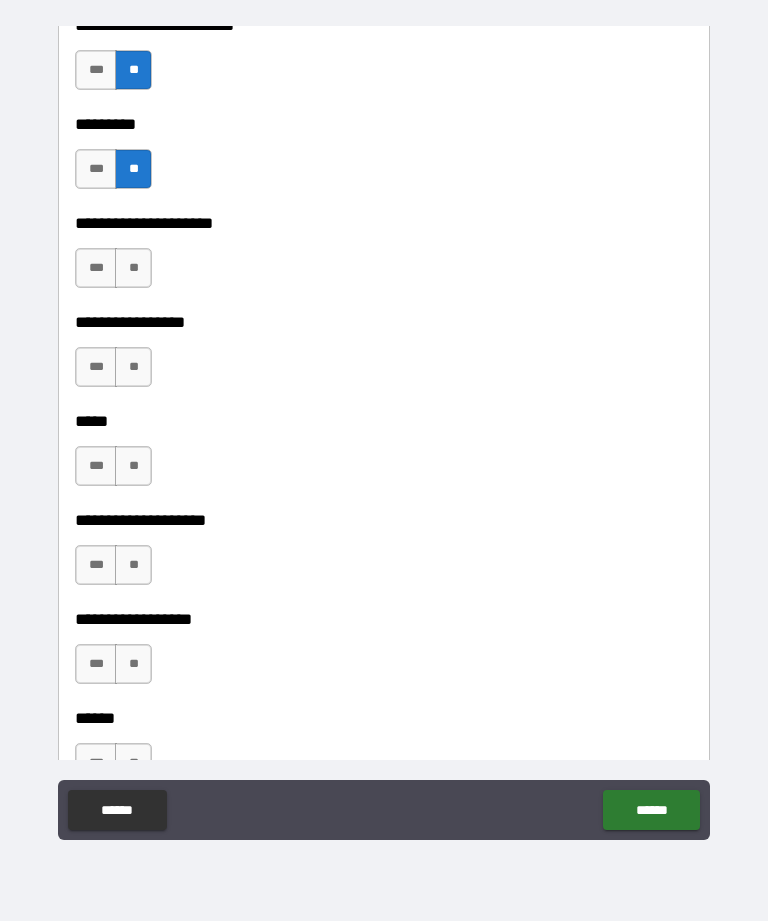 click on "**" at bounding box center [133, 268] 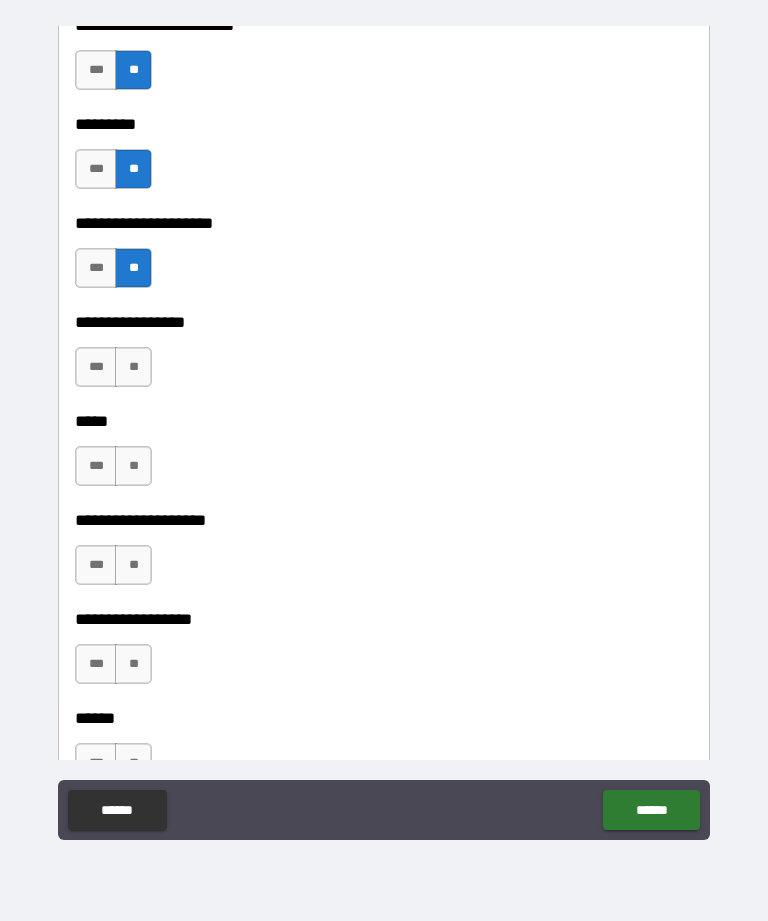click on "**" at bounding box center [133, 367] 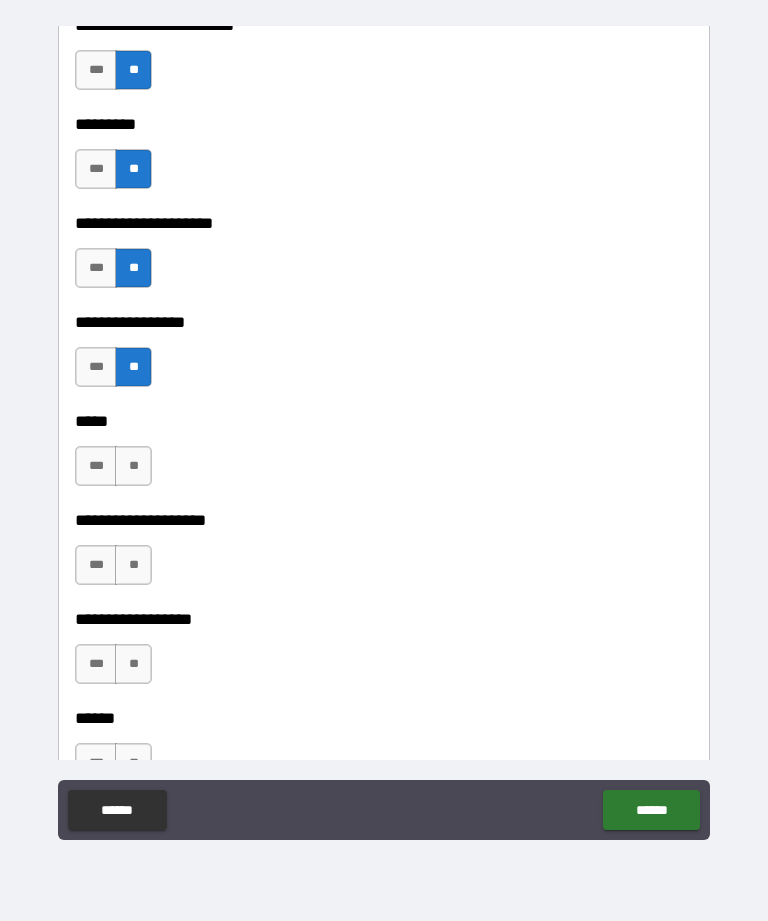 click on "**" at bounding box center [133, 466] 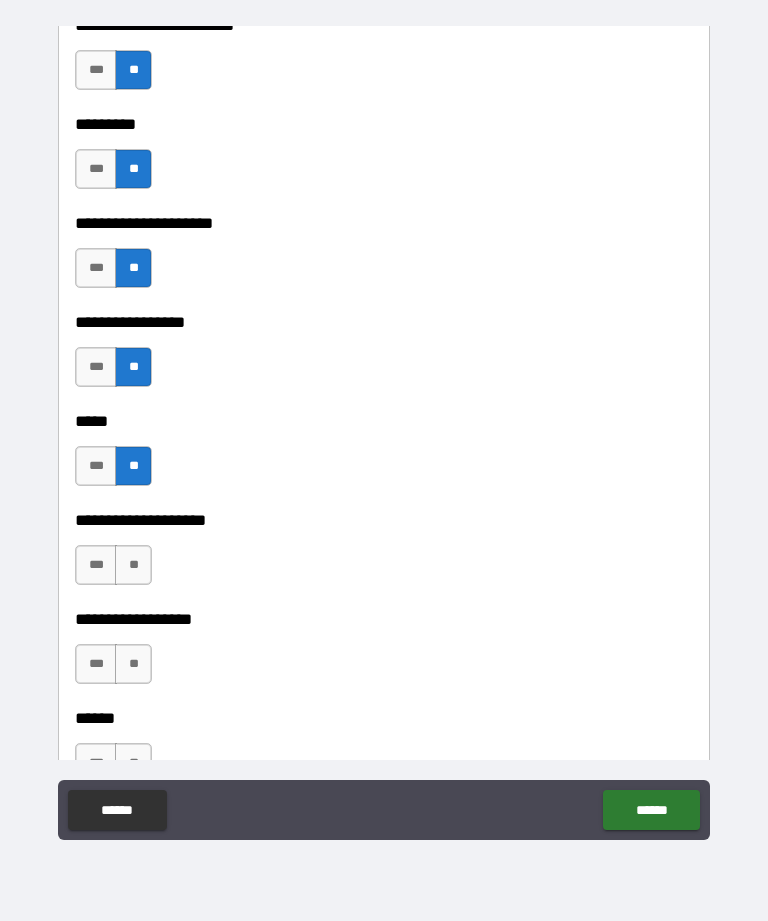 click on "**" at bounding box center [133, 565] 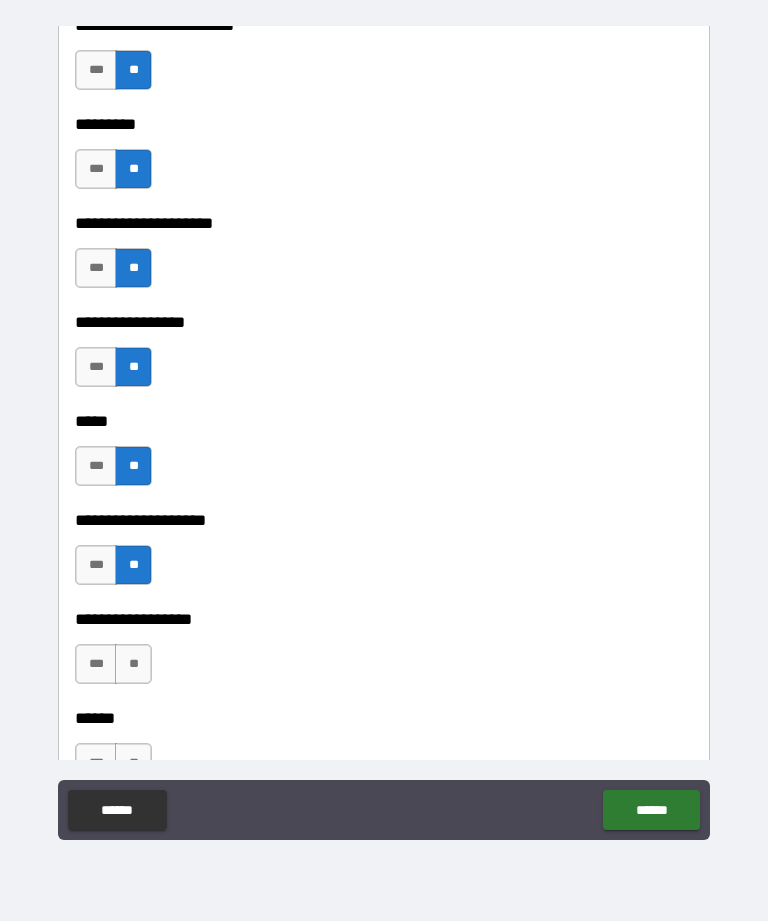 click on "**" at bounding box center (133, 664) 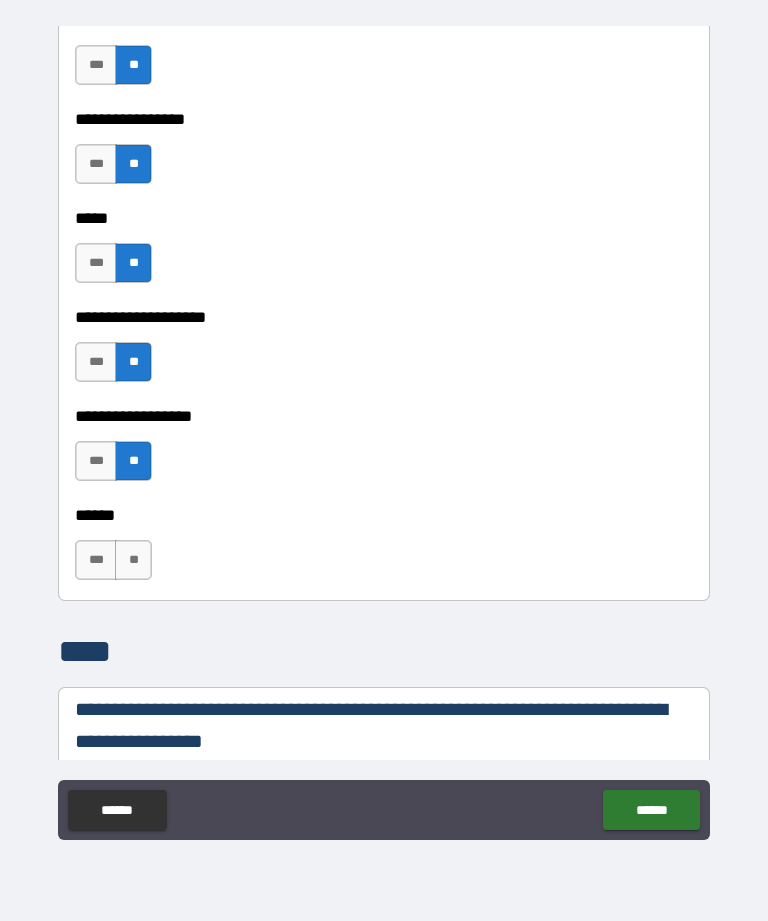 scroll, scrollTop: 3873, scrollLeft: 0, axis: vertical 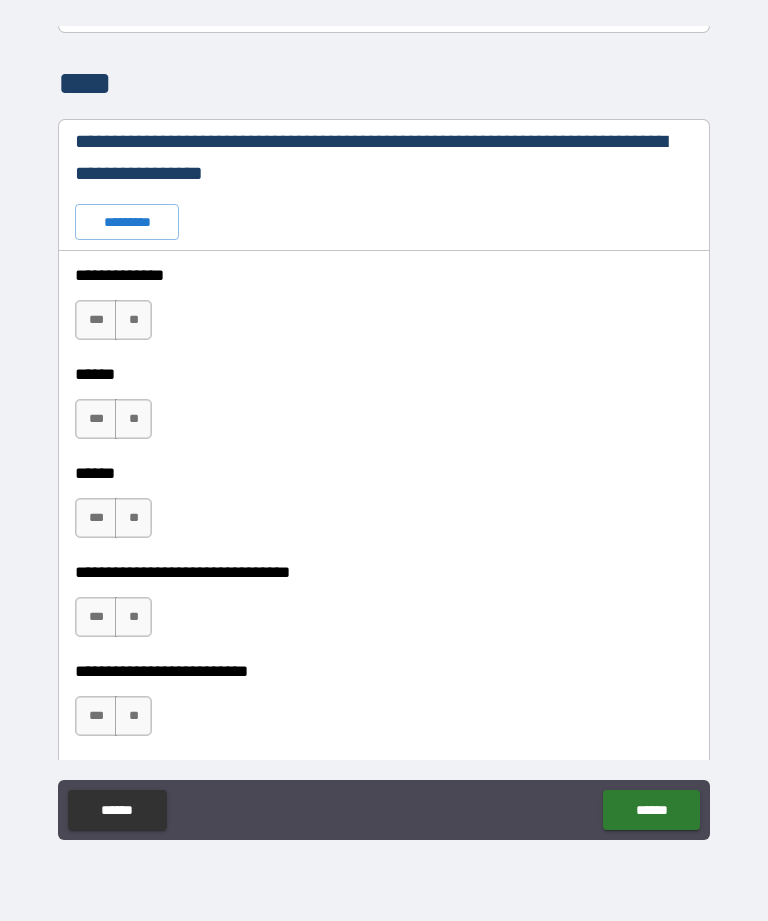 click on "**" at bounding box center (133, 320) 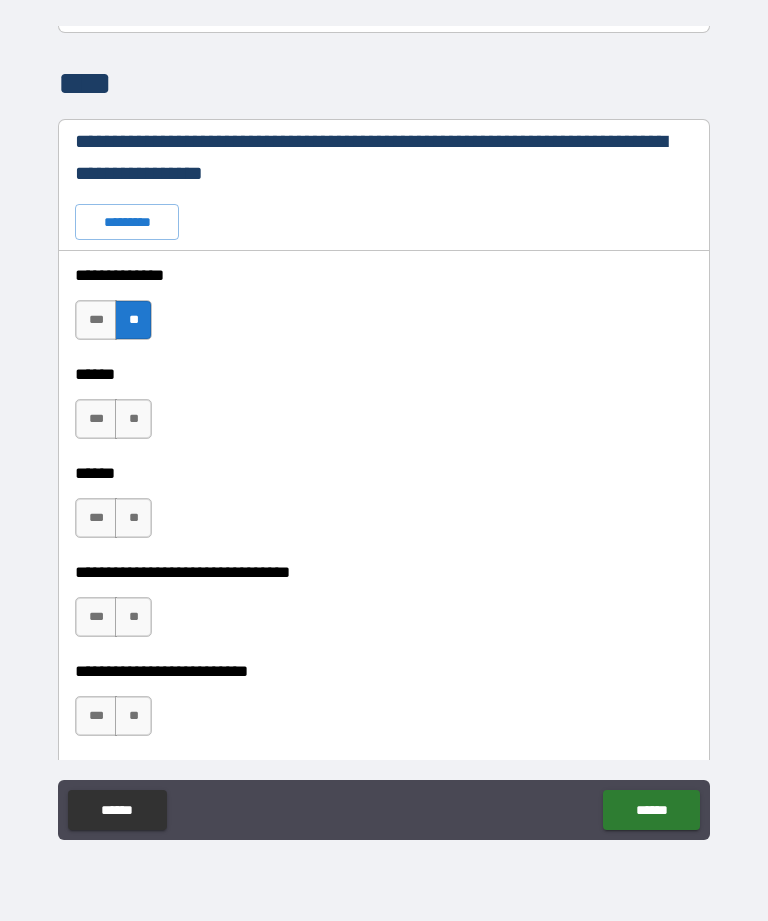 click on "**" at bounding box center [133, 419] 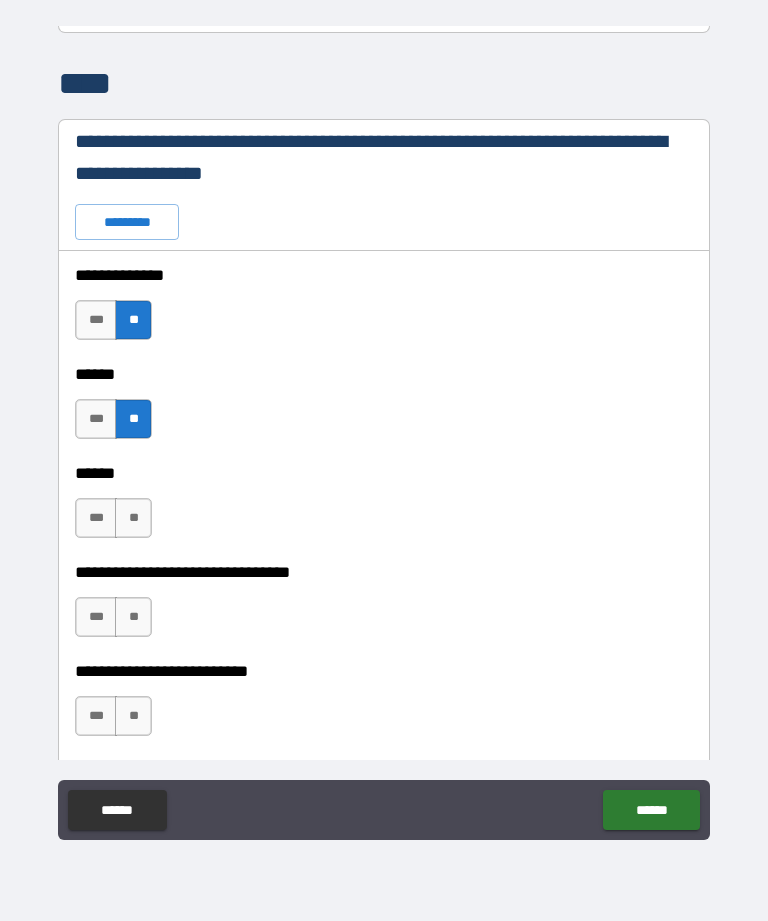 click on "**" at bounding box center (133, 518) 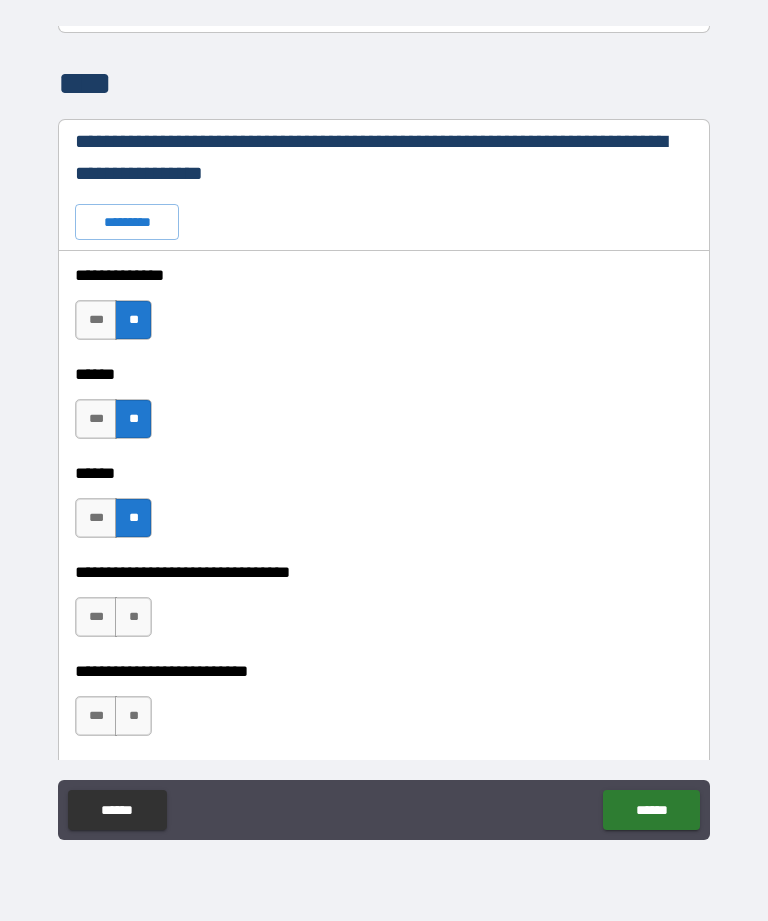 click on "**" at bounding box center [133, 617] 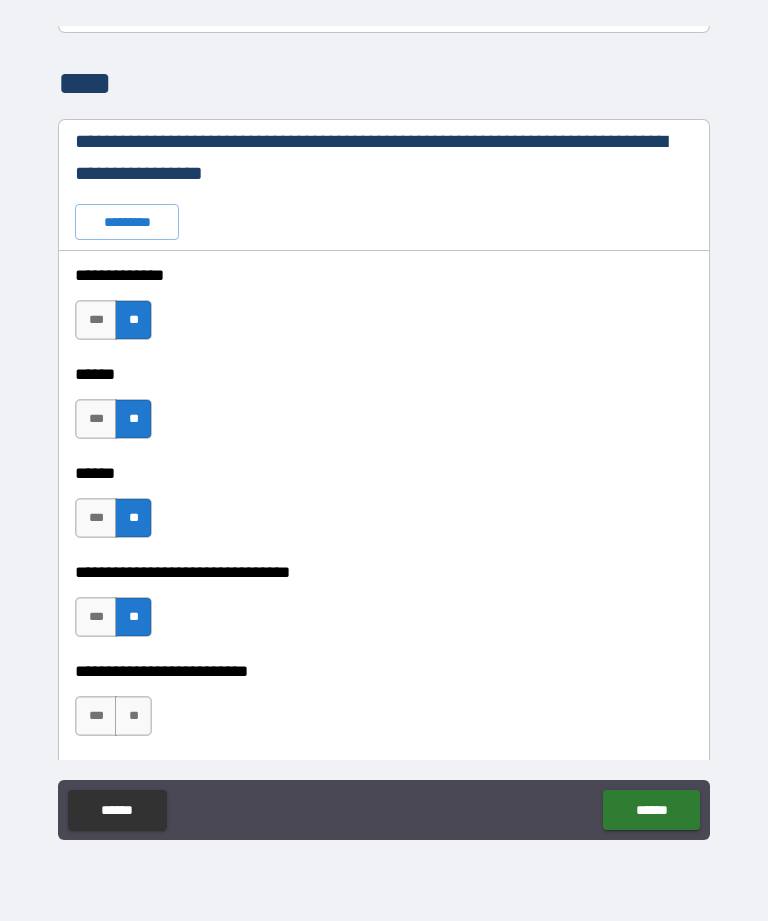 click on "**" at bounding box center [133, 716] 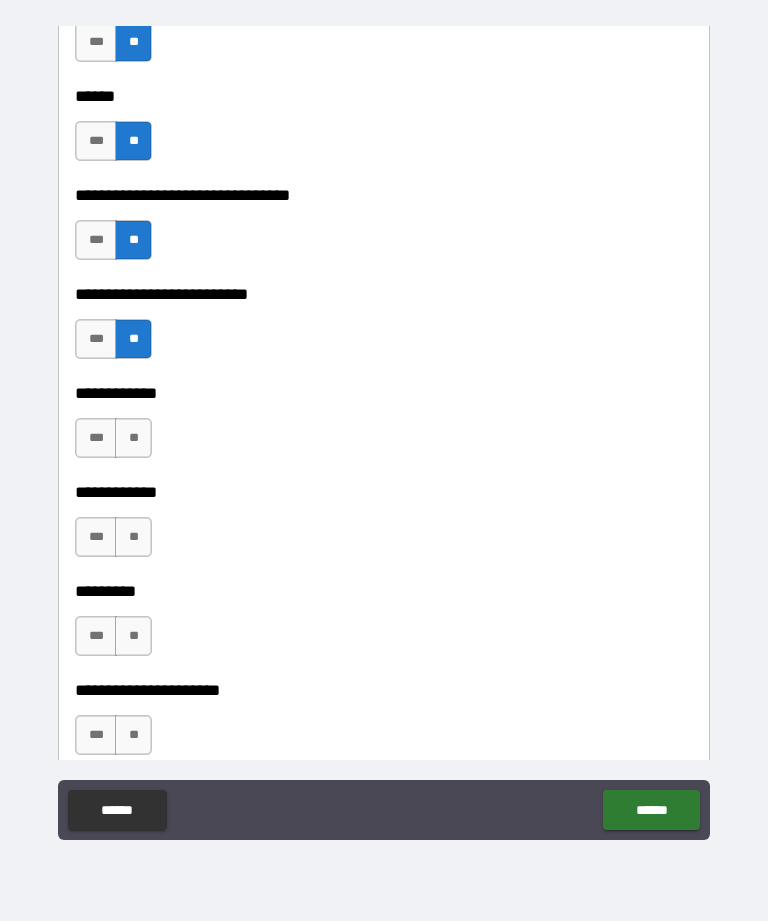 scroll, scrollTop: 4813, scrollLeft: 0, axis: vertical 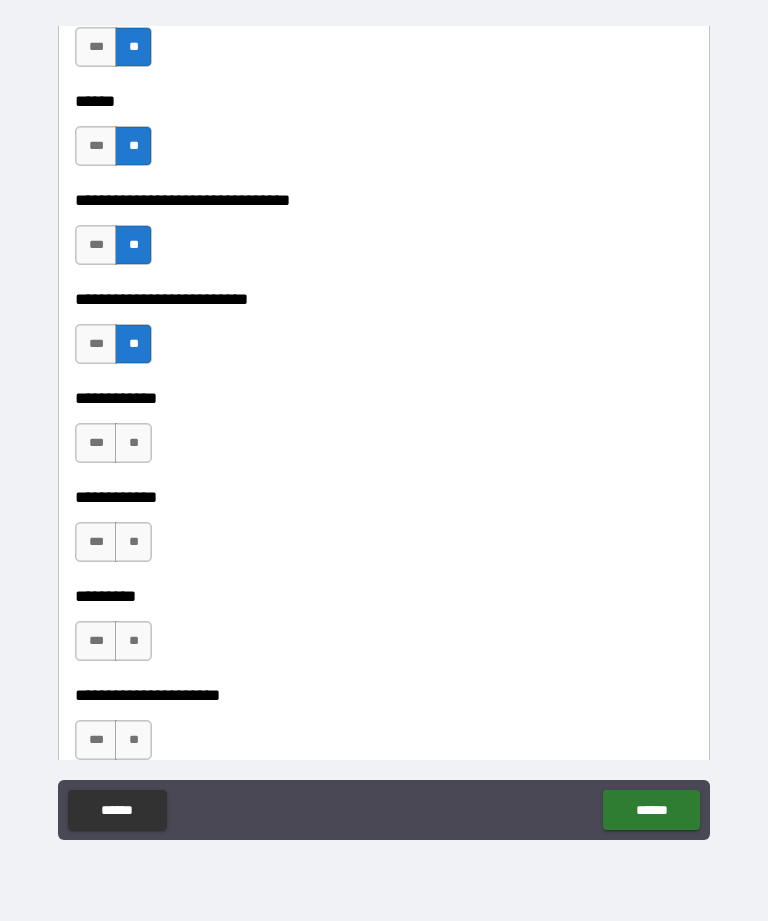 click on "**" at bounding box center (133, 443) 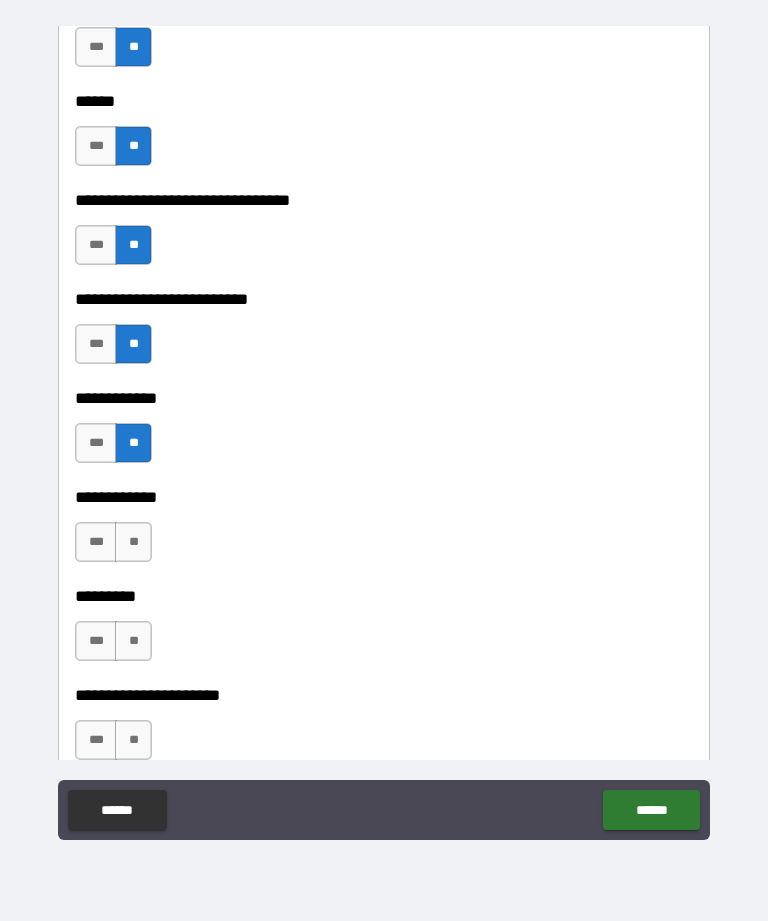 click on "**" at bounding box center (133, 542) 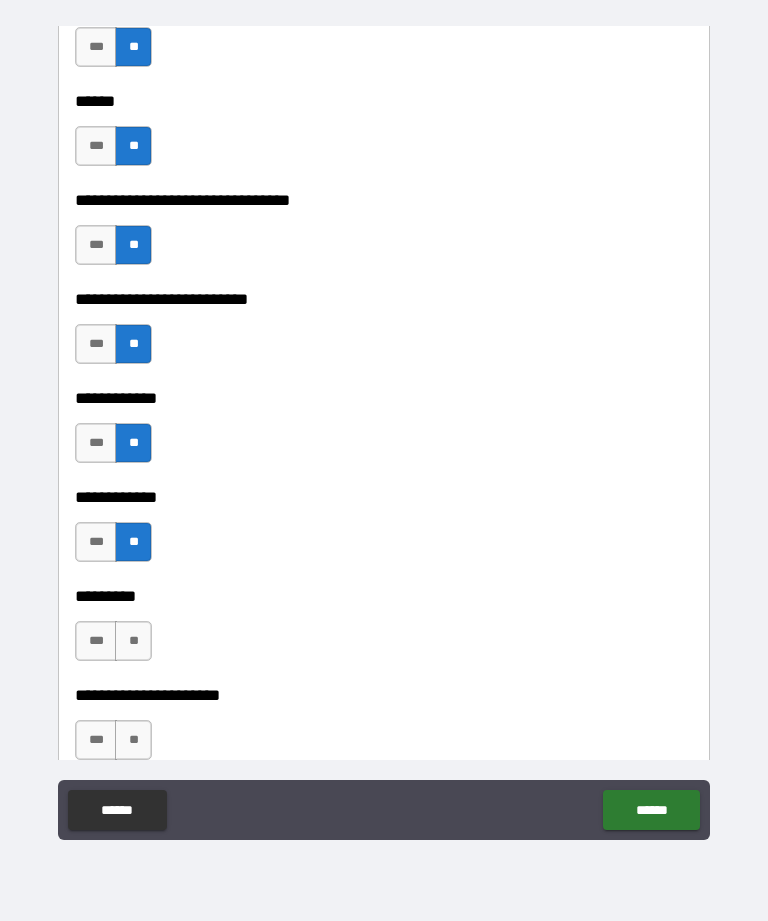 click on "**" at bounding box center [133, 641] 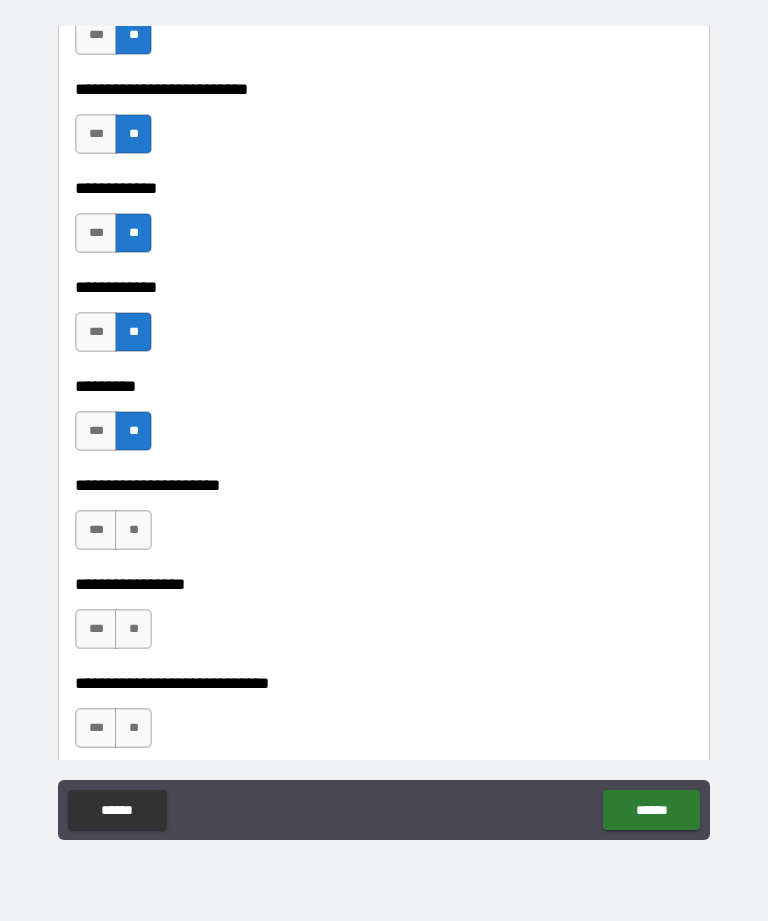 scroll, scrollTop: 5025, scrollLeft: 0, axis: vertical 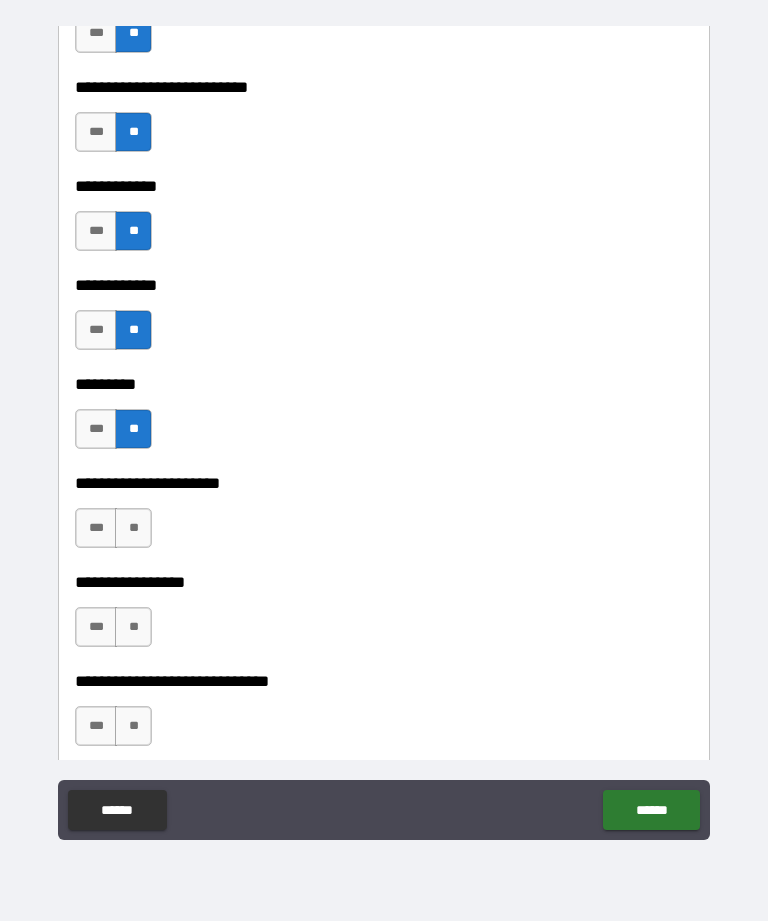 click on "**" at bounding box center (133, 528) 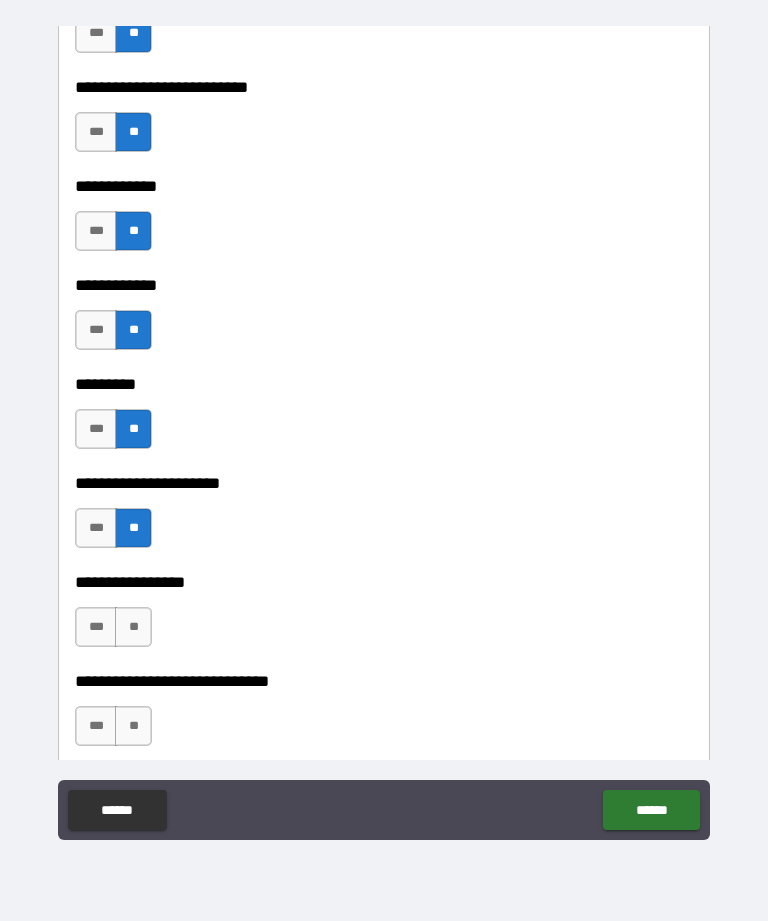 click on "***" at bounding box center (96, 627) 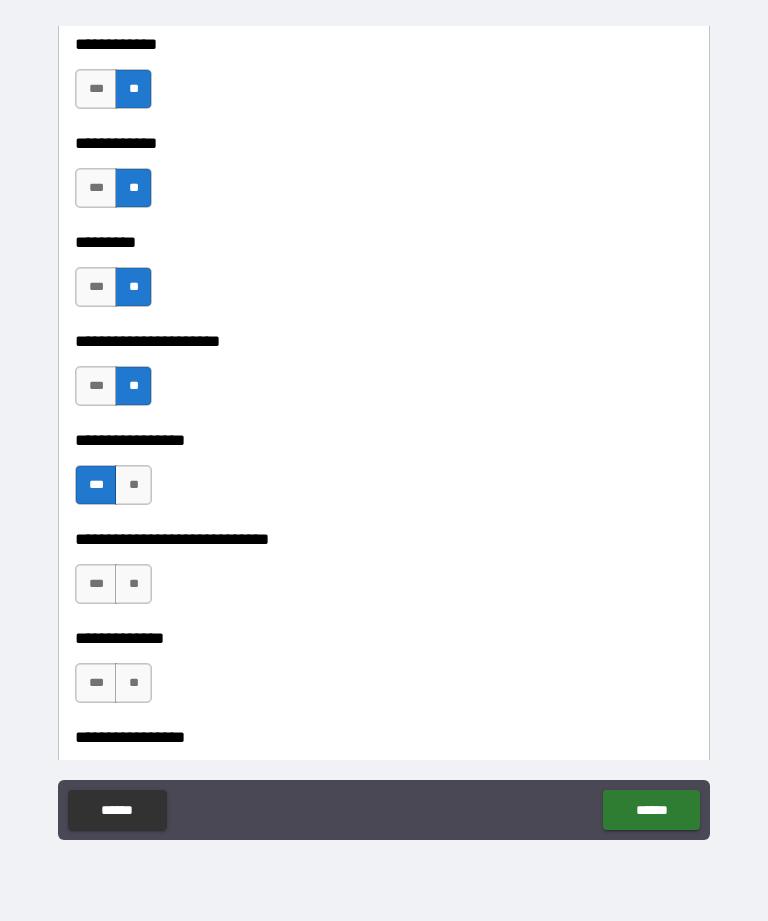 scroll, scrollTop: 5169, scrollLeft: 0, axis: vertical 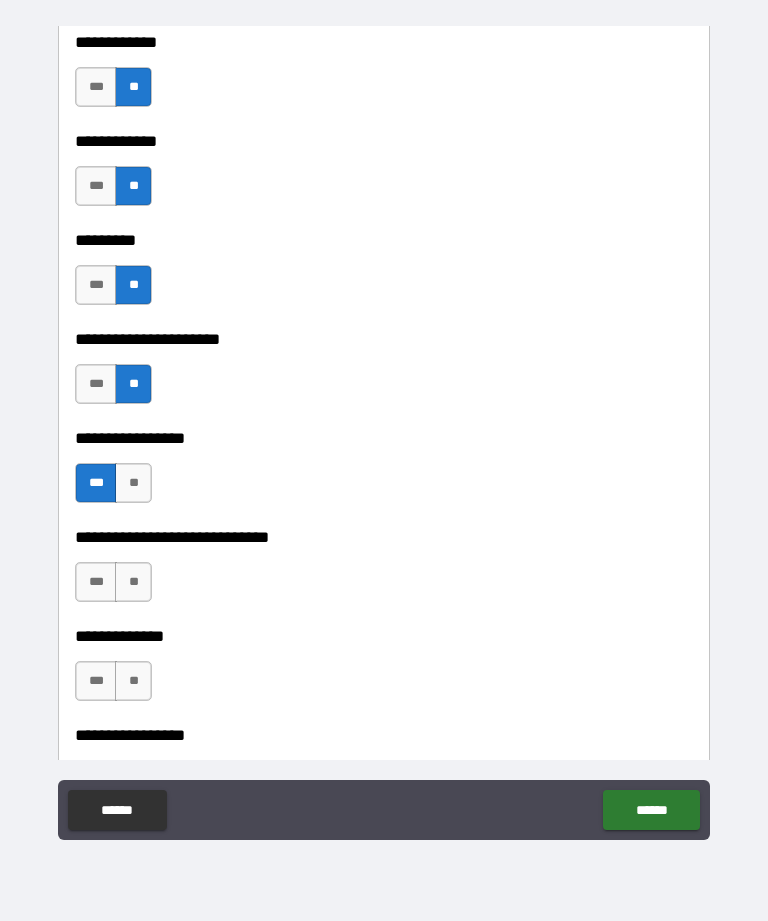 click on "**" at bounding box center (133, 582) 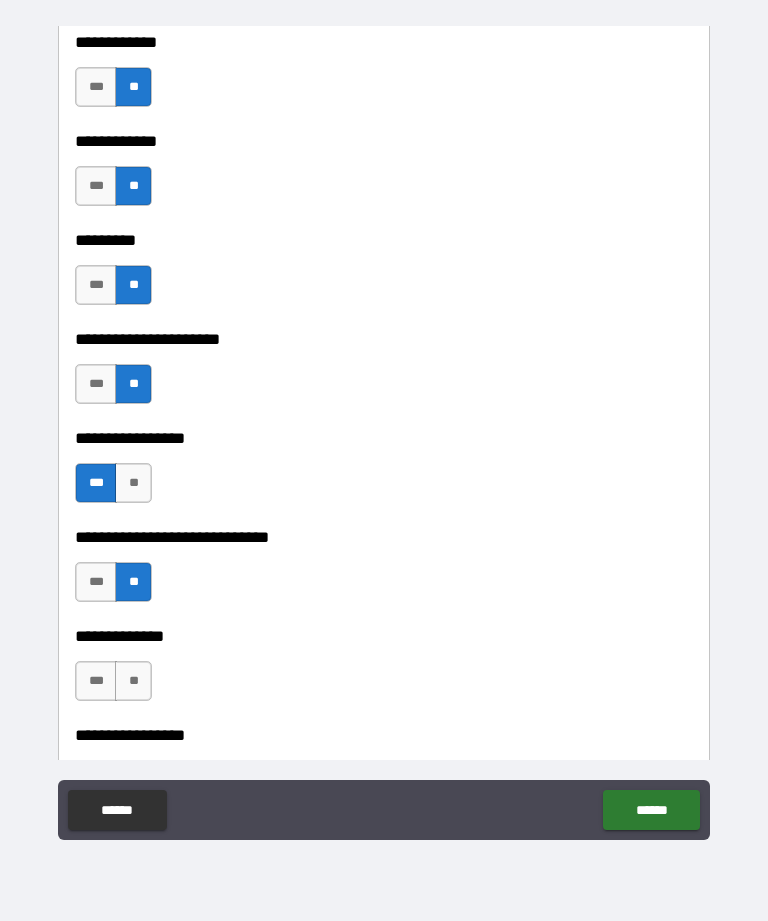 click on "**" at bounding box center [133, 681] 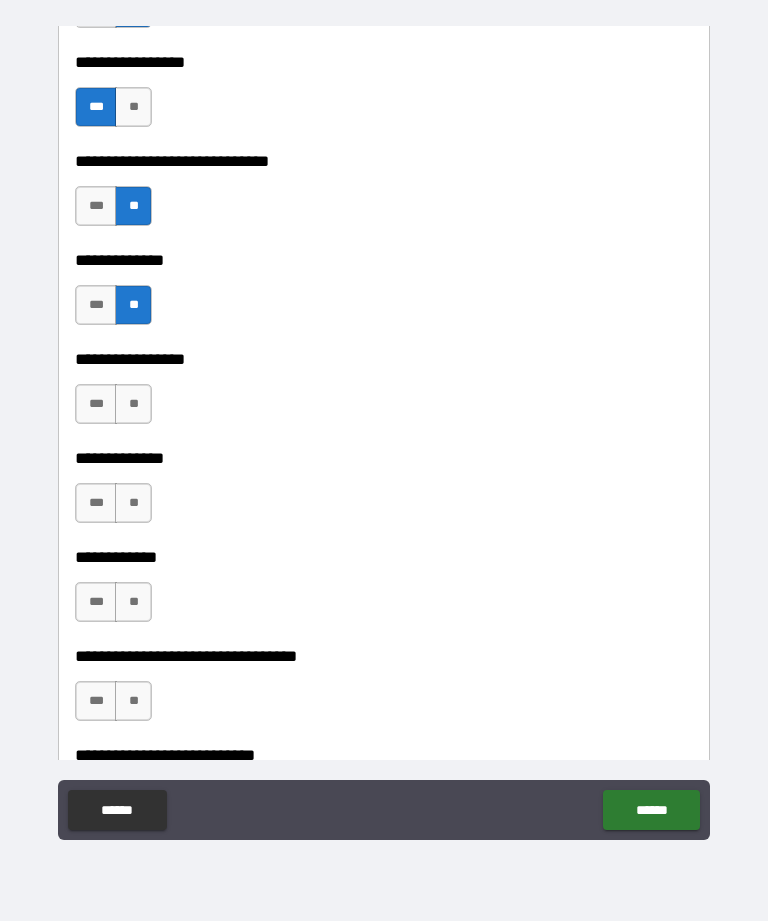 scroll, scrollTop: 5602, scrollLeft: 0, axis: vertical 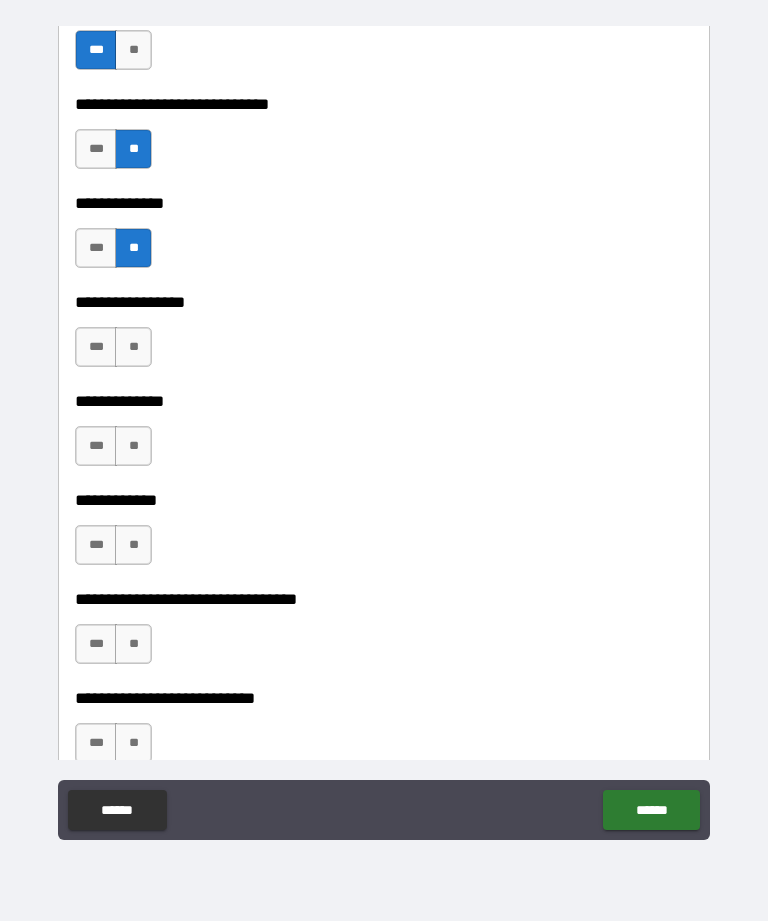 click on "**" at bounding box center (133, 347) 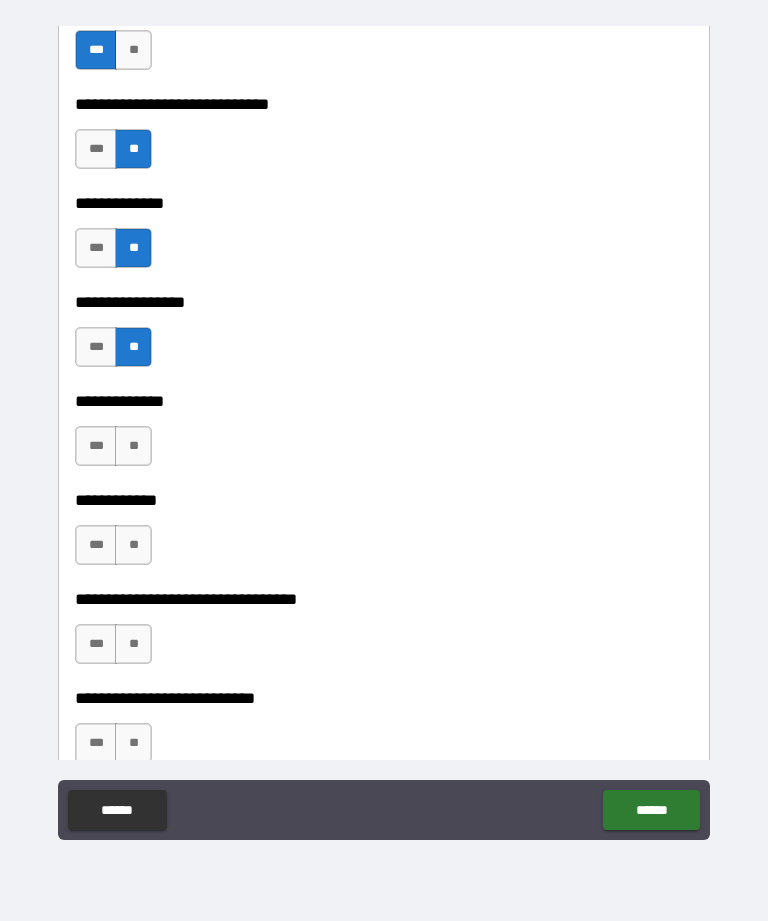click on "**" at bounding box center (133, 446) 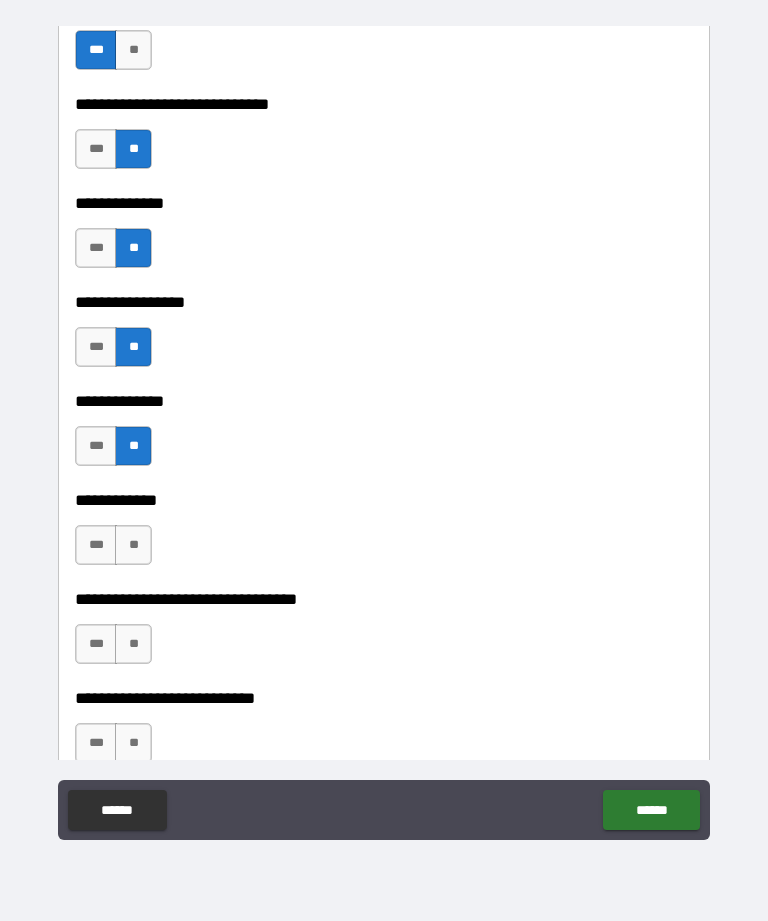 scroll, scrollTop: 5668, scrollLeft: 0, axis: vertical 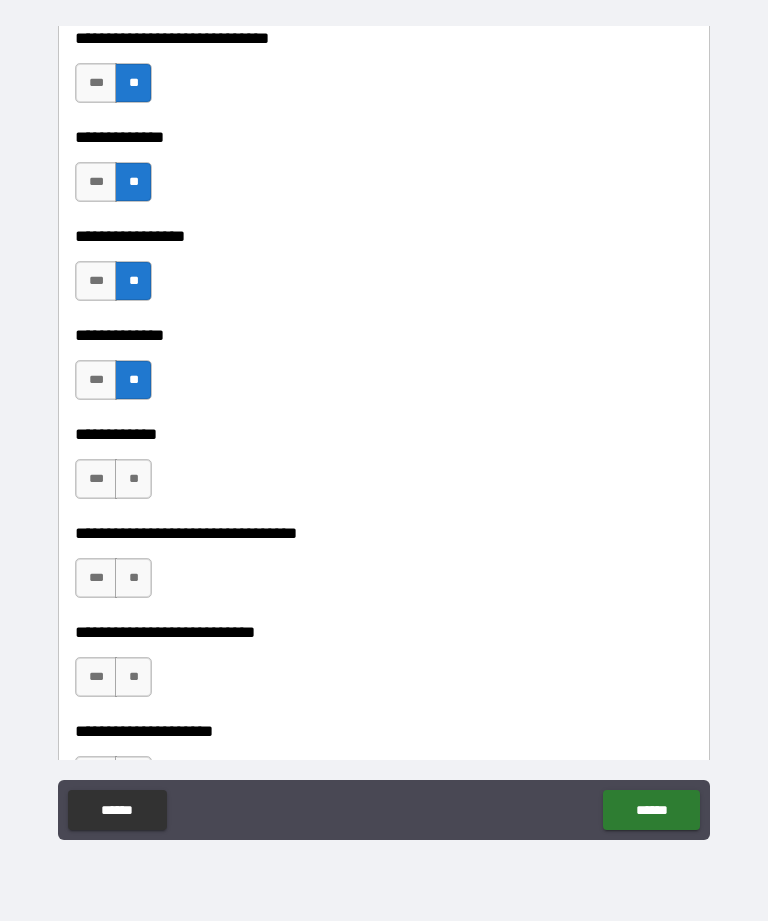 click on "**" at bounding box center [133, 479] 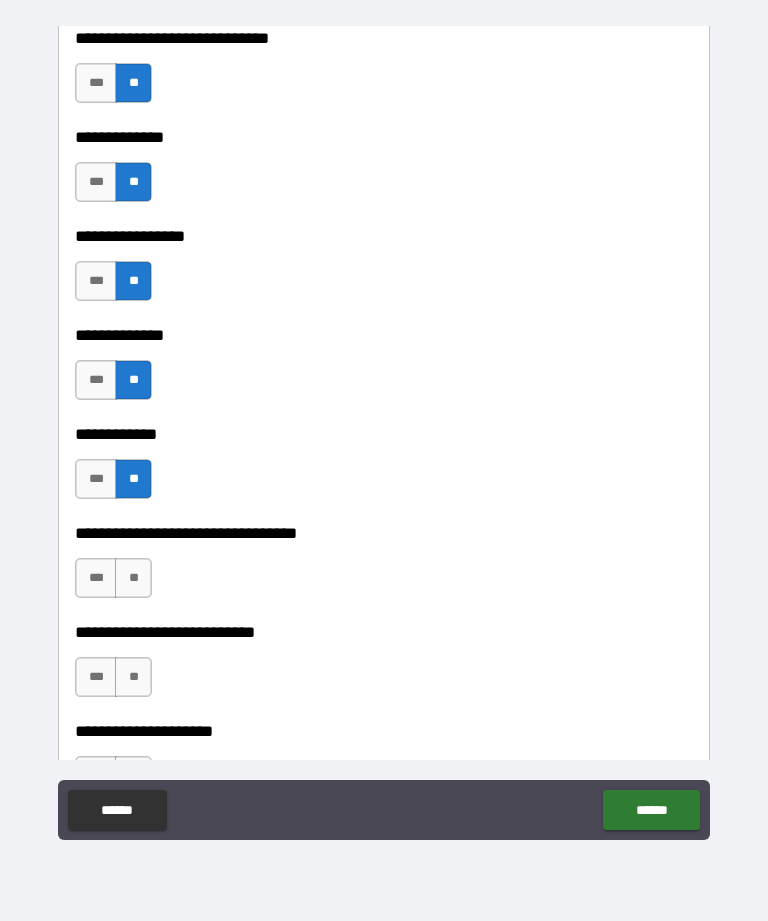 click on "**" at bounding box center (133, 578) 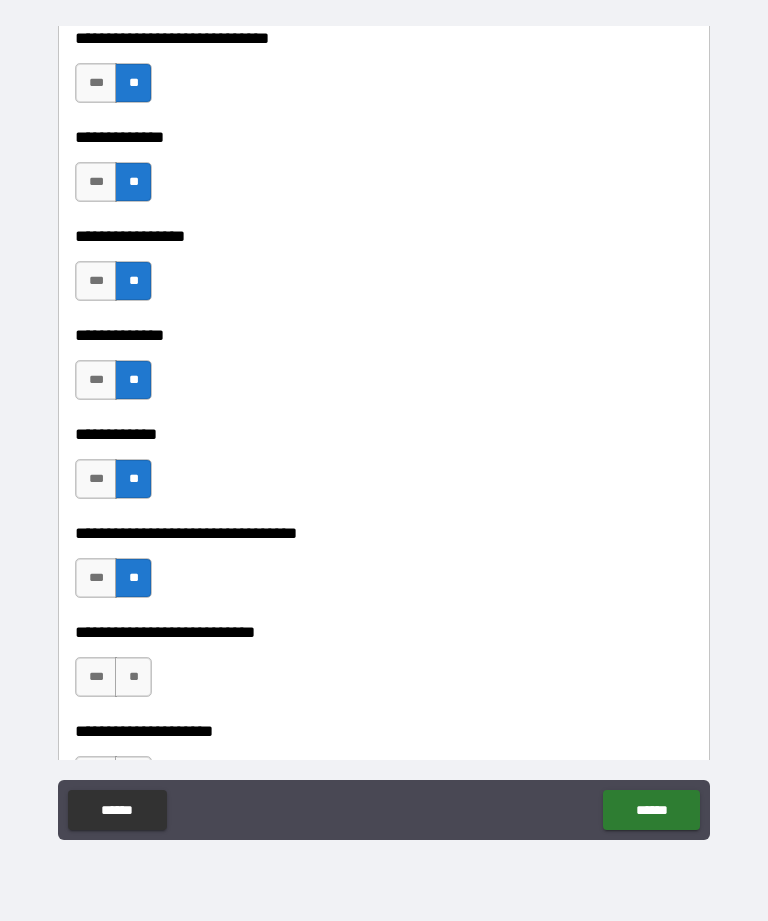 click on "**" at bounding box center (133, 677) 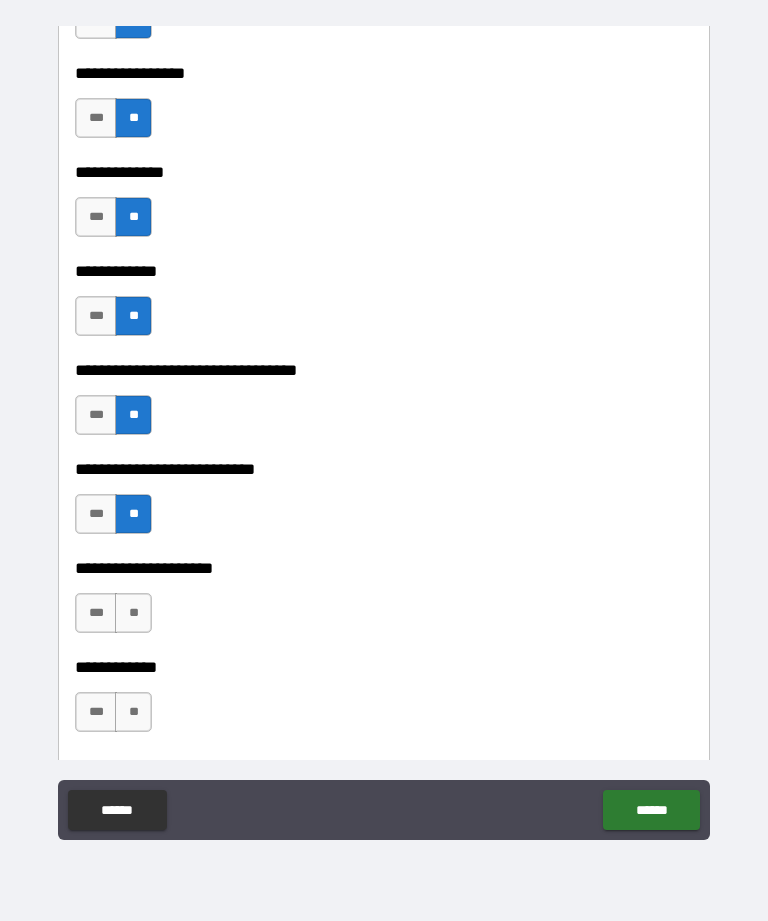scroll, scrollTop: 5858, scrollLeft: 0, axis: vertical 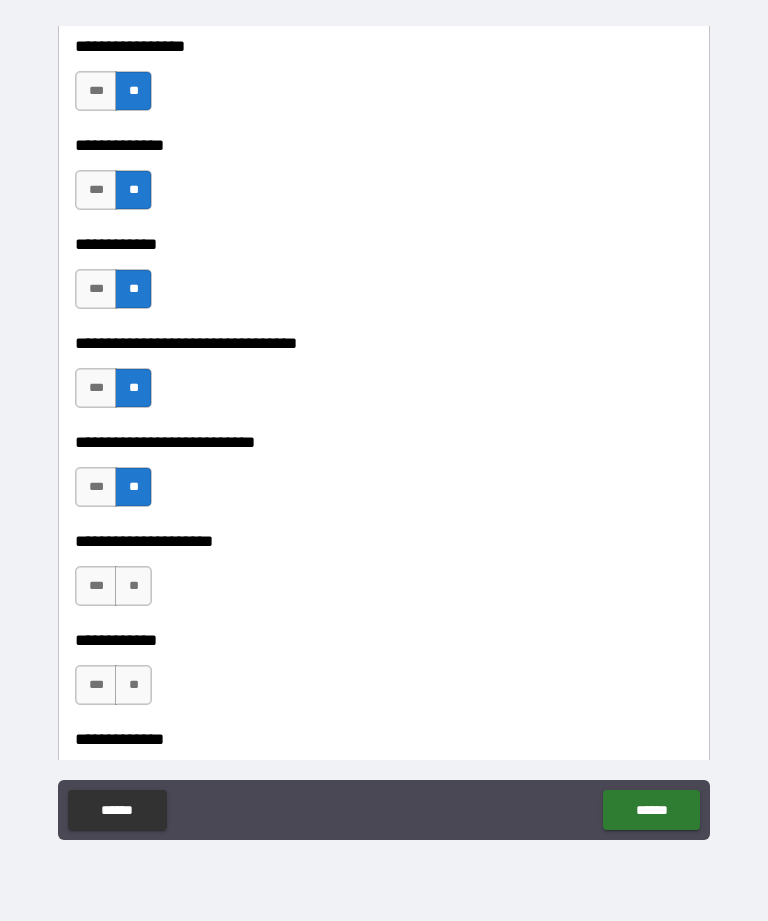 click on "**" at bounding box center (133, 586) 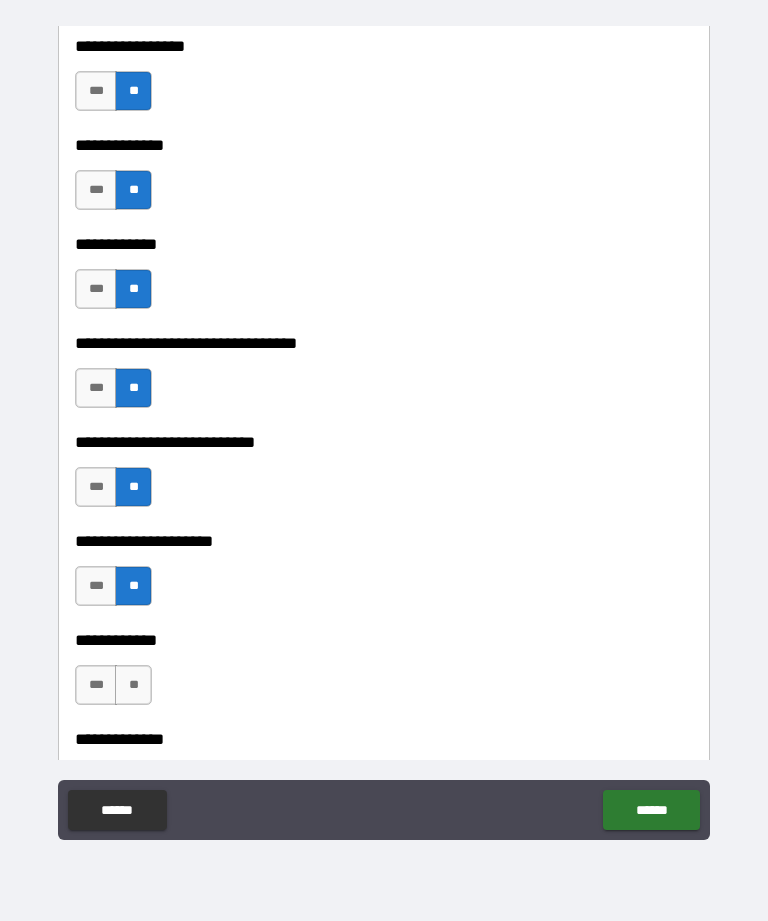 click on "**" at bounding box center [133, 685] 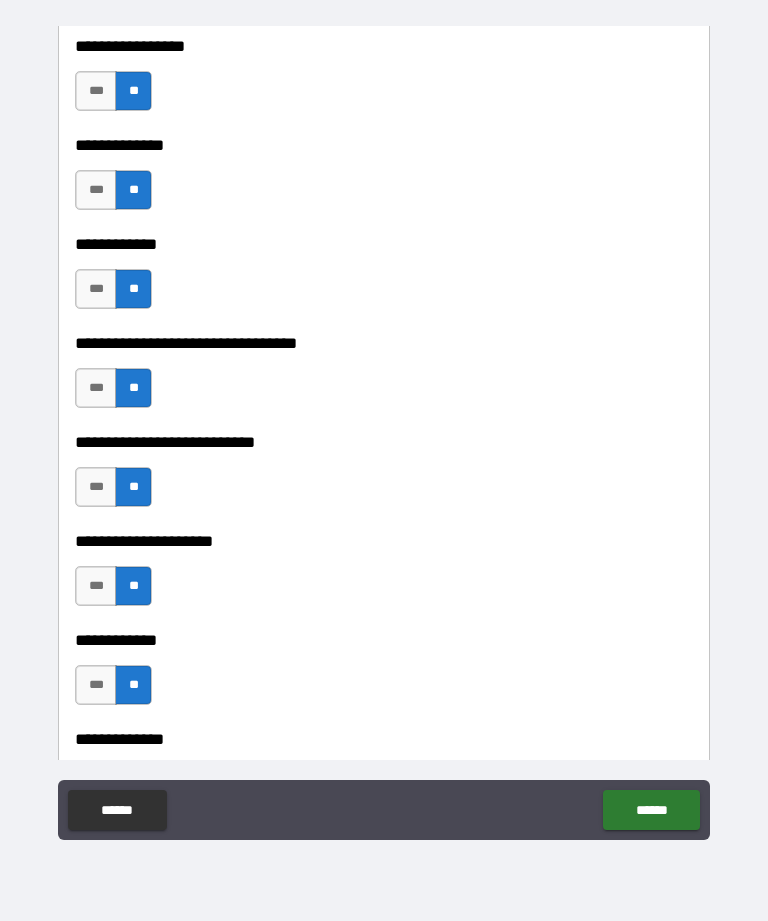 scroll, scrollTop: 6006, scrollLeft: 0, axis: vertical 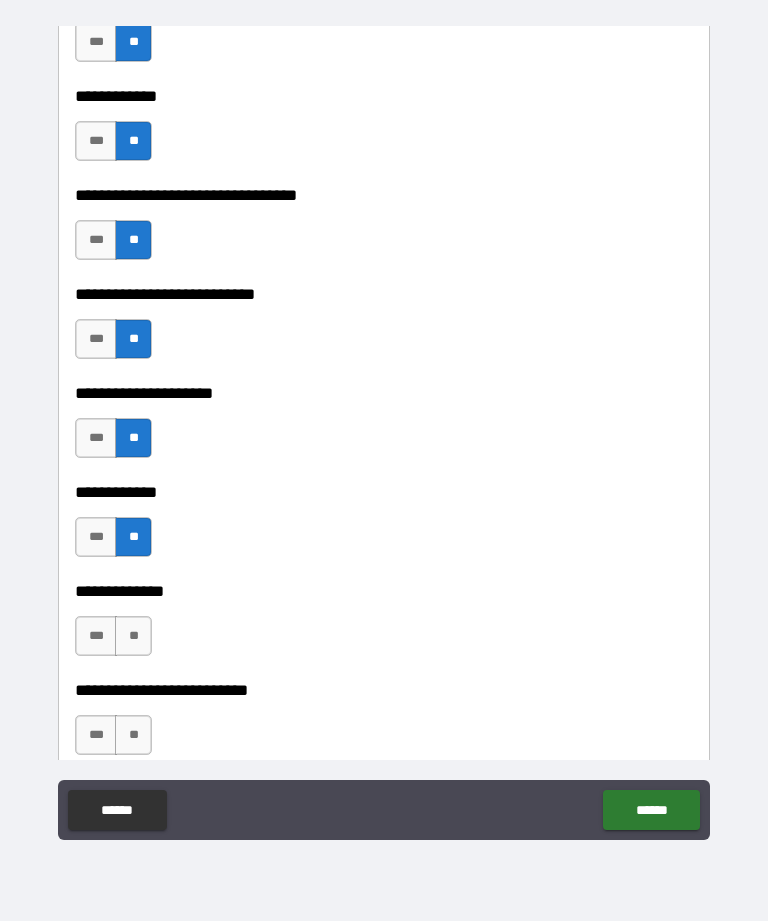 click on "**" at bounding box center [133, 636] 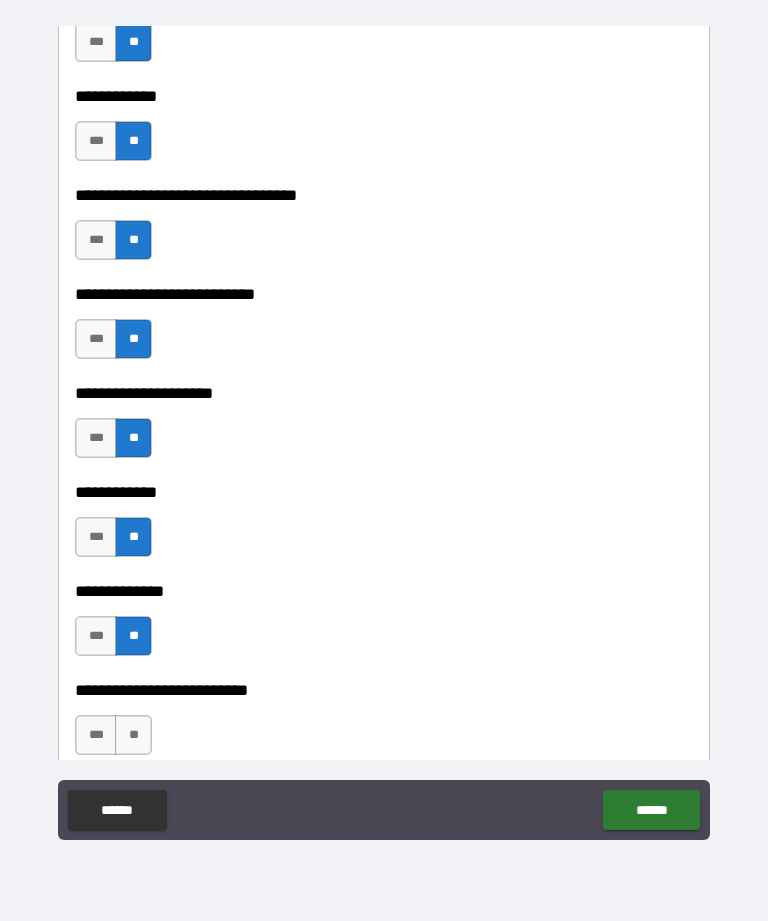 click on "**" at bounding box center [133, 735] 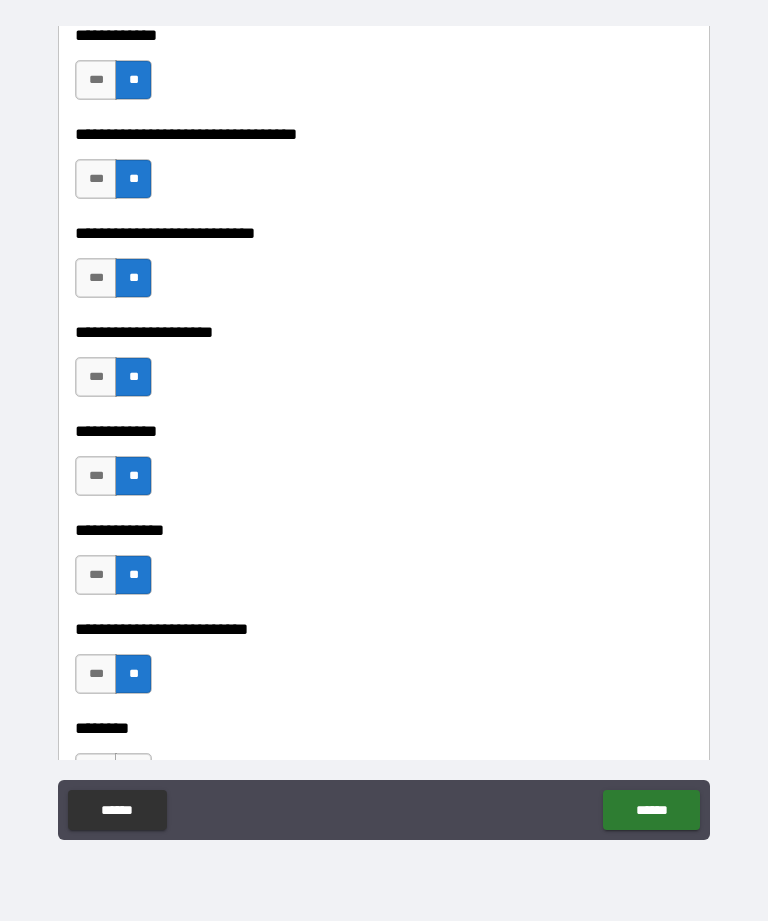 scroll, scrollTop: 6200, scrollLeft: 0, axis: vertical 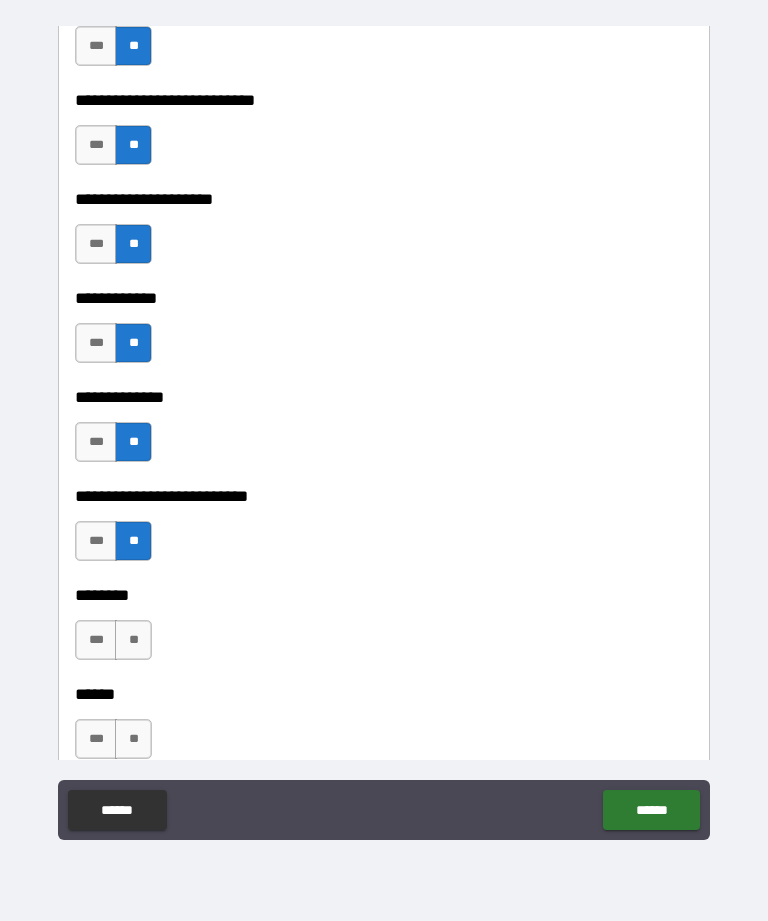 click on "**" at bounding box center [133, 640] 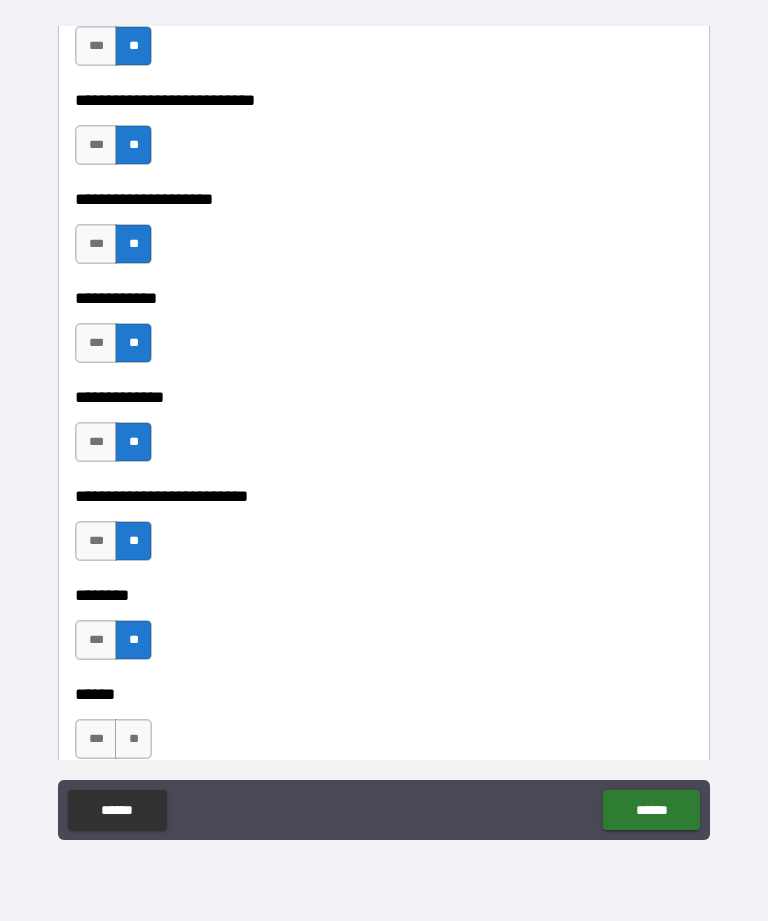 click on "**" at bounding box center [133, 739] 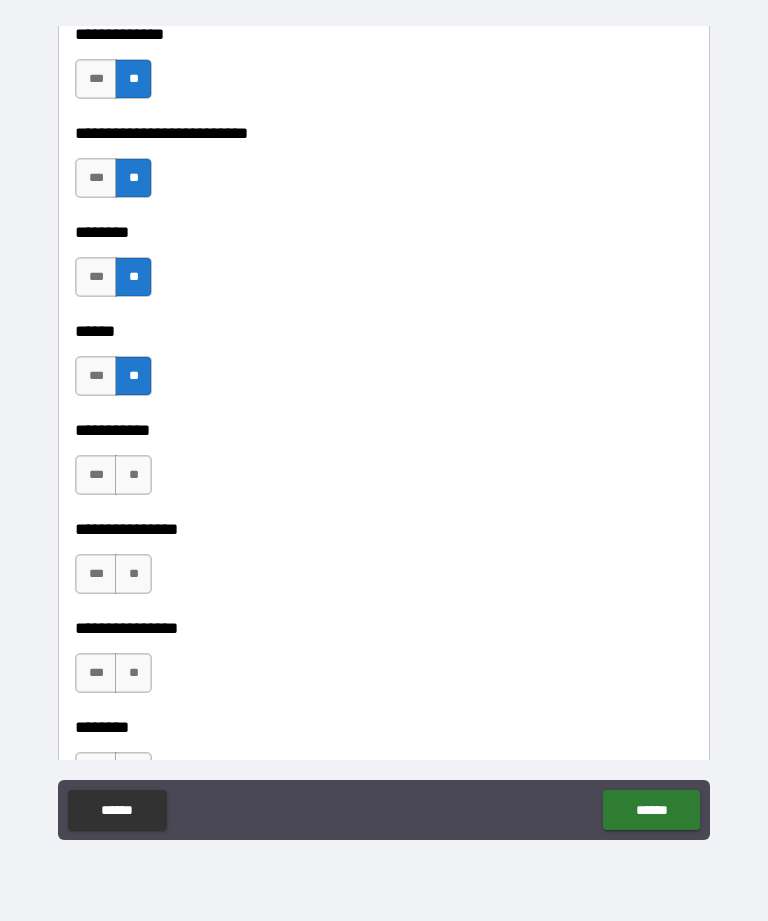 scroll, scrollTop: 6534, scrollLeft: 0, axis: vertical 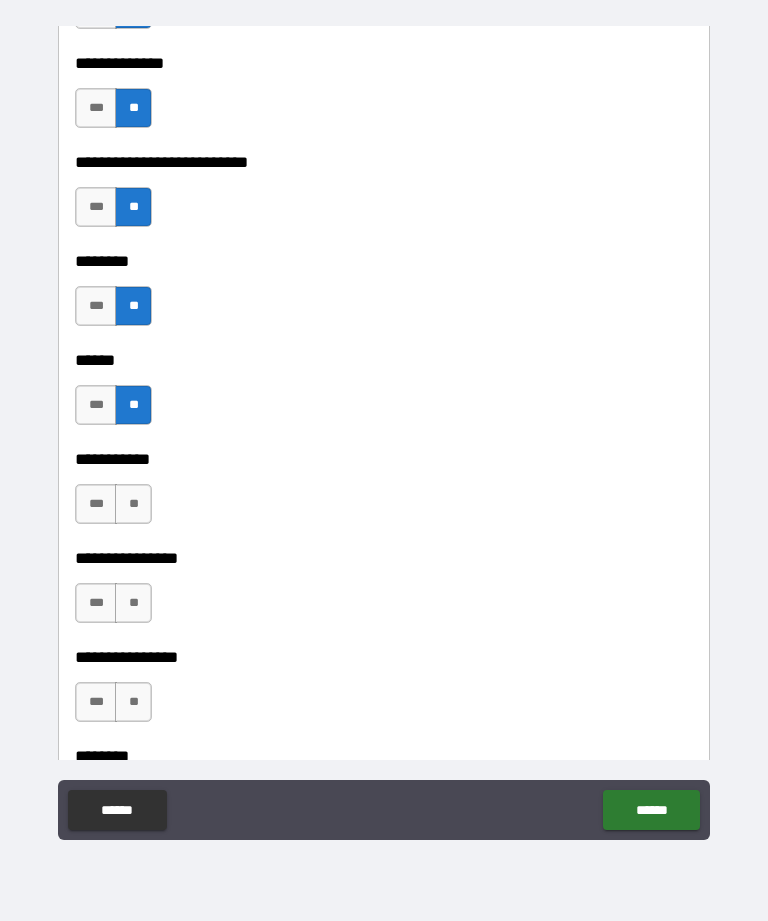click on "**" at bounding box center [133, 504] 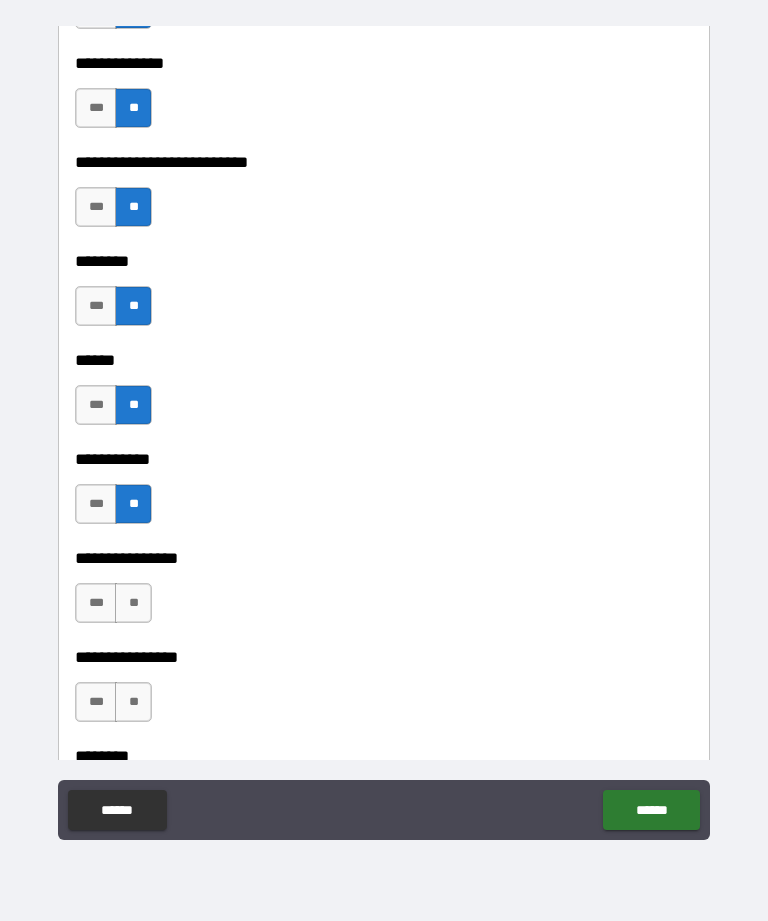 click on "**" at bounding box center (133, 603) 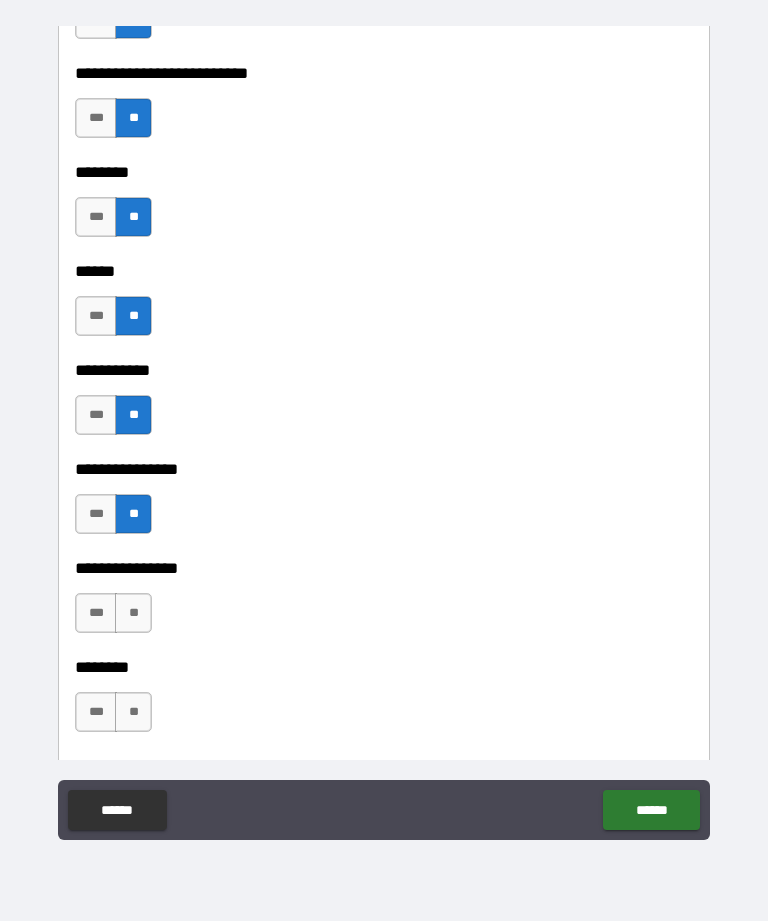 scroll, scrollTop: 6623, scrollLeft: 0, axis: vertical 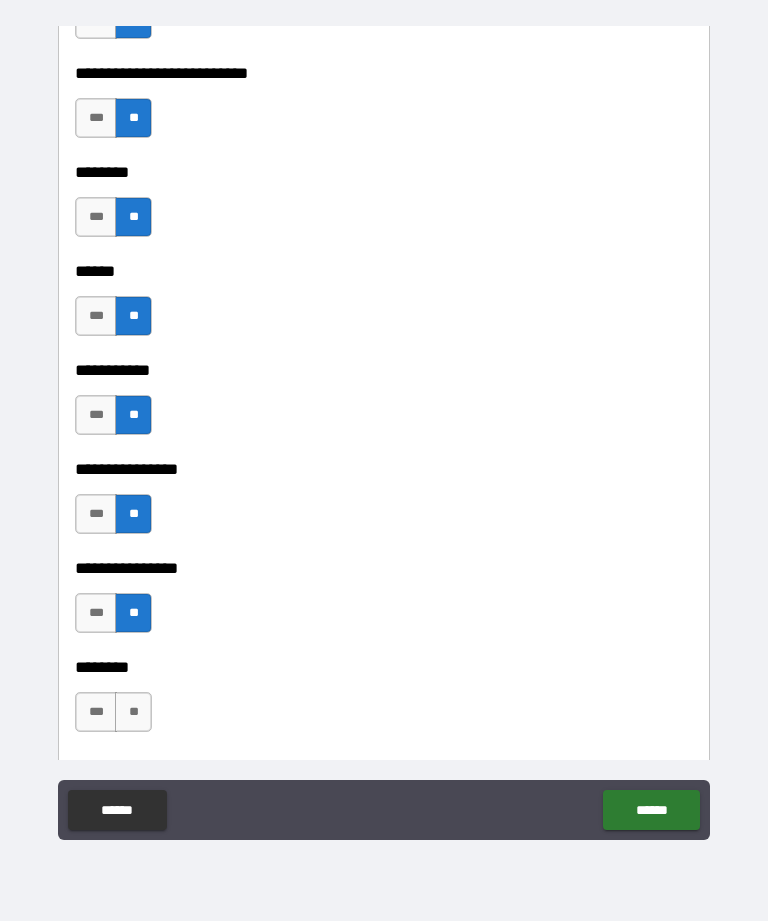 click on "**" at bounding box center (133, 712) 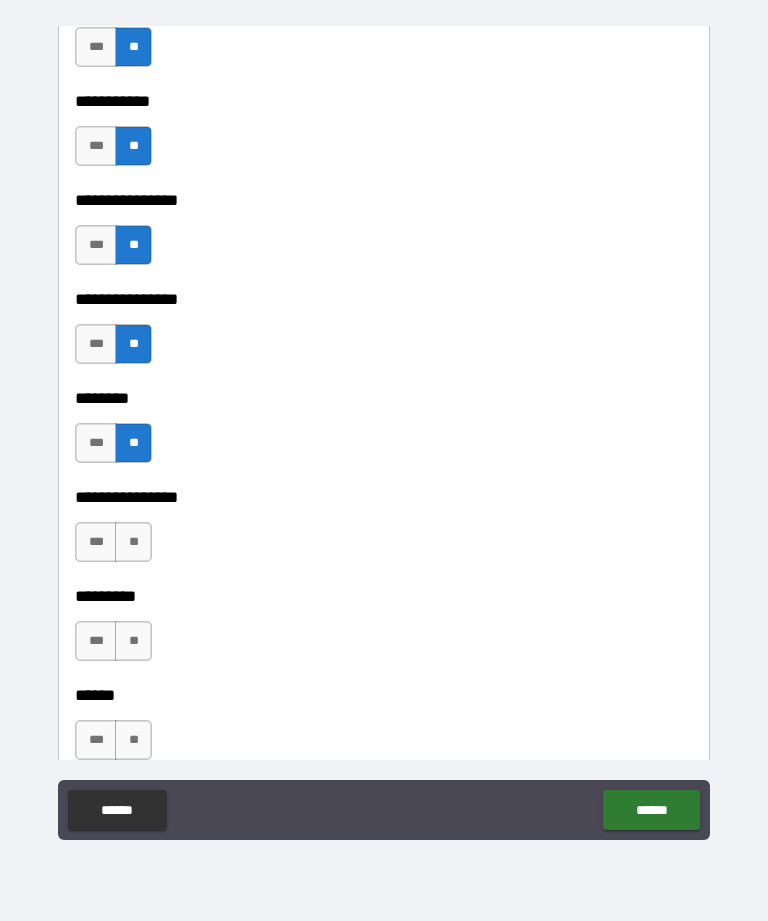 scroll, scrollTop: 6894, scrollLeft: 0, axis: vertical 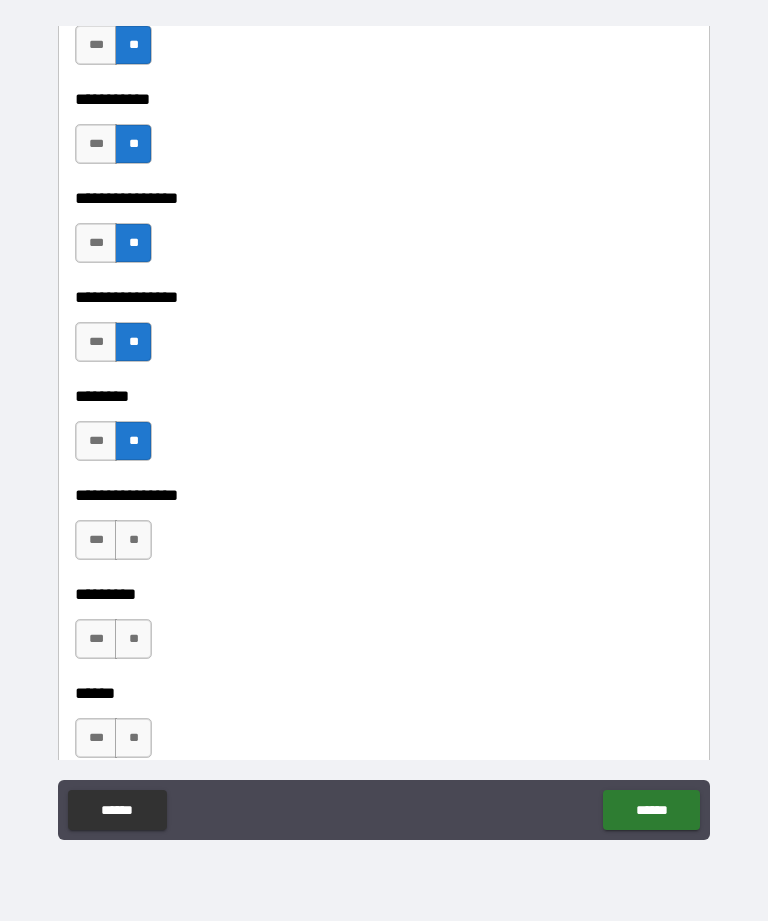 click on "**" at bounding box center (133, 540) 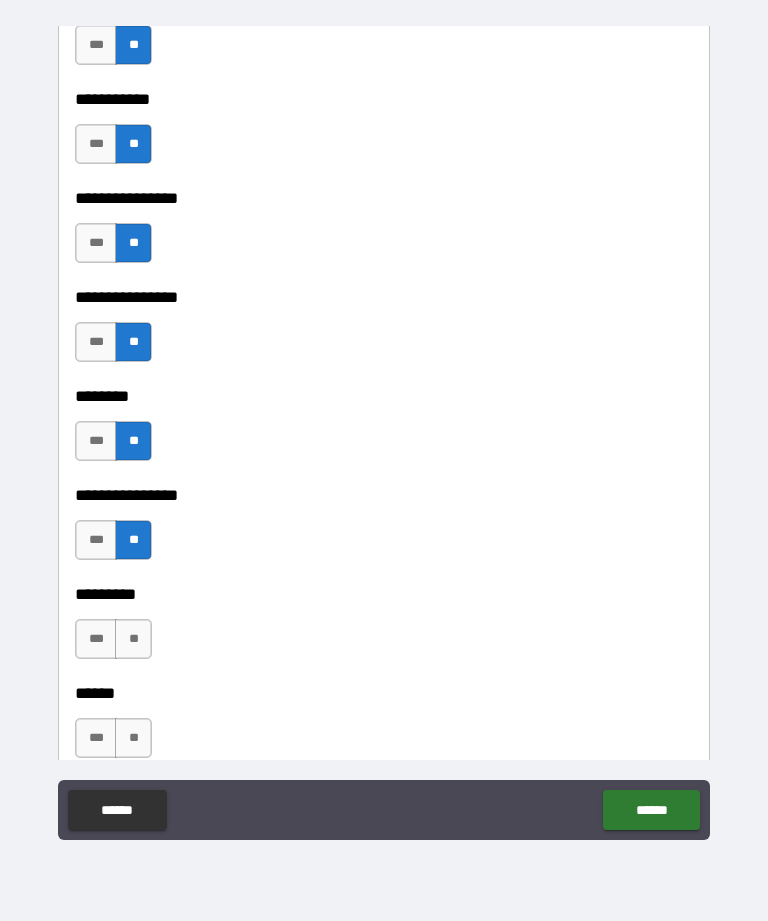 click on "**" at bounding box center [133, 639] 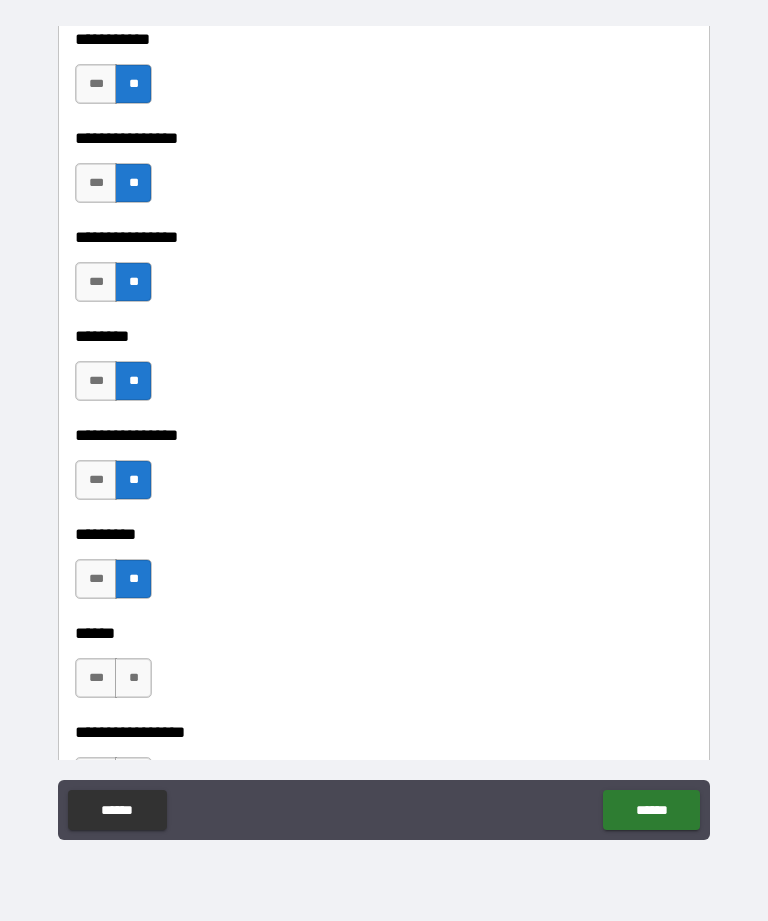 click on "**" at bounding box center (133, 678) 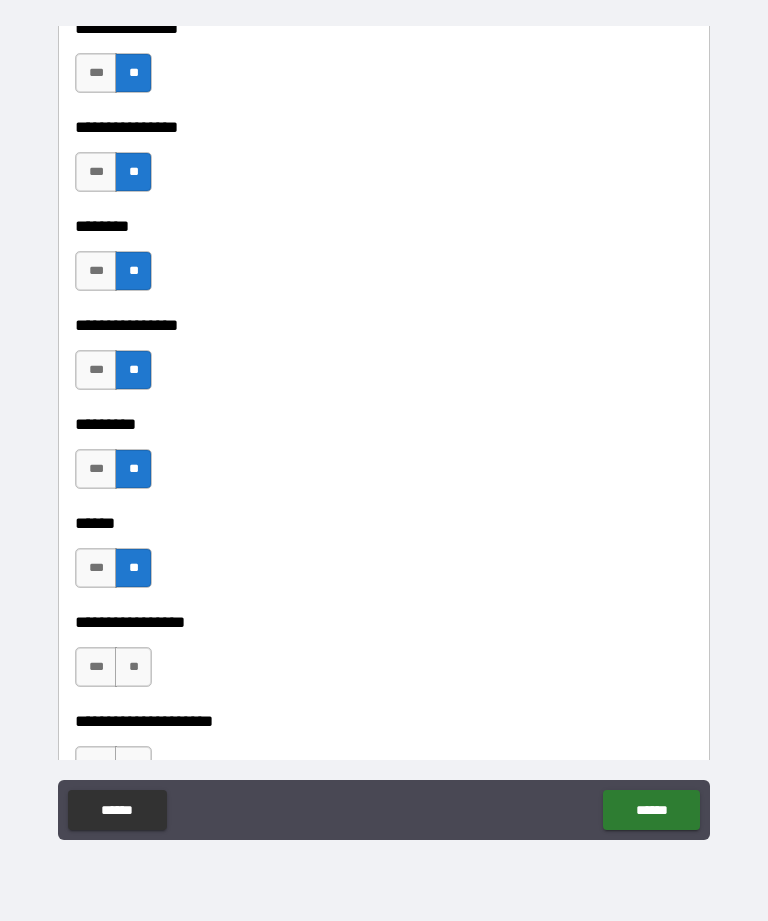 click on "**" at bounding box center (133, 667) 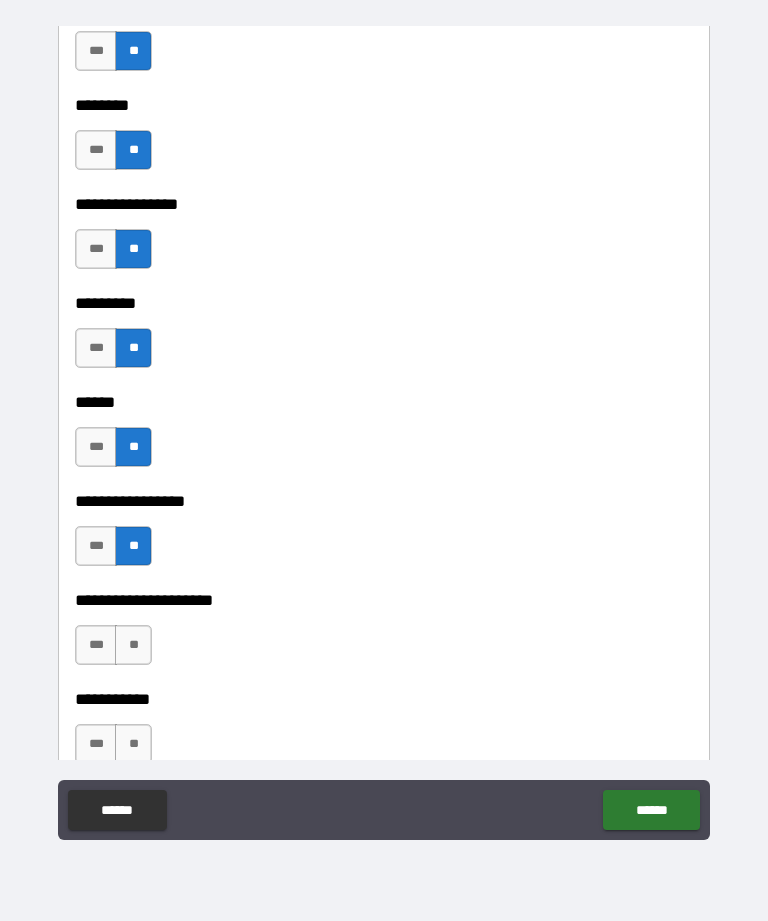 scroll, scrollTop: 7192, scrollLeft: 0, axis: vertical 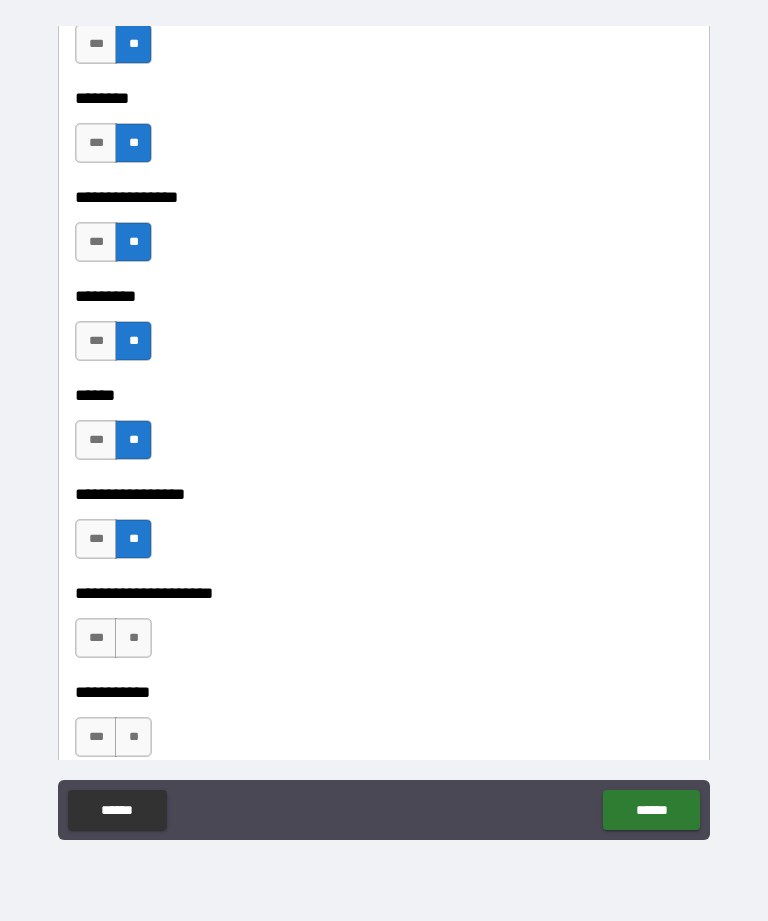 click on "**" at bounding box center (133, 638) 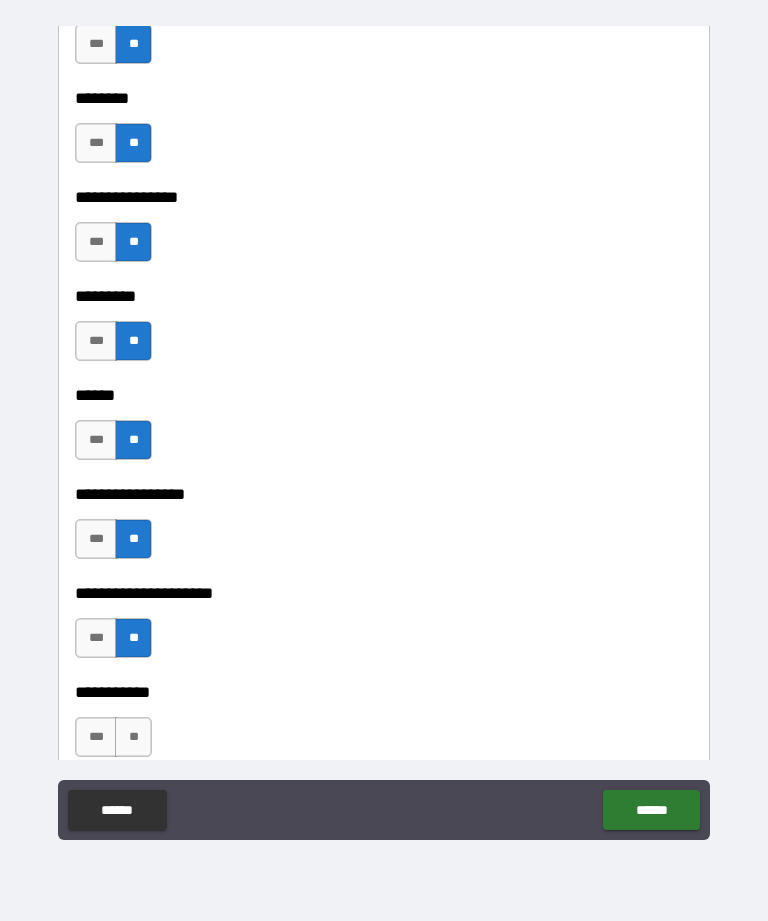 click on "**" at bounding box center [133, 737] 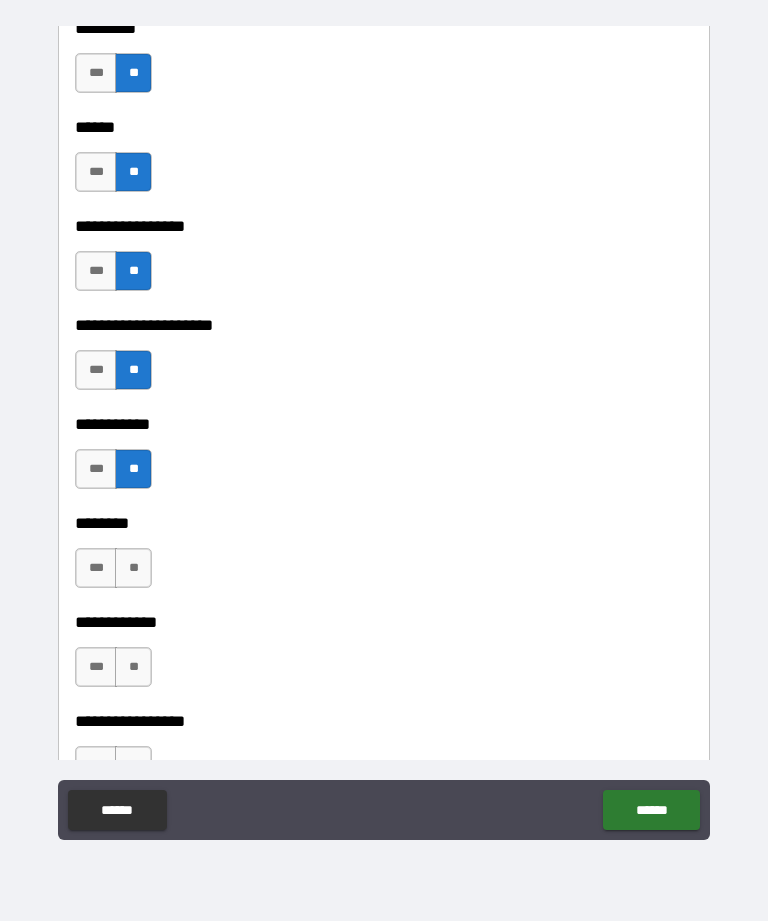 scroll, scrollTop: 7467, scrollLeft: 0, axis: vertical 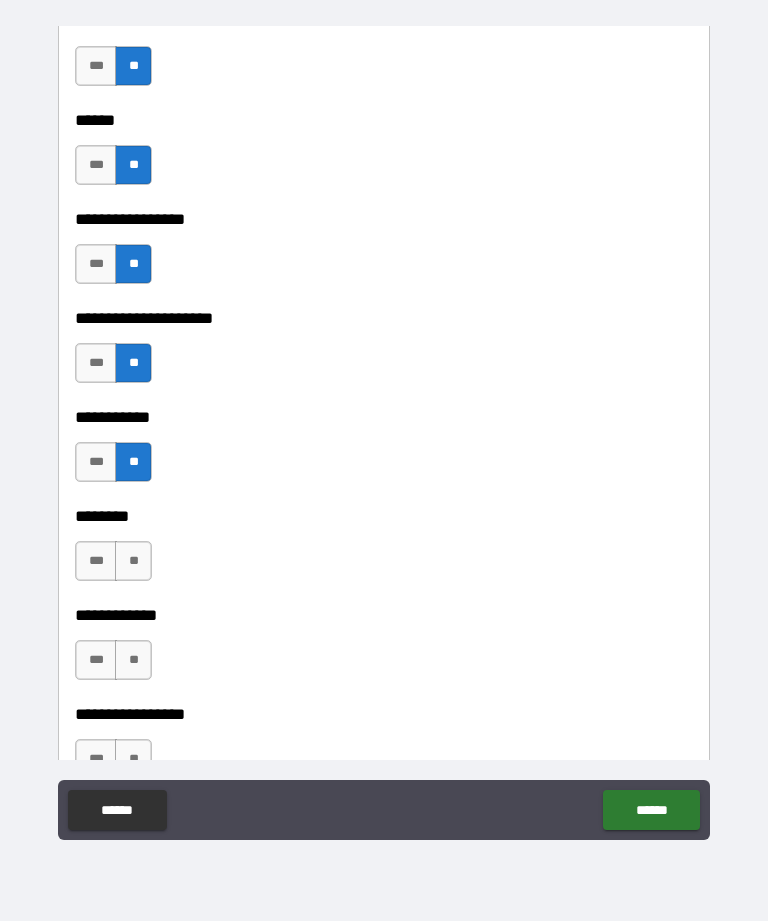 click on "**" at bounding box center (133, 561) 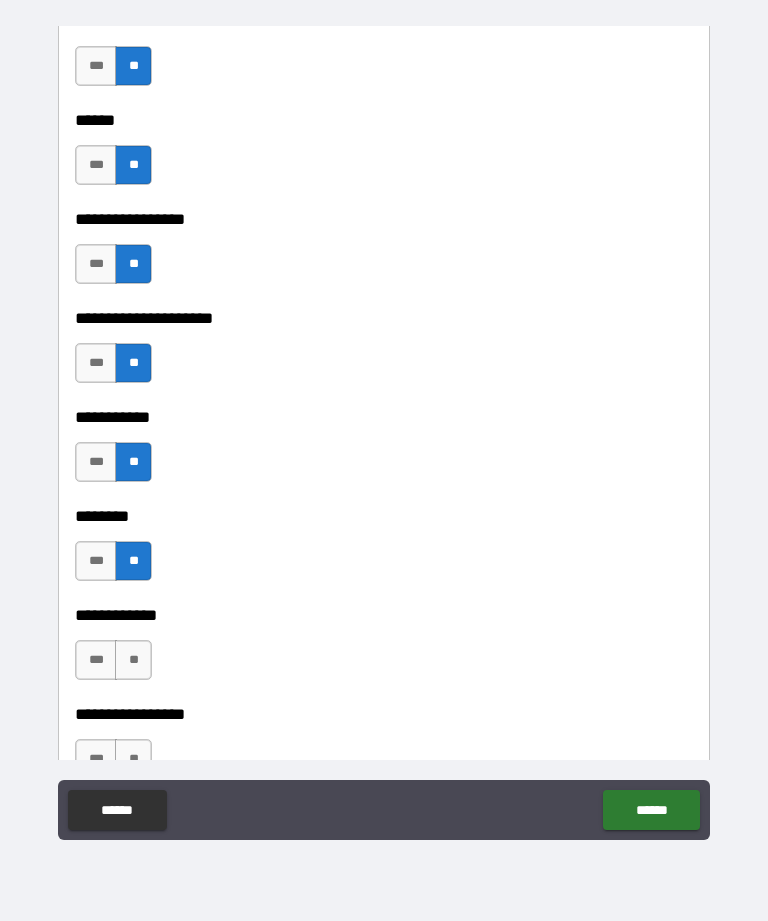click on "**" at bounding box center (133, 660) 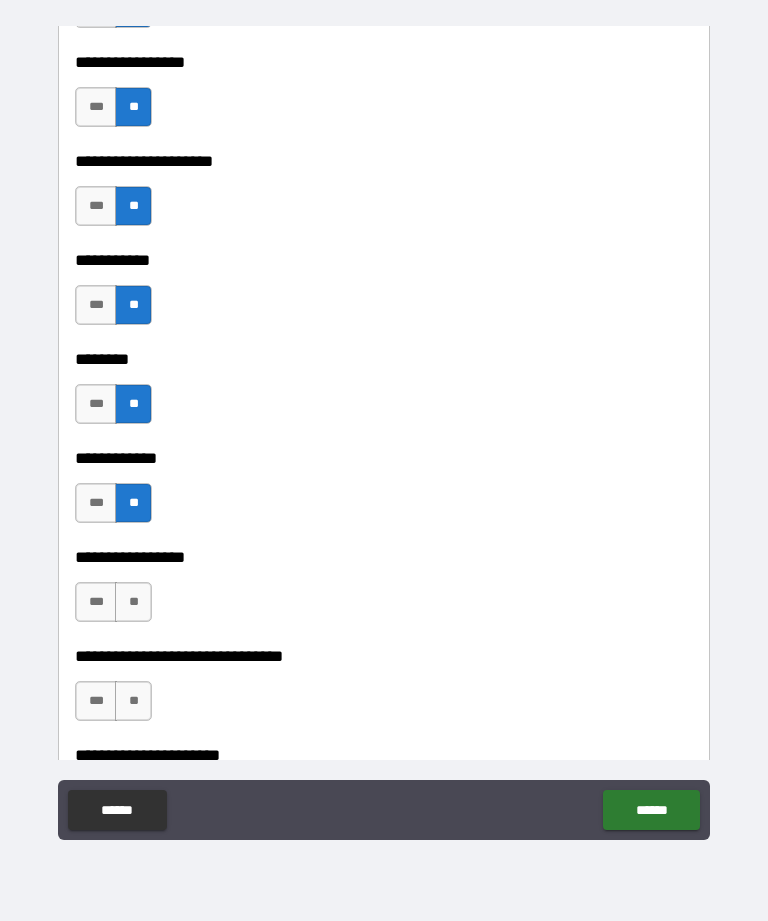 scroll, scrollTop: 7631, scrollLeft: 0, axis: vertical 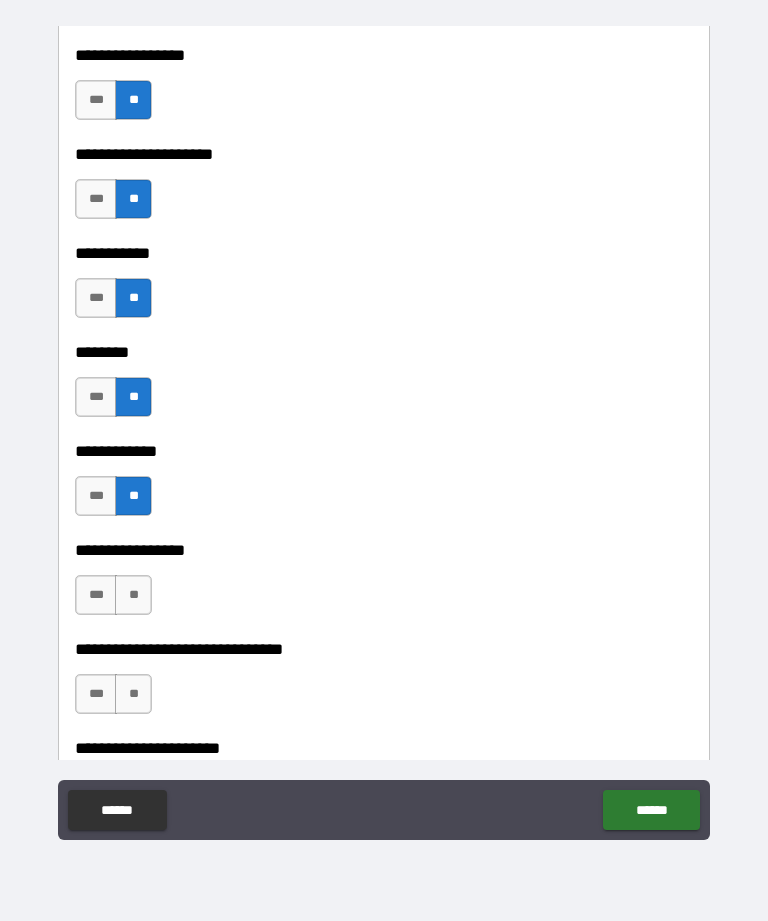 click on "**" at bounding box center (133, 595) 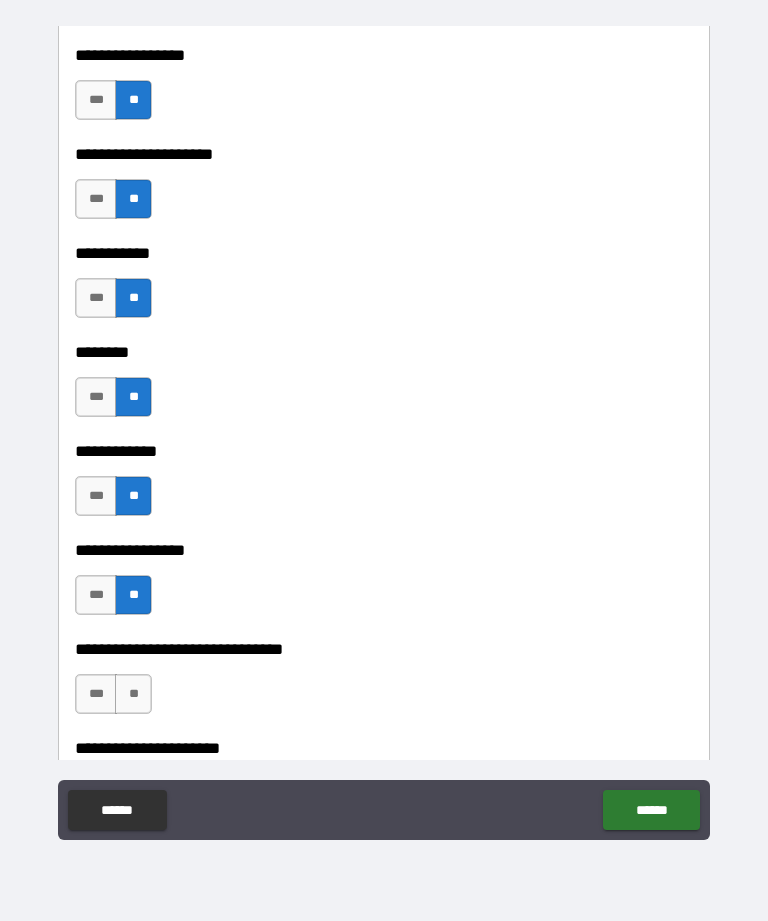 click on "**" at bounding box center (133, 694) 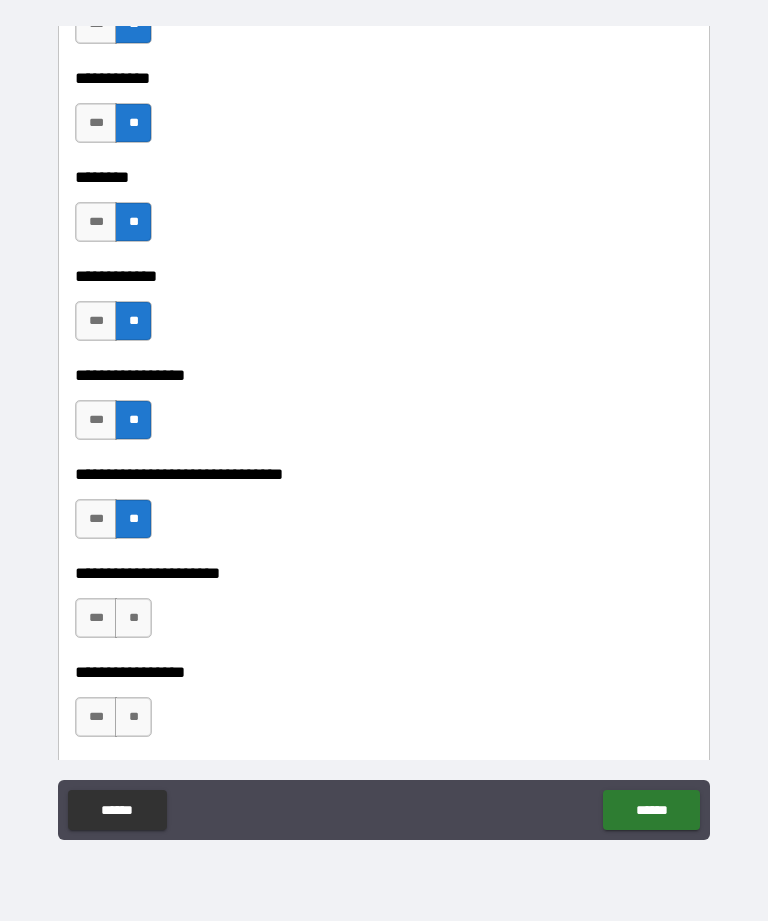 scroll, scrollTop: 7831, scrollLeft: 0, axis: vertical 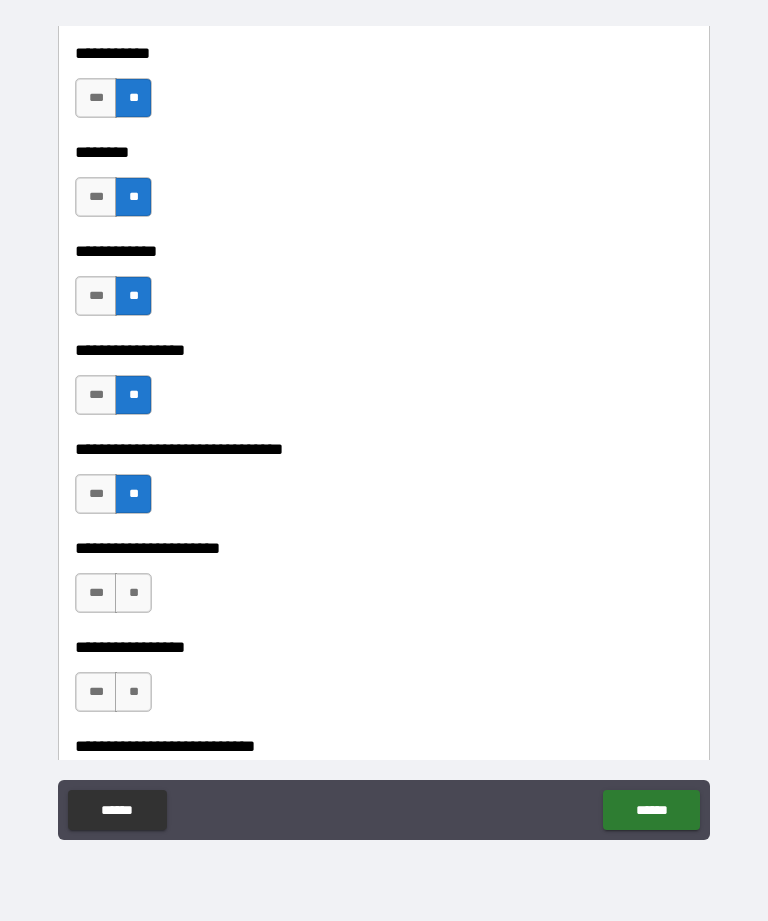 click on "**" at bounding box center (133, 593) 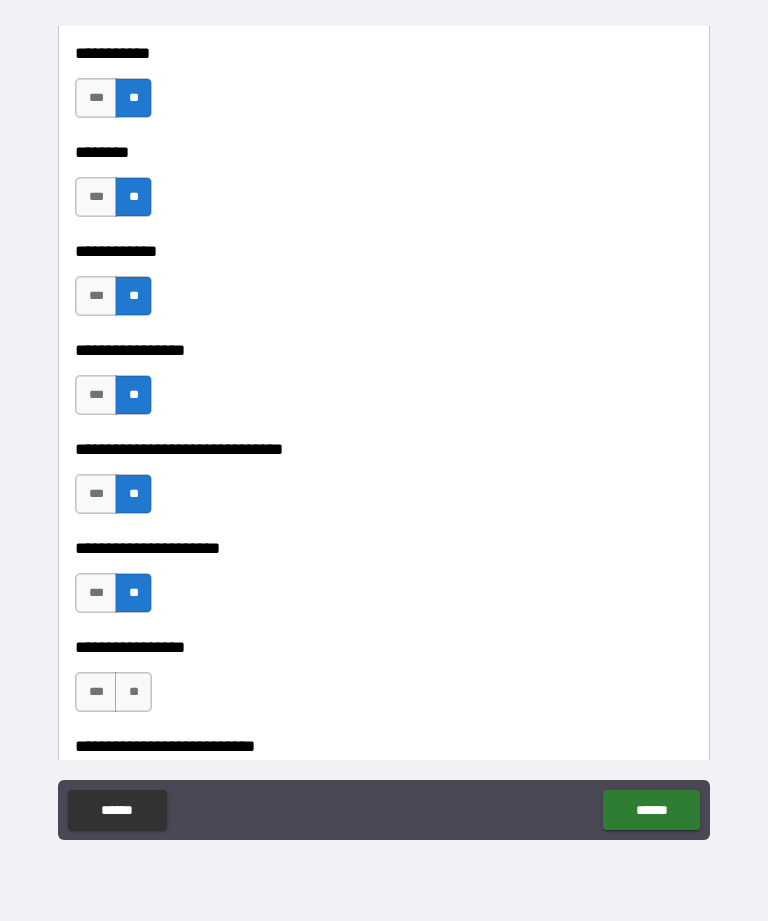 click on "**" at bounding box center (133, 692) 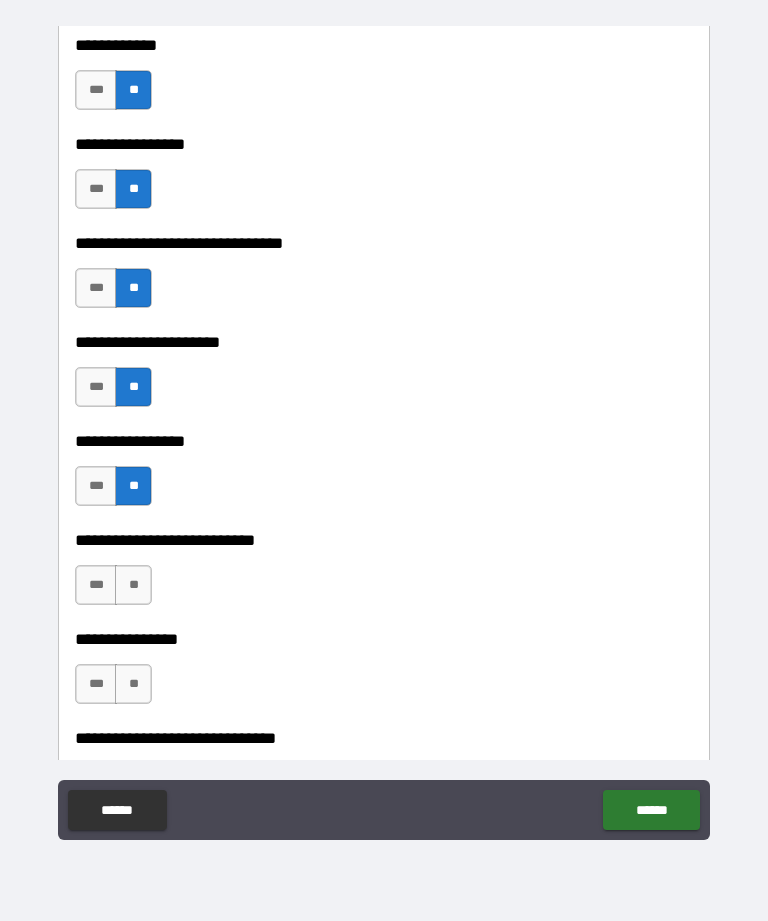 scroll, scrollTop: 8051, scrollLeft: 0, axis: vertical 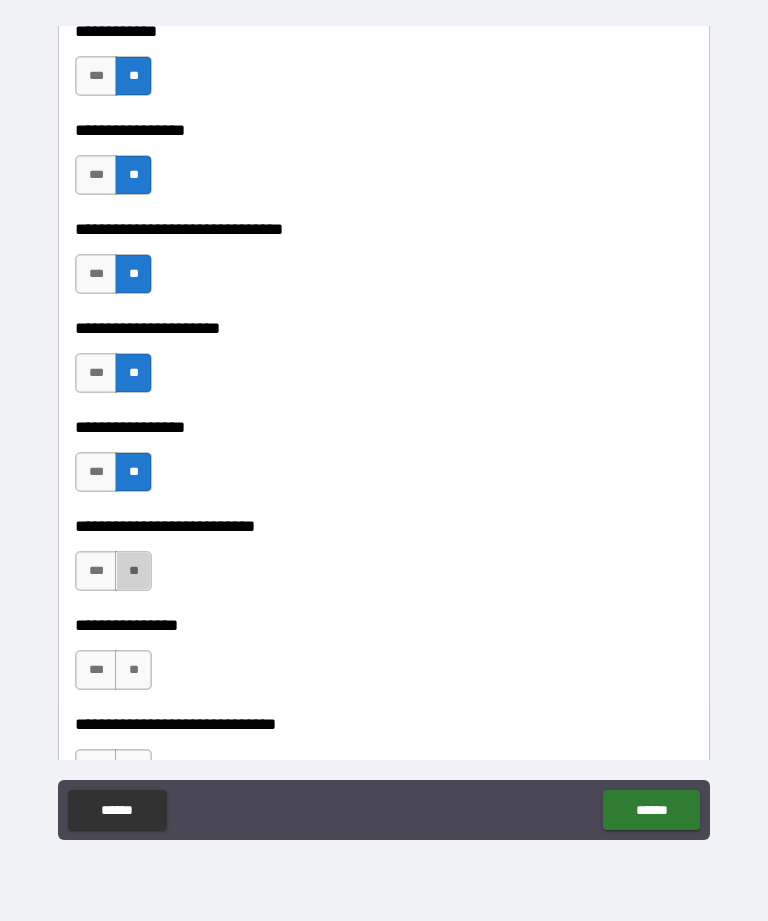 click on "**" at bounding box center (133, 571) 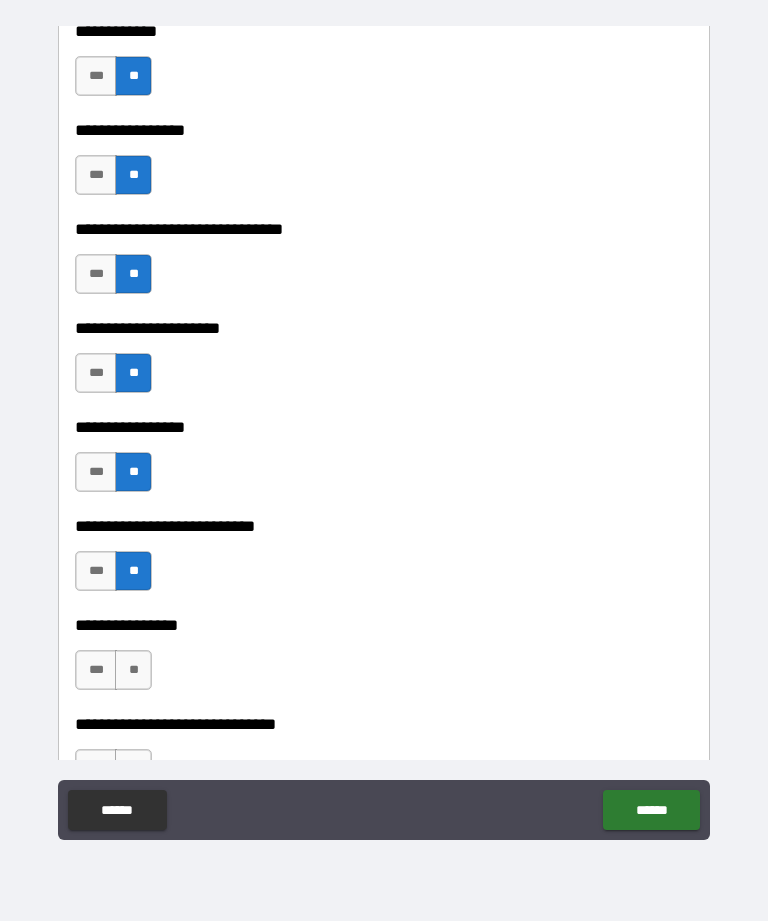 click on "**" at bounding box center (133, 670) 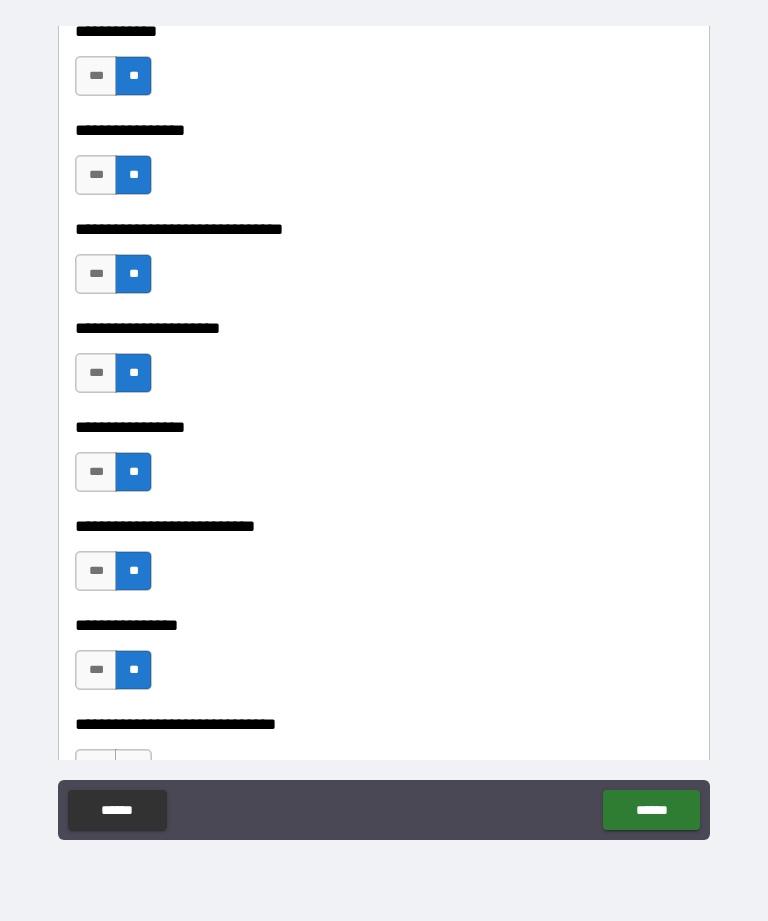 scroll, scrollTop: 8229, scrollLeft: 0, axis: vertical 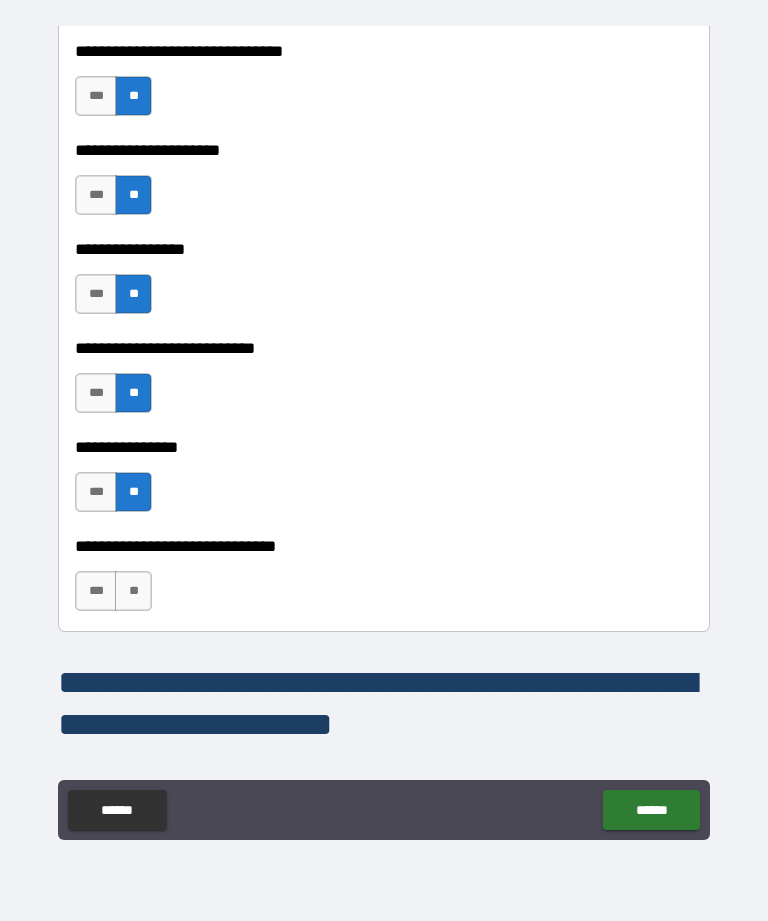click on "**" at bounding box center (133, 591) 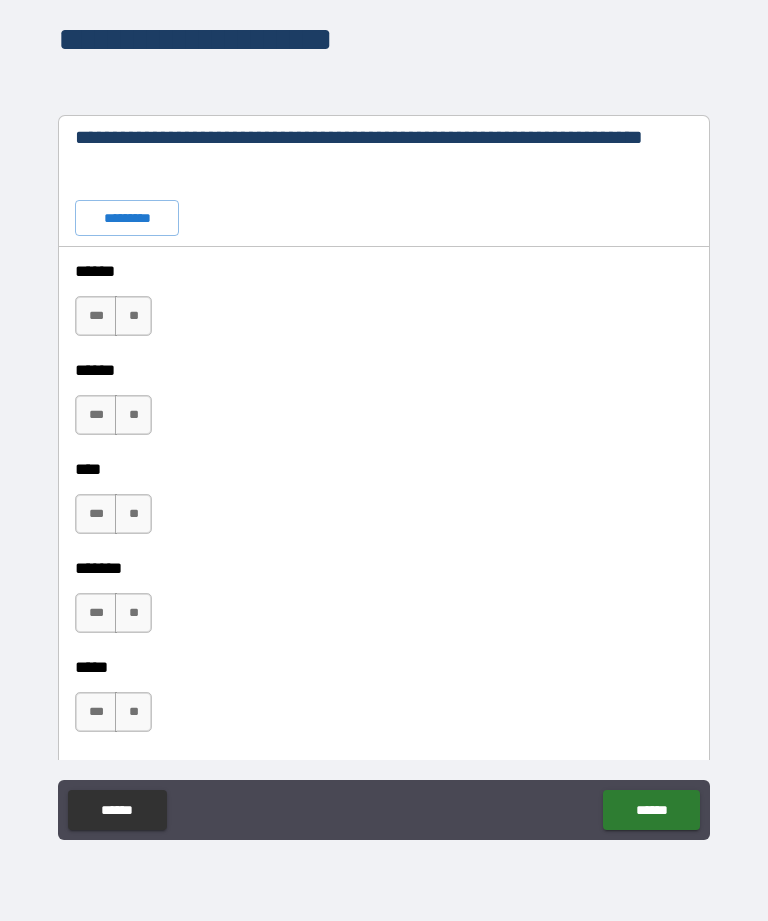 scroll, scrollTop: 8914, scrollLeft: 0, axis: vertical 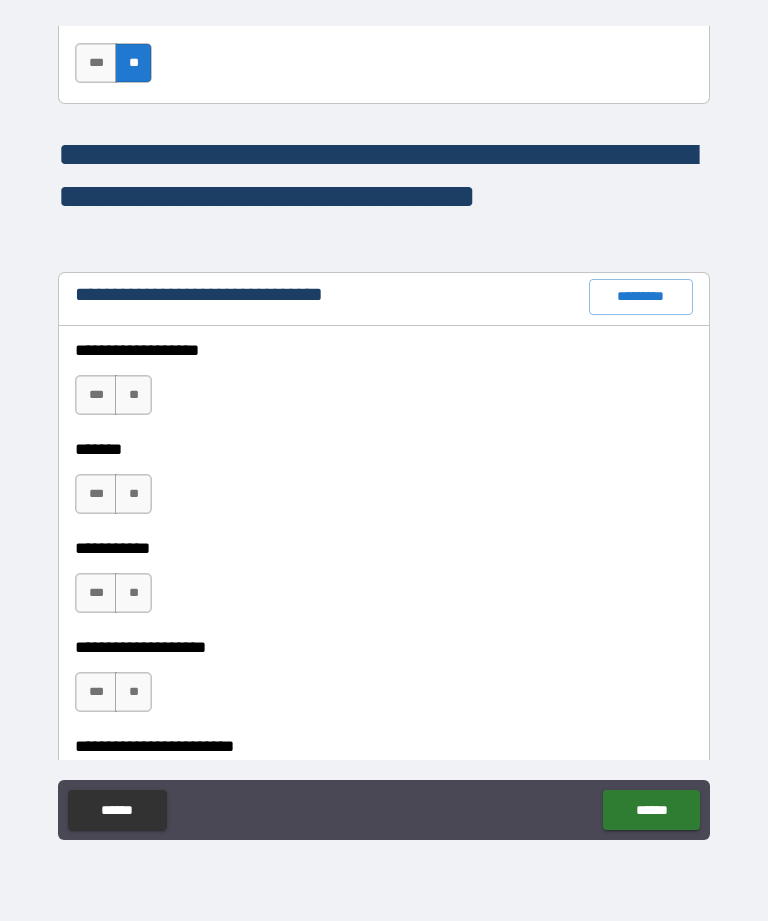 click on "**" at bounding box center (133, 395) 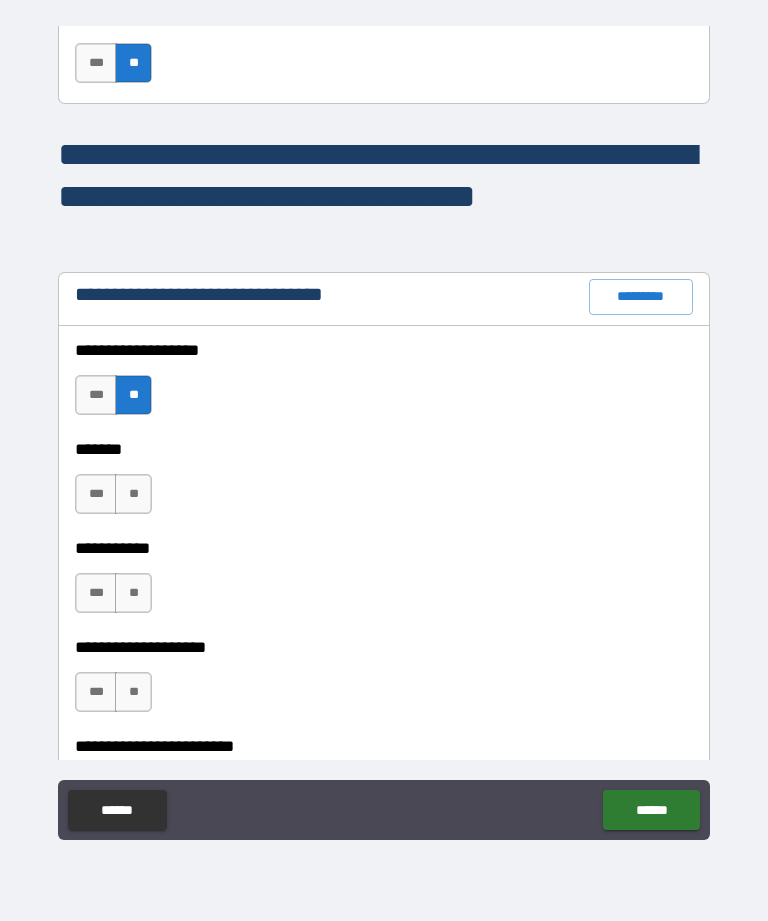 click on "**" at bounding box center [133, 494] 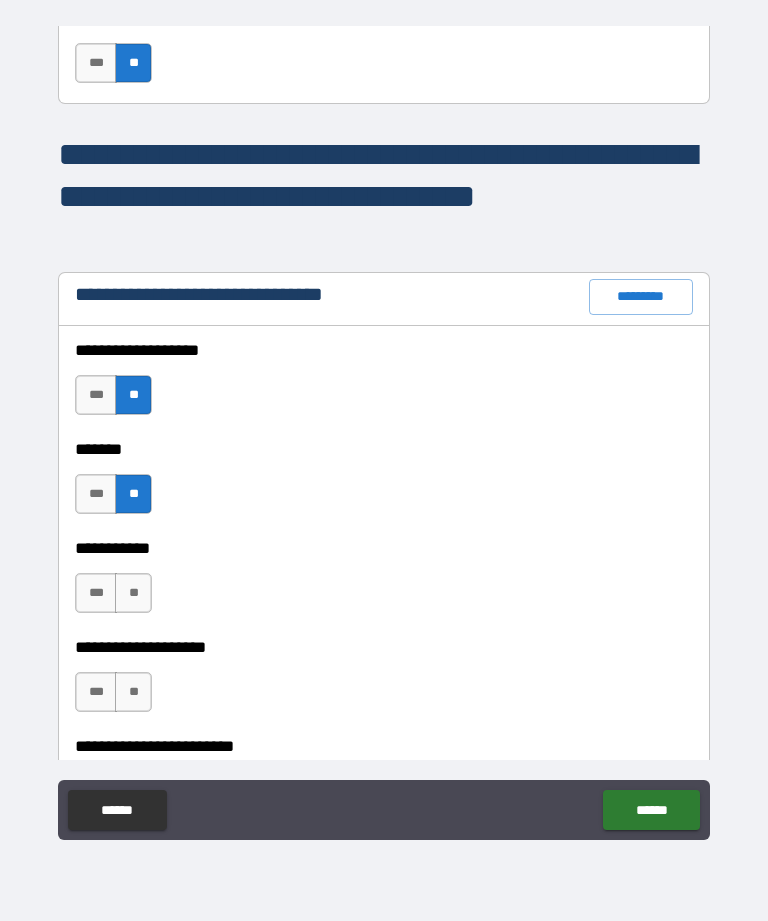 click on "**" at bounding box center (133, 593) 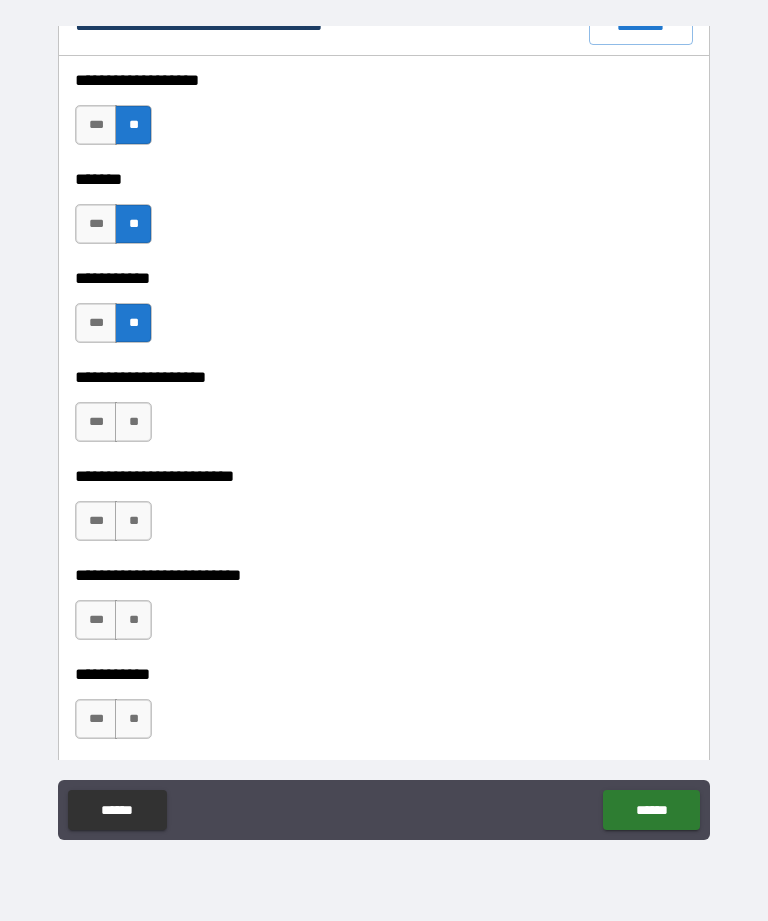 scroll, scrollTop: 10335, scrollLeft: 0, axis: vertical 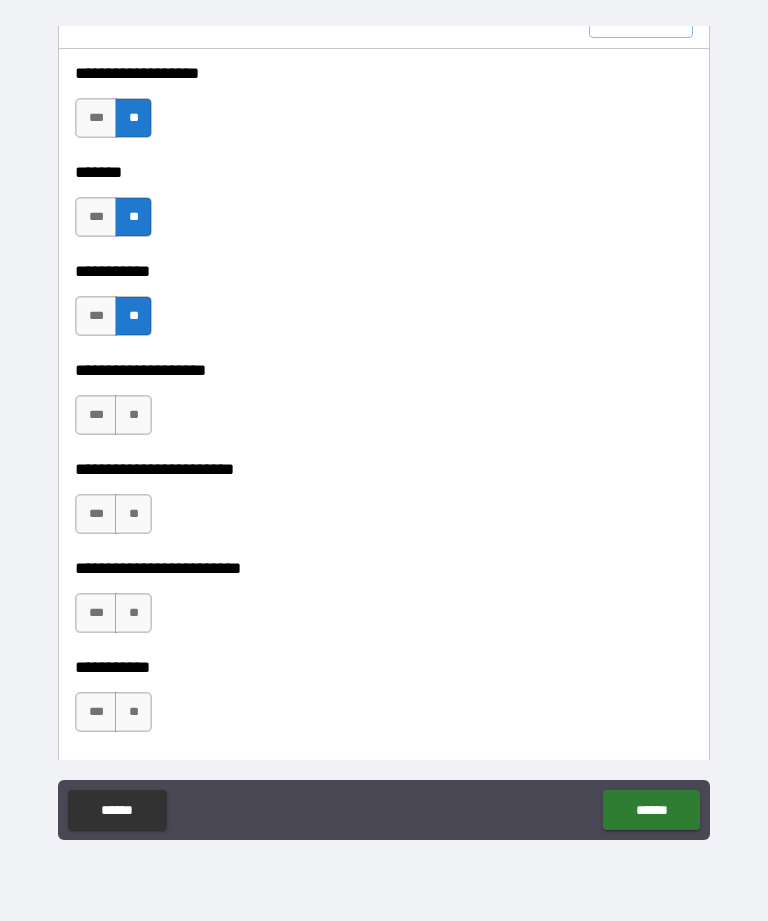 click on "**" at bounding box center (133, 415) 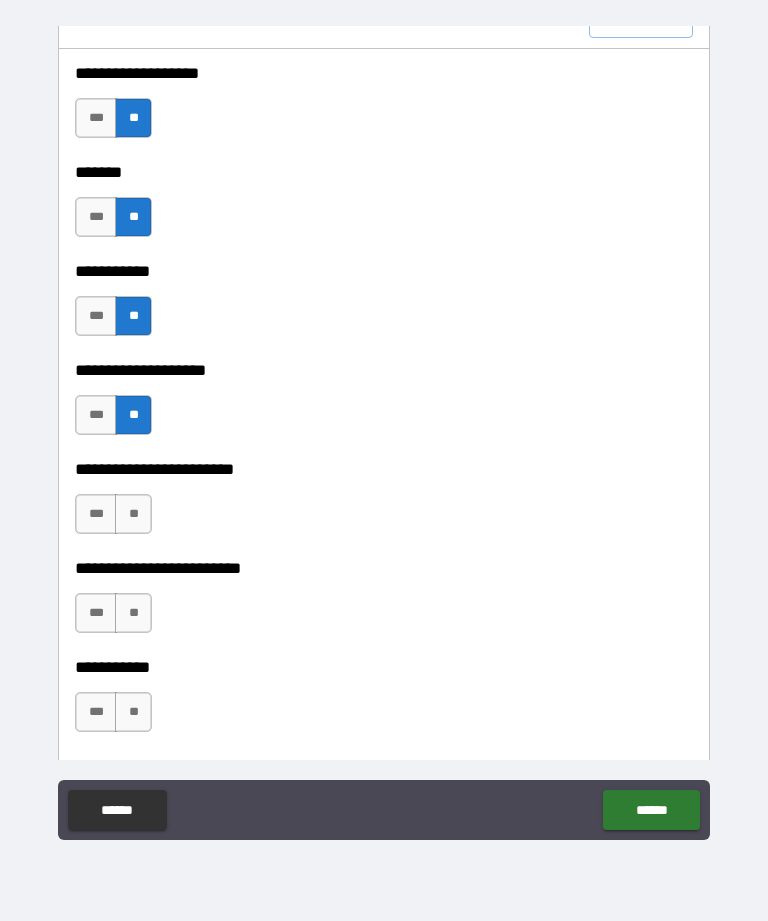 click on "**" at bounding box center [133, 514] 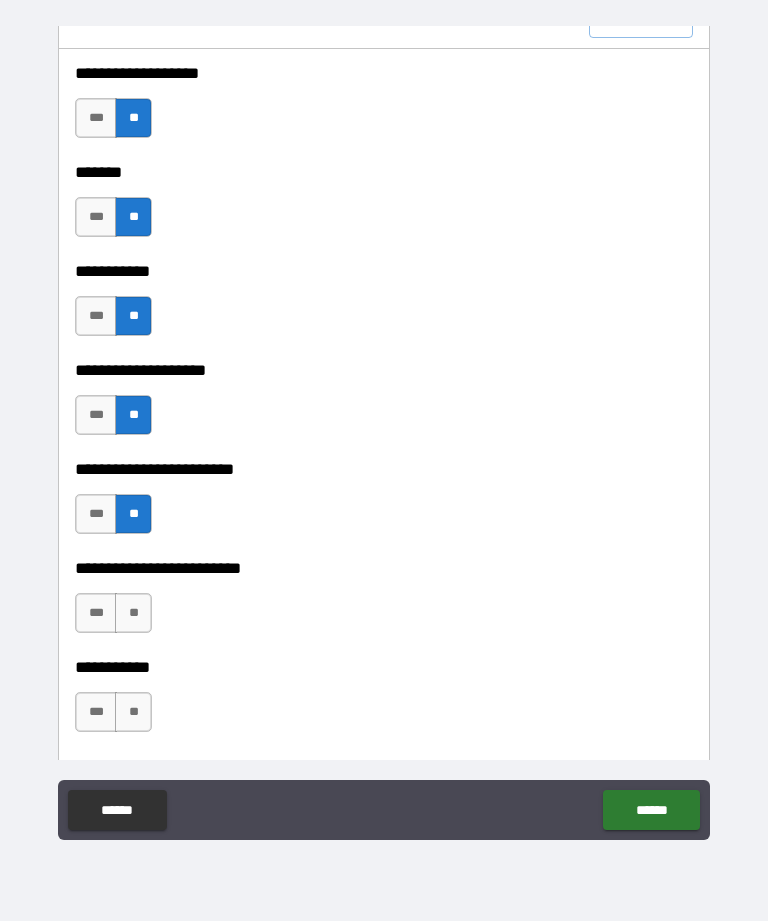 click on "**" at bounding box center [133, 613] 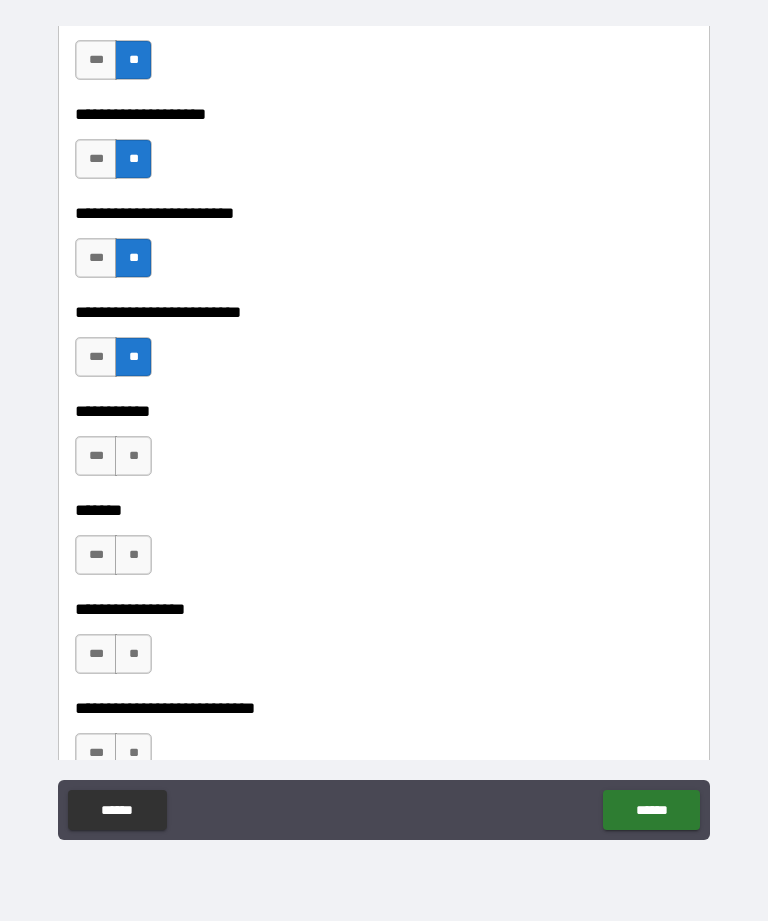 scroll, scrollTop: 10592, scrollLeft: 0, axis: vertical 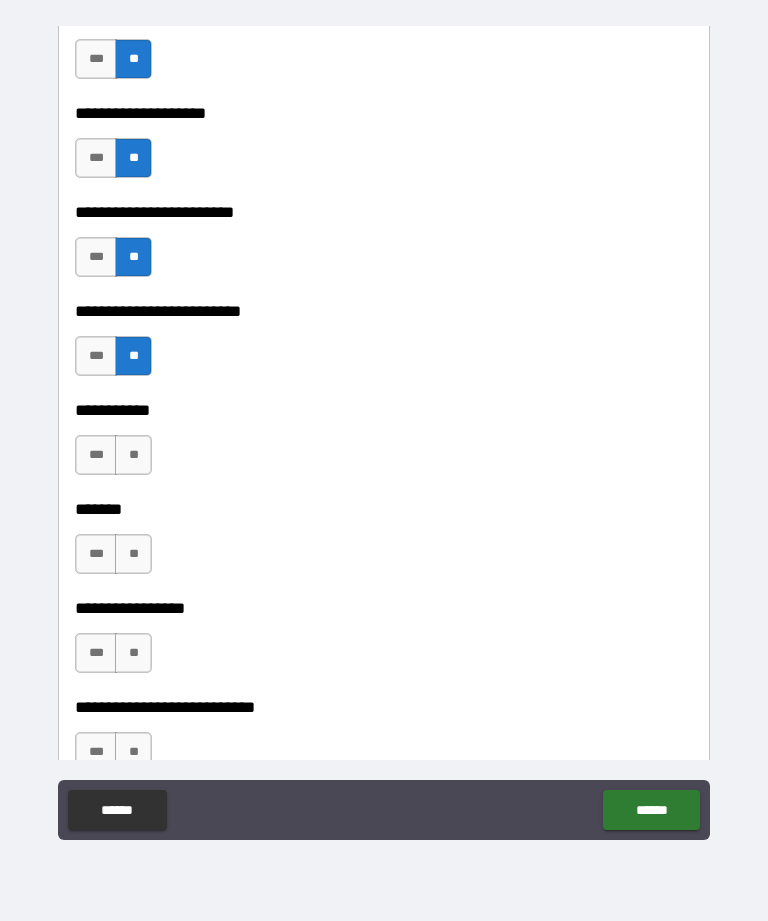 click on "**" at bounding box center (133, 455) 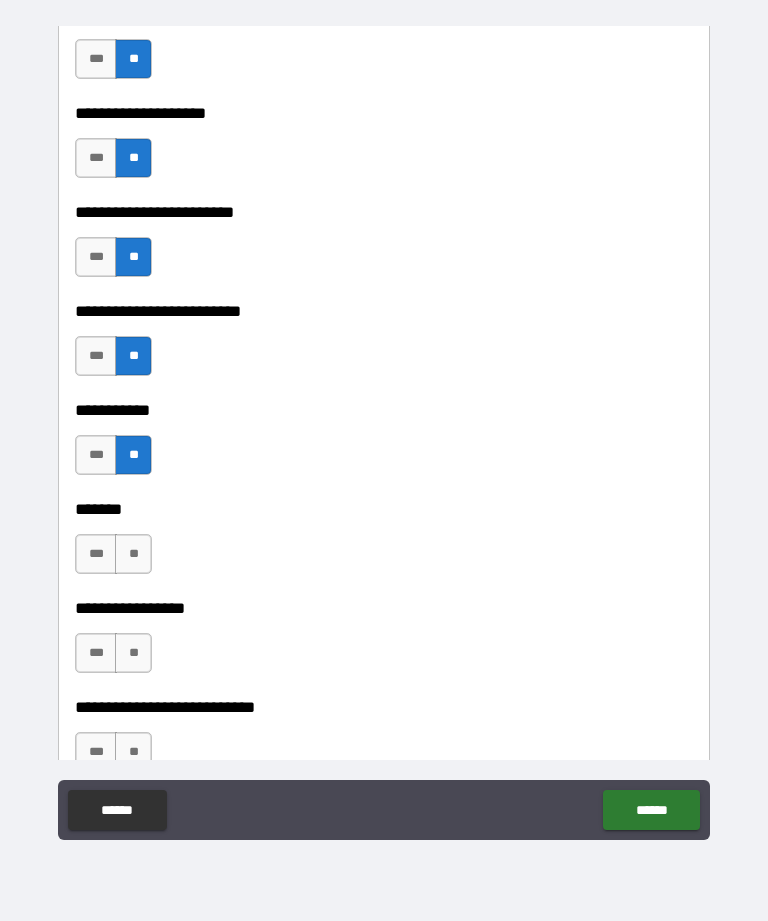 click on "**" at bounding box center (133, 554) 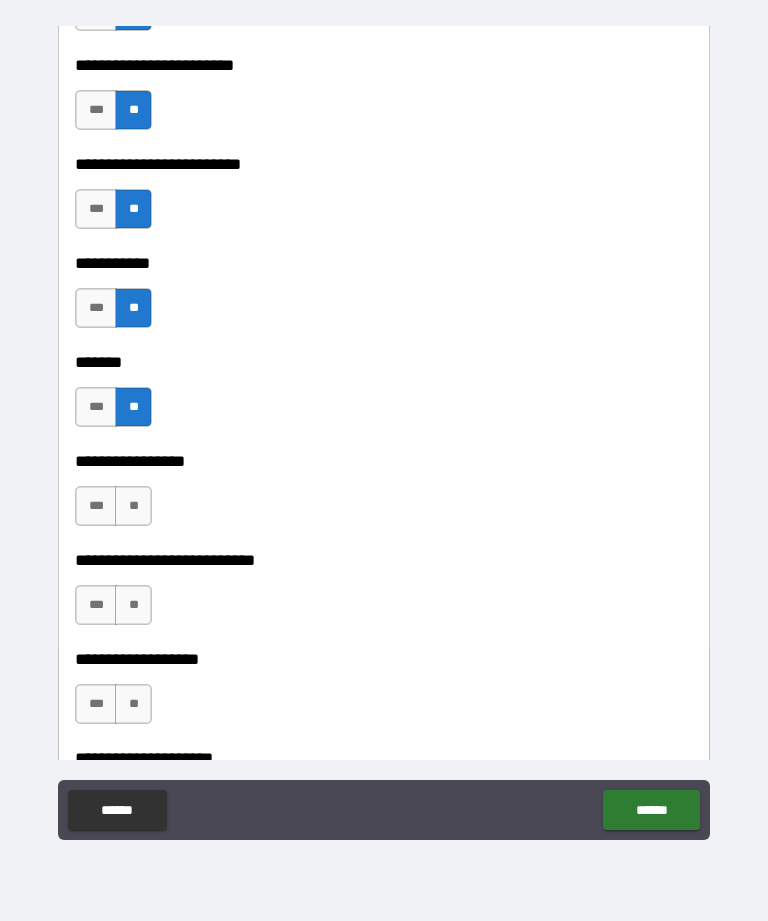 scroll, scrollTop: 10790, scrollLeft: 0, axis: vertical 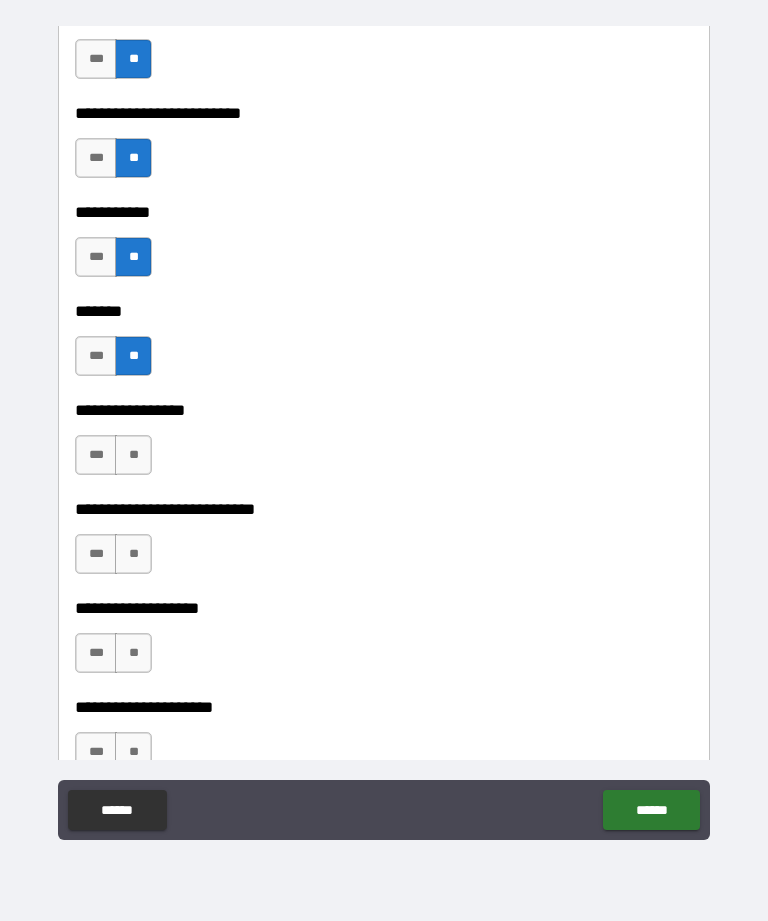 click on "**" at bounding box center (133, 455) 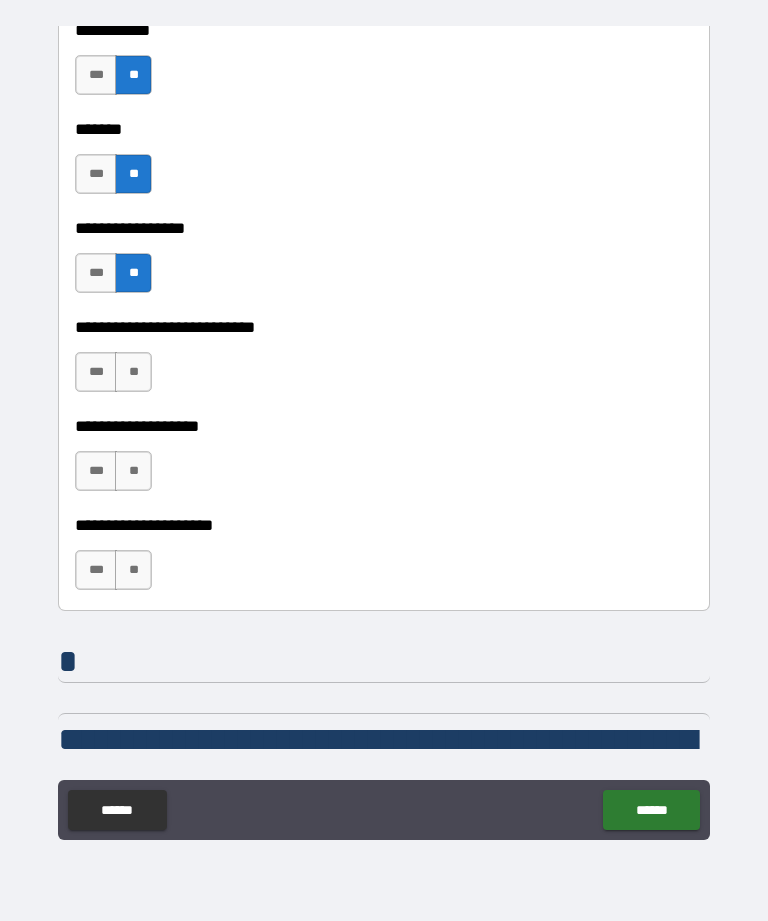 scroll, scrollTop: 10972, scrollLeft: 0, axis: vertical 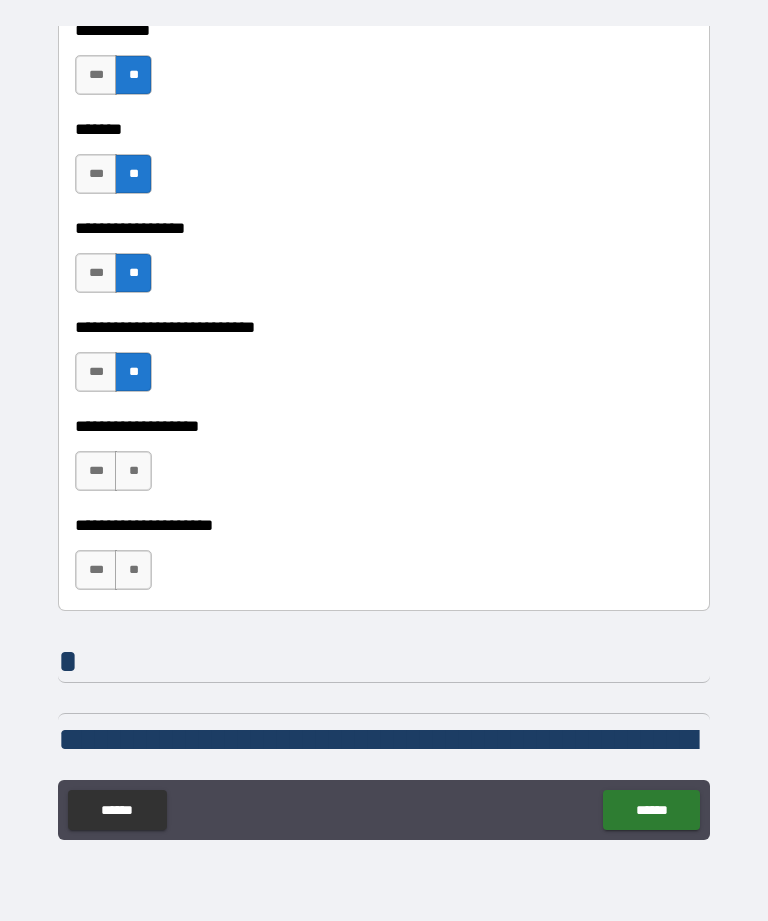 click on "**" at bounding box center (133, 471) 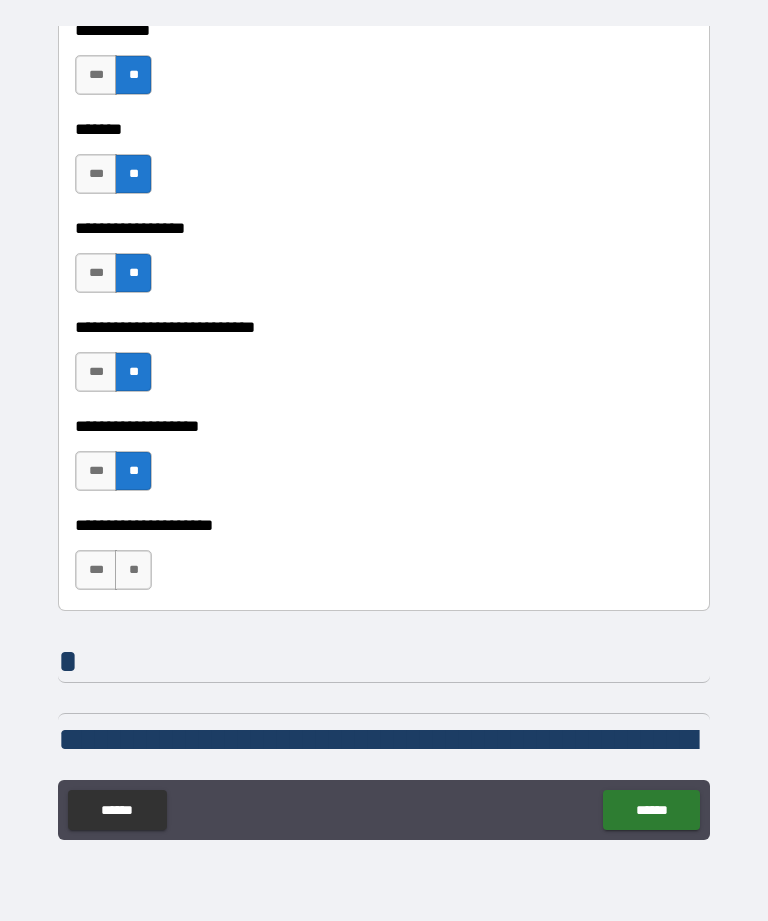 click on "**" at bounding box center [133, 570] 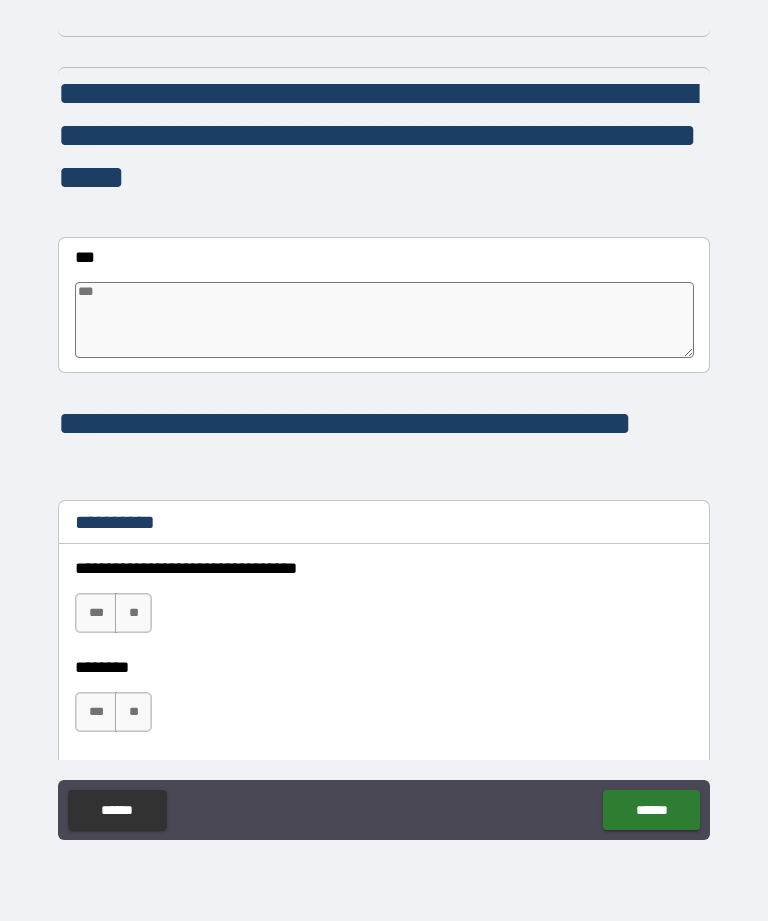 scroll, scrollTop: 11618, scrollLeft: 0, axis: vertical 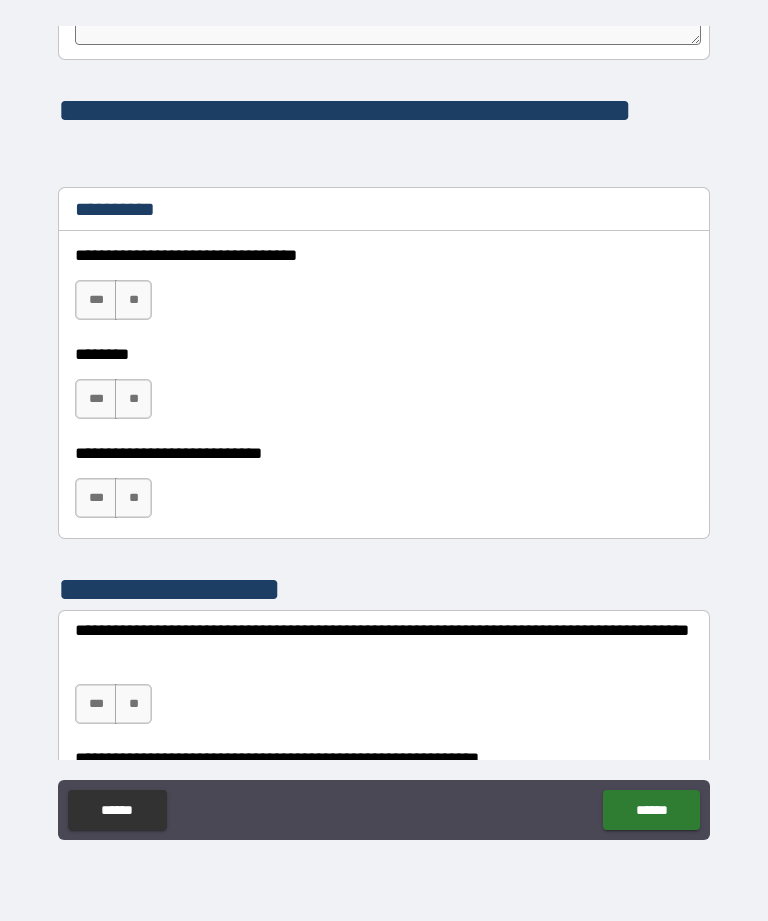 click on "**" at bounding box center (133, 300) 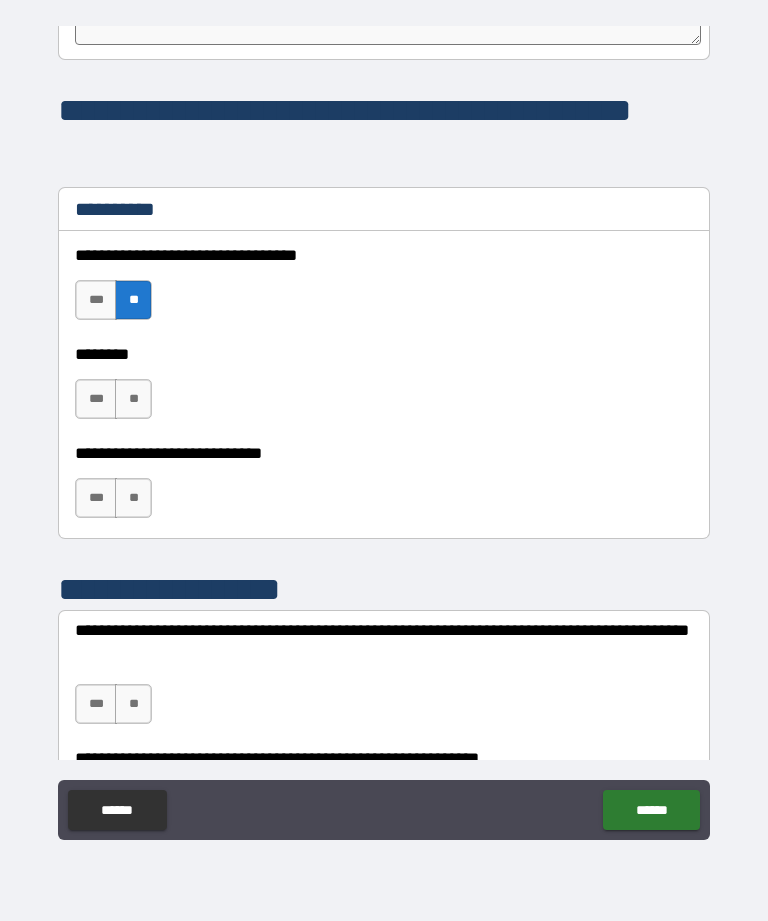 click on "**" at bounding box center [133, 399] 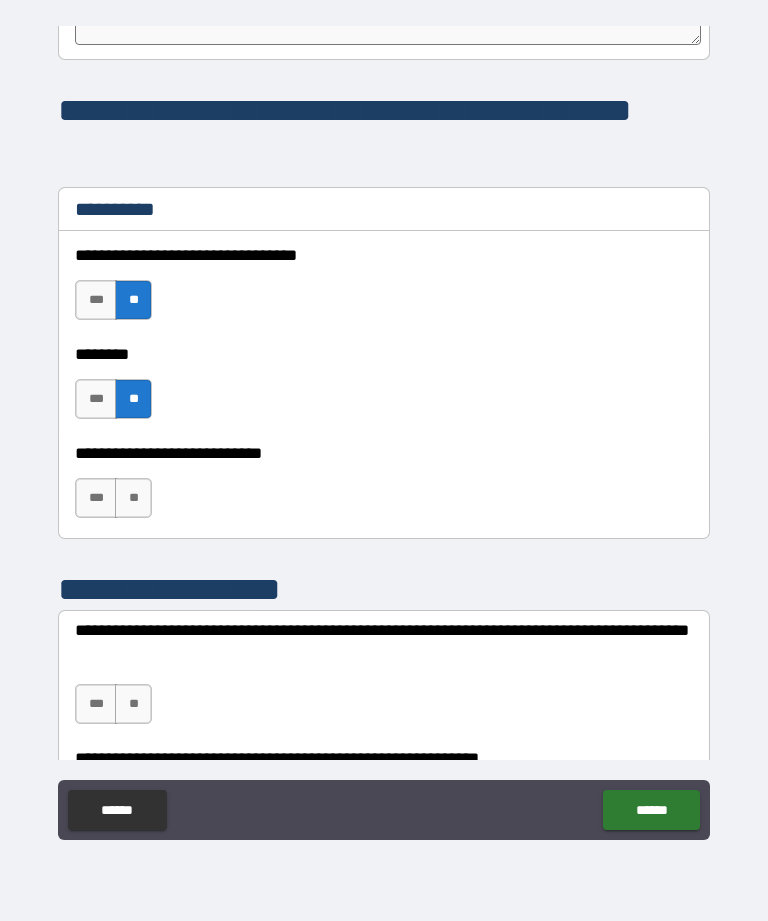 click on "**" at bounding box center (133, 498) 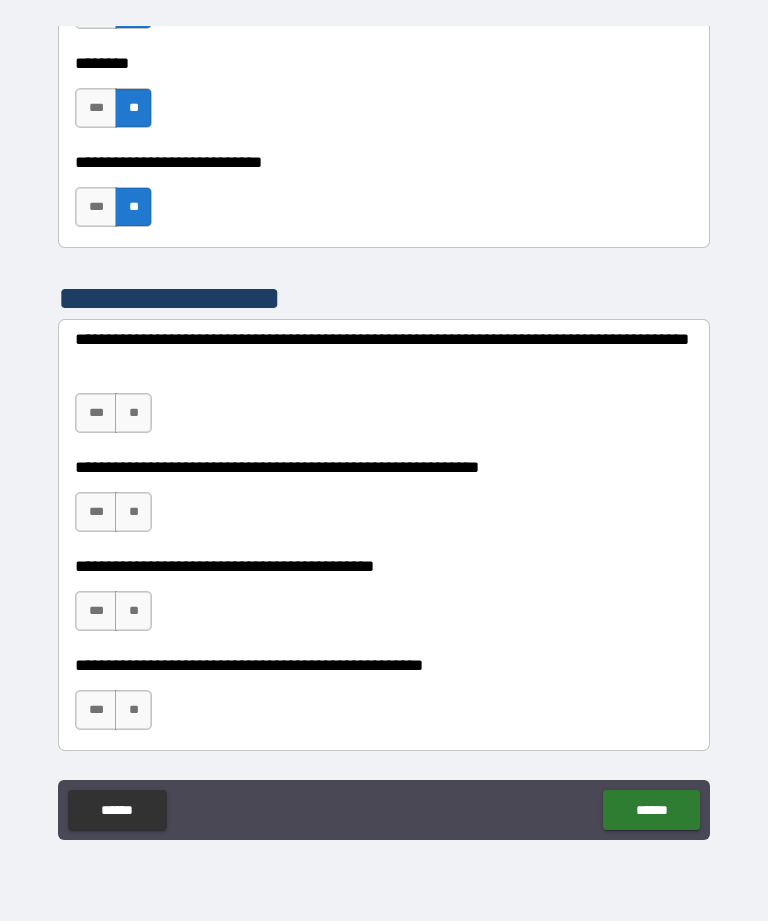 scroll, scrollTop: 12222, scrollLeft: 0, axis: vertical 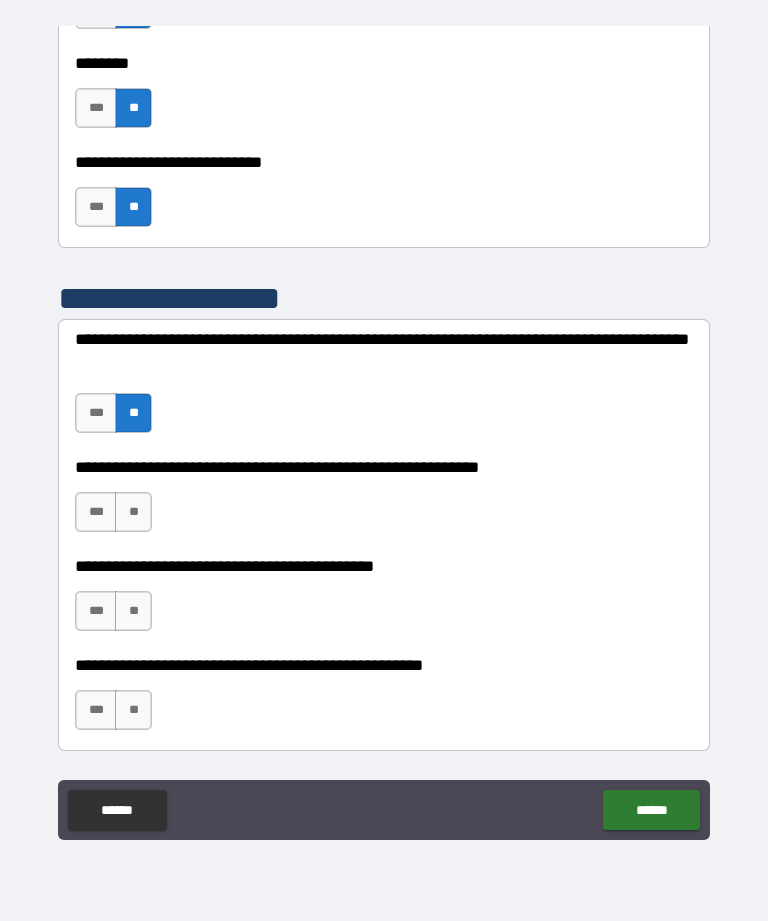 click on "**" at bounding box center (133, 512) 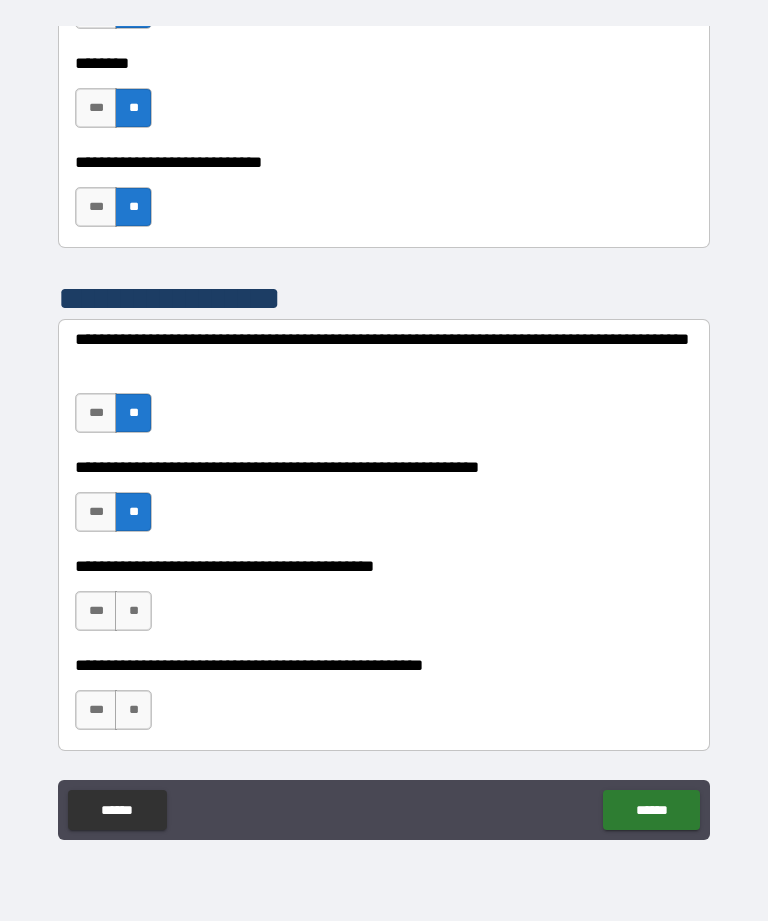 click on "**" at bounding box center [133, 611] 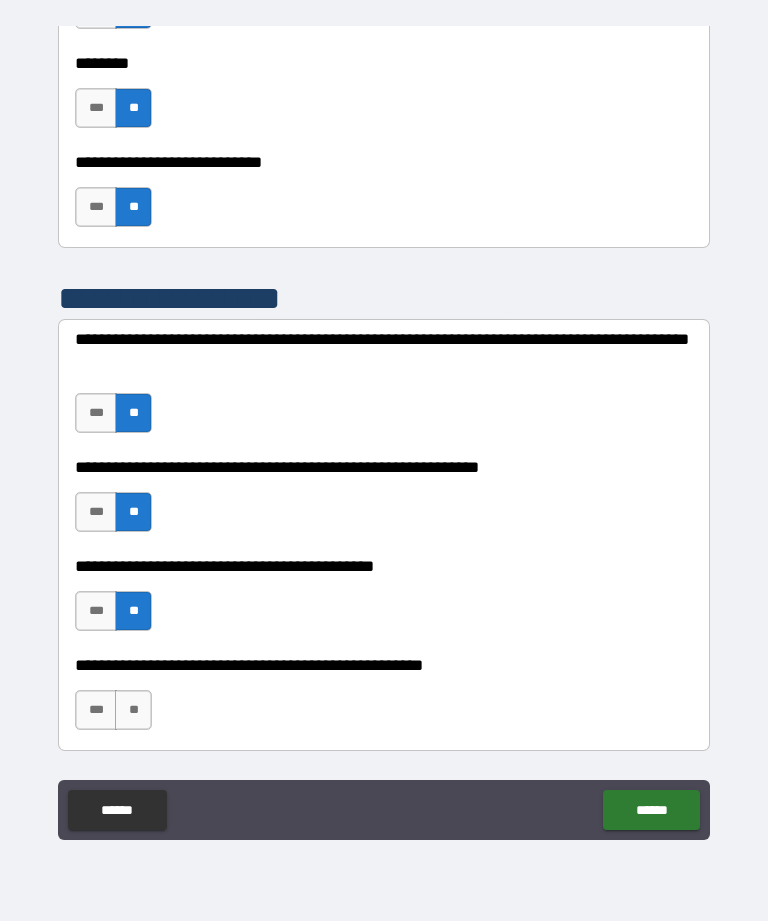 click on "**" at bounding box center [133, 710] 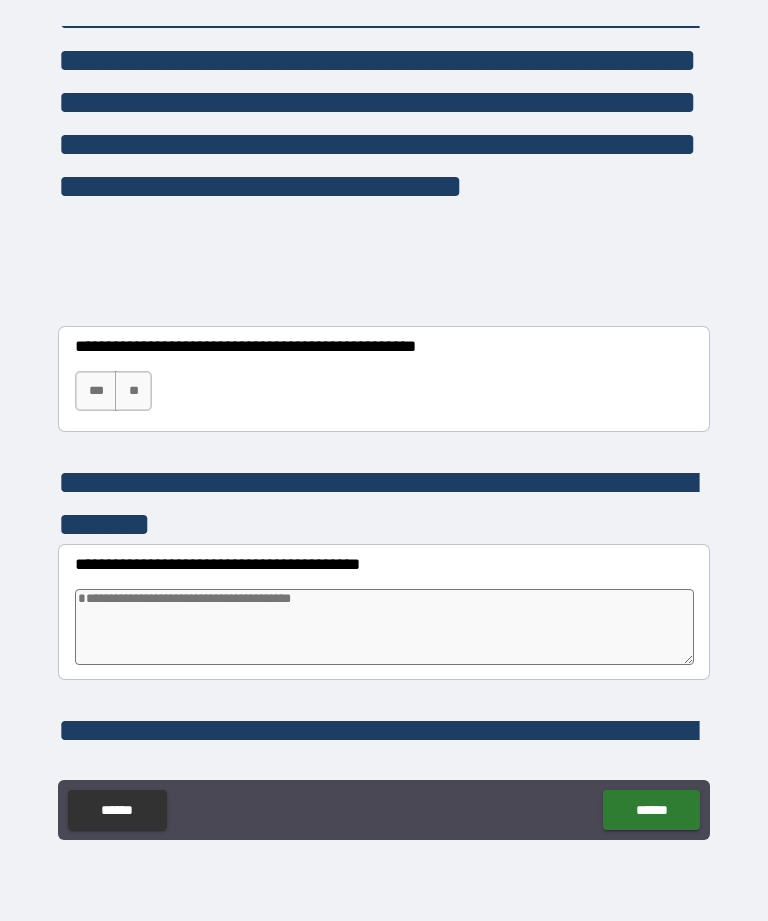 scroll, scrollTop: 13005, scrollLeft: 0, axis: vertical 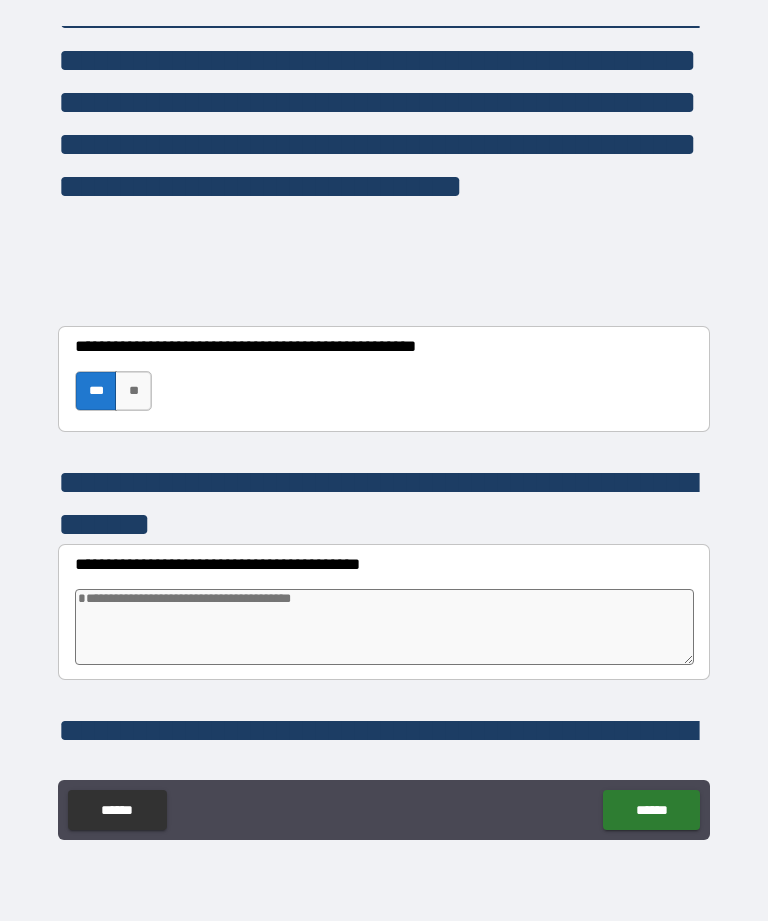click at bounding box center (384, 627) 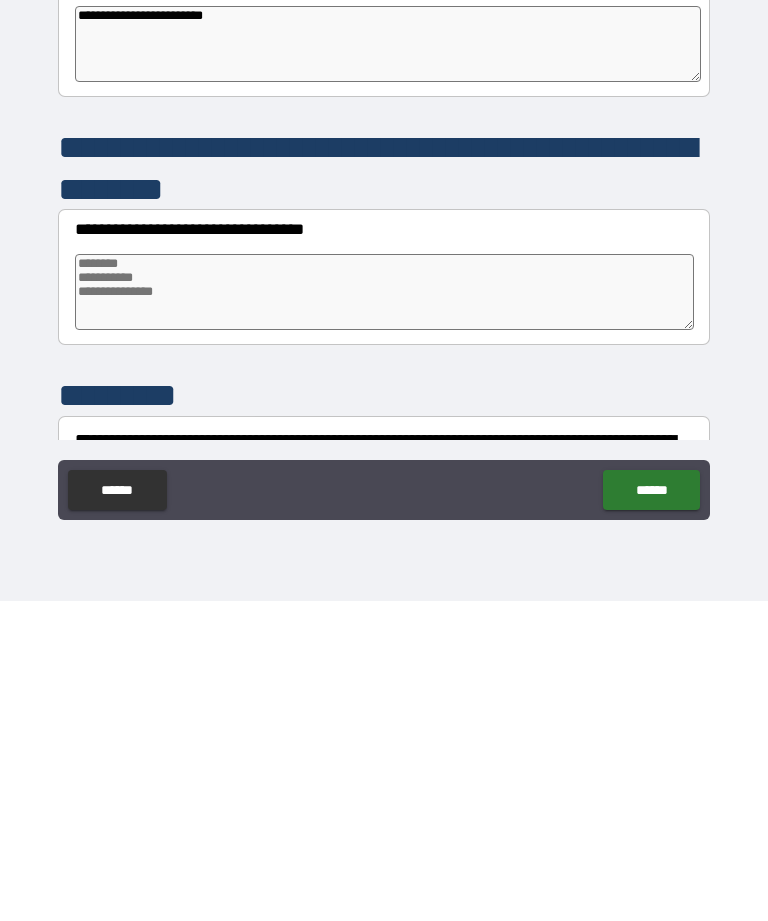 scroll, scrollTop: 13270, scrollLeft: 0, axis: vertical 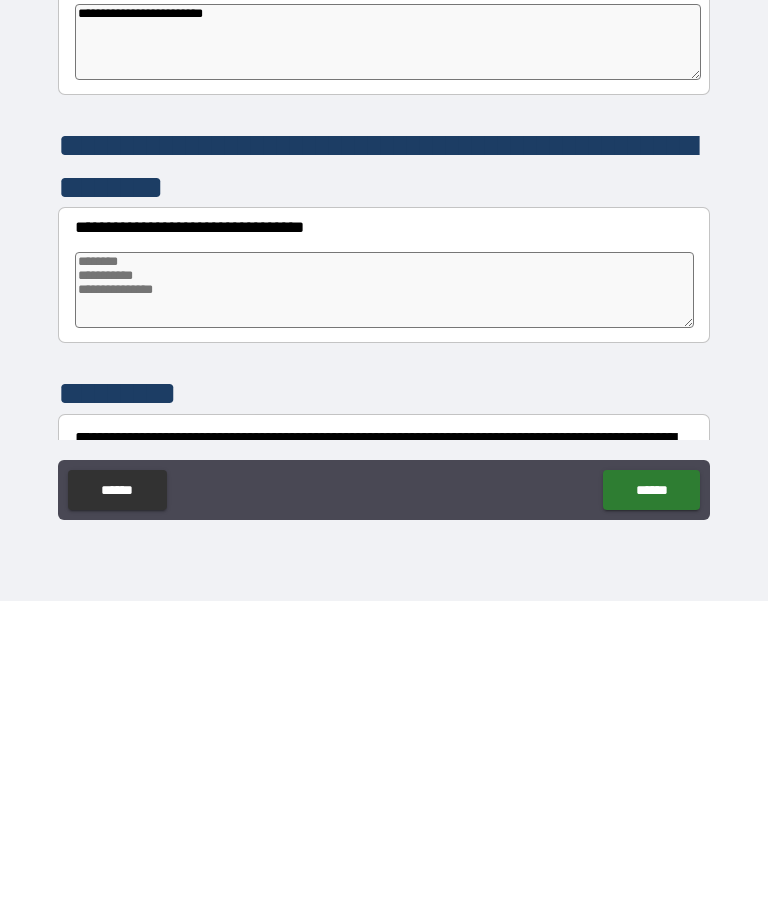 click at bounding box center [384, 610] 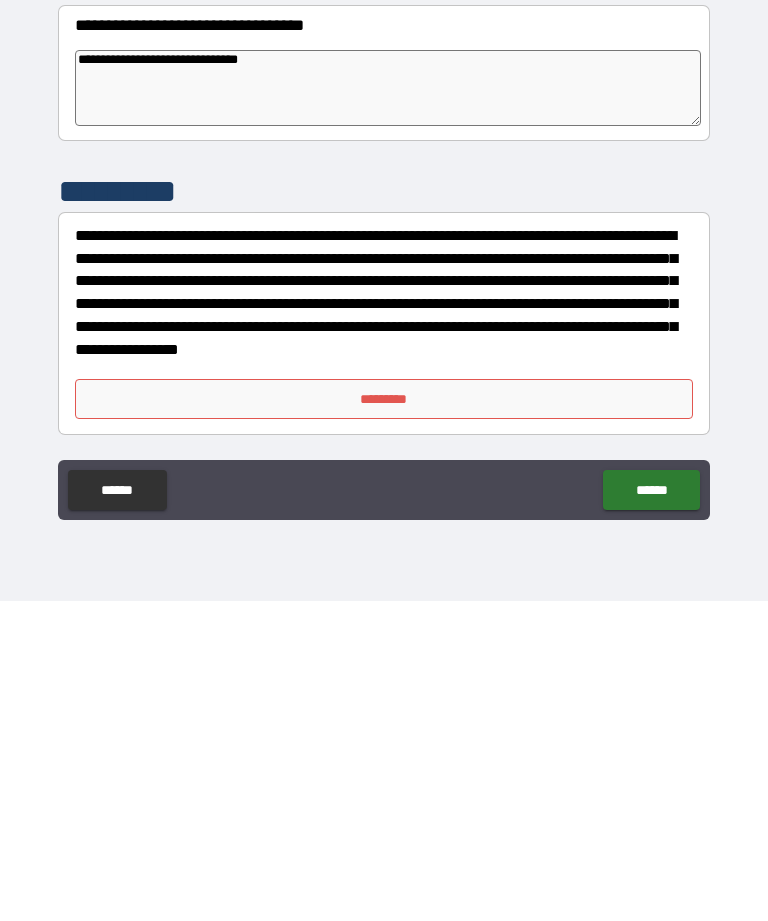 scroll, scrollTop: 13472, scrollLeft: 0, axis: vertical 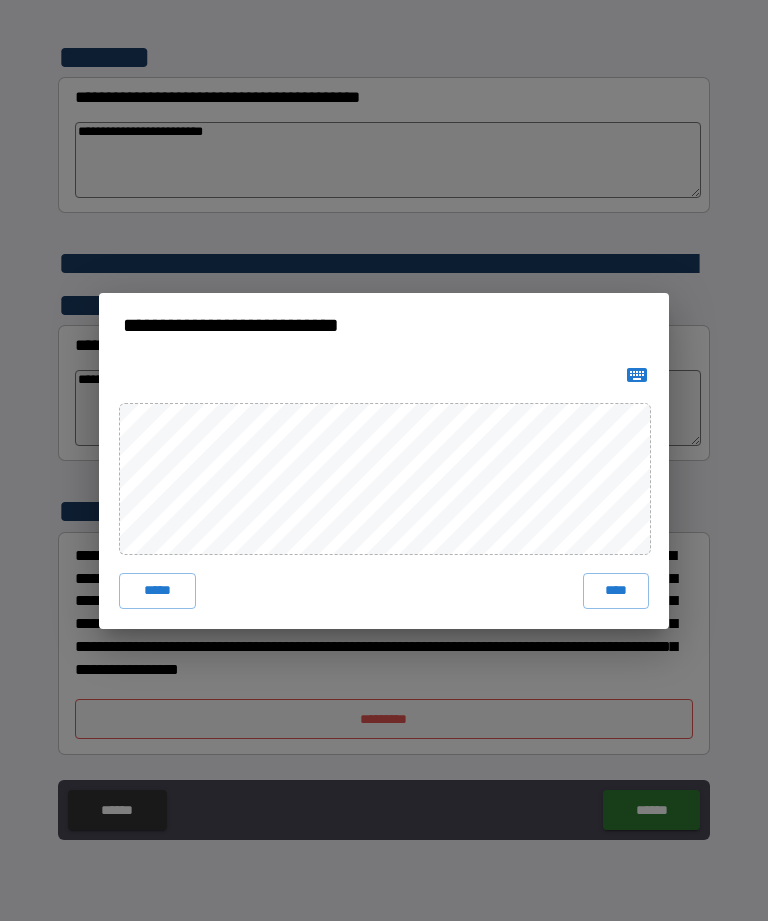 click on "****" at bounding box center (616, 591) 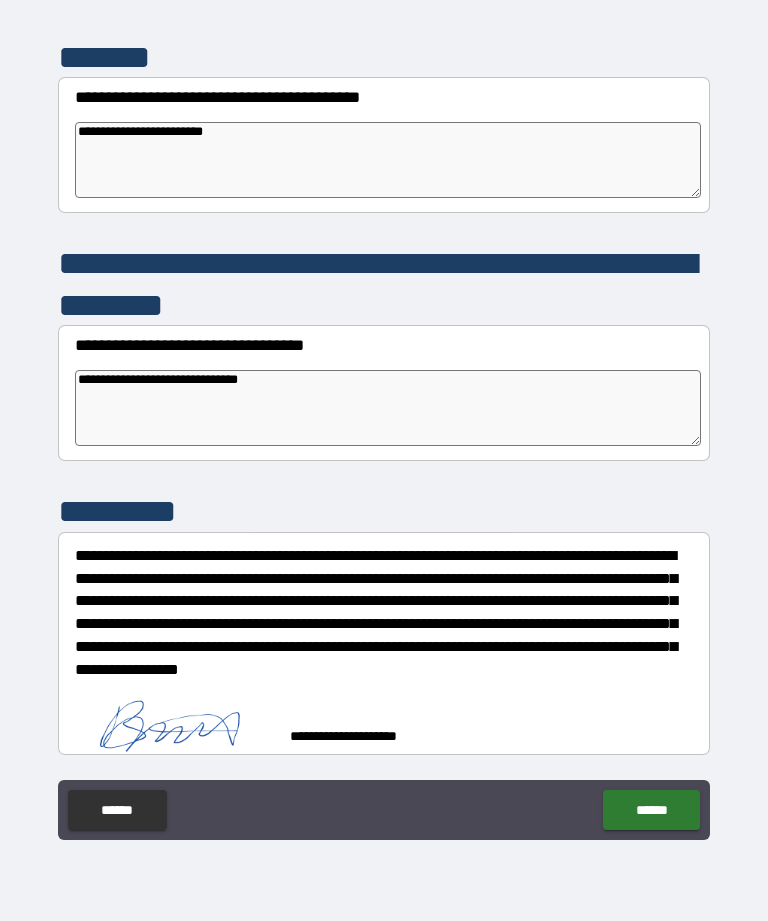scroll, scrollTop: 13462, scrollLeft: 0, axis: vertical 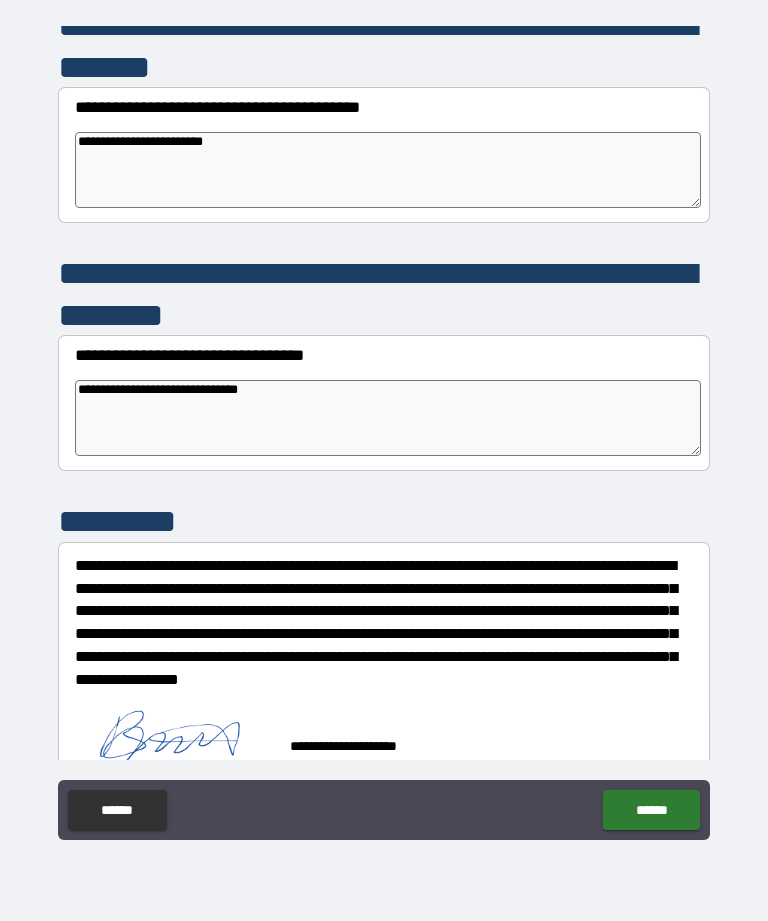 click on "******" at bounding box center [651, 810] 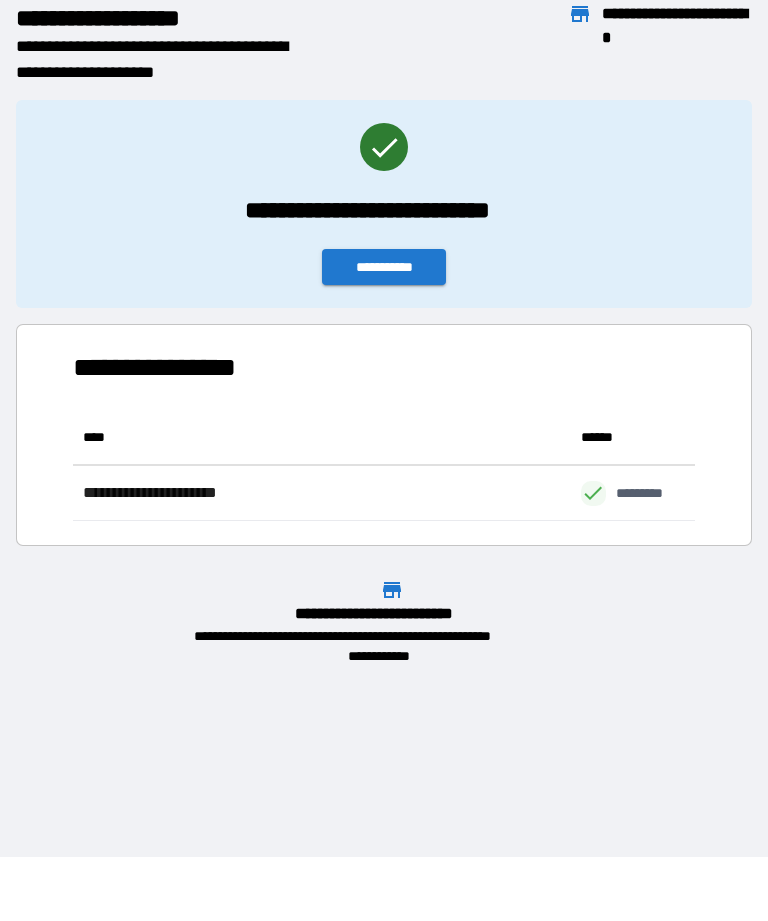scroll, scrollTop: 111, scrollLeft: 622, axis: both 